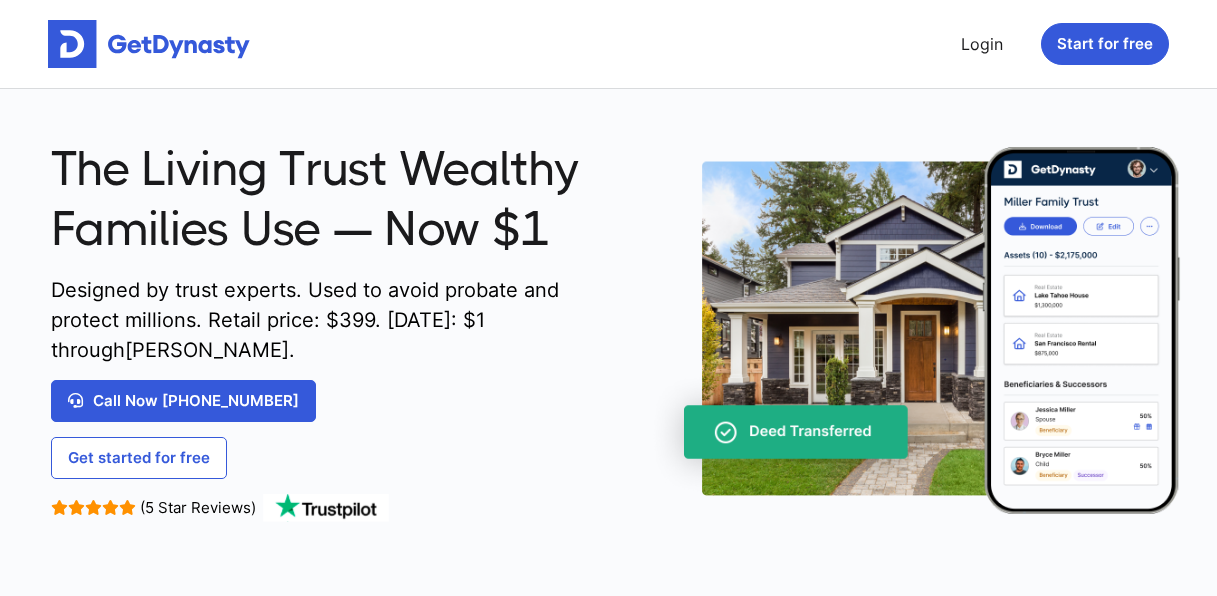 scroll, scrollTop: 0, scrollLeft: 0, axis: both 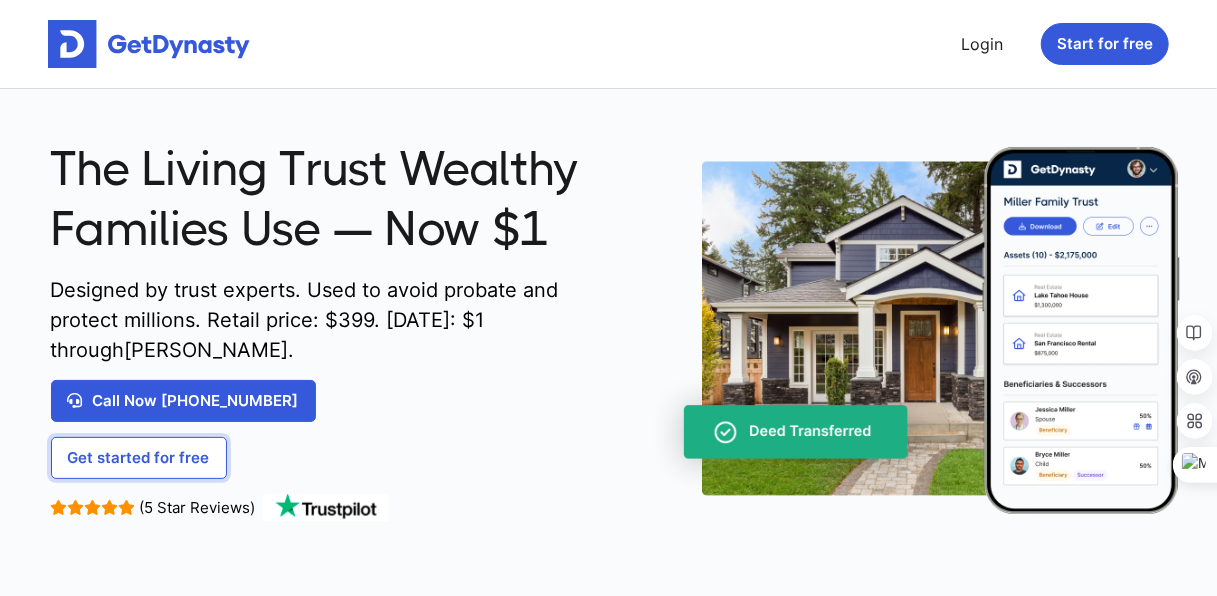 click on "Get started for free" at bounding box center [139, 458] 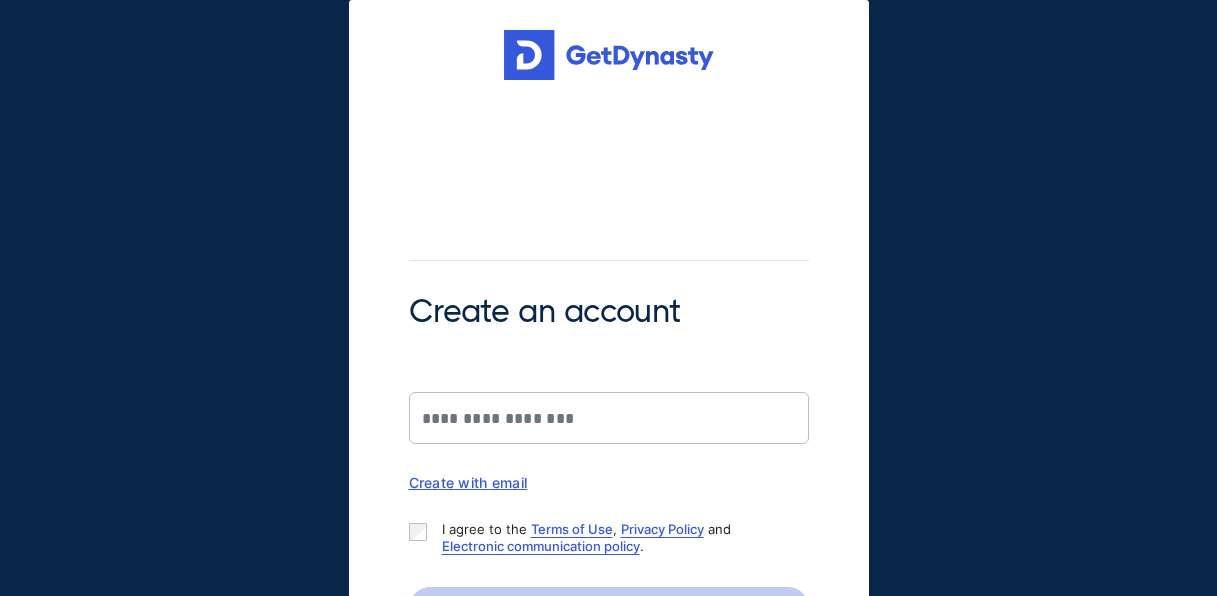 scroll, scrollTop: 0, scrollLeft: 0, axis: both 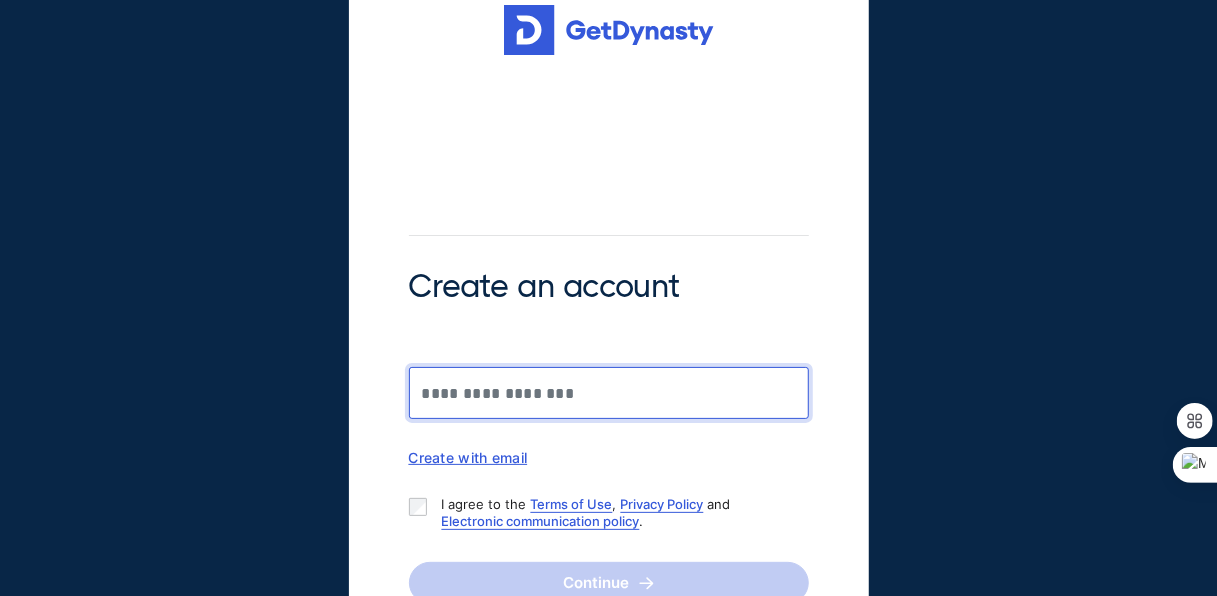 click on "Create an account" at bounding box center [609, 393] 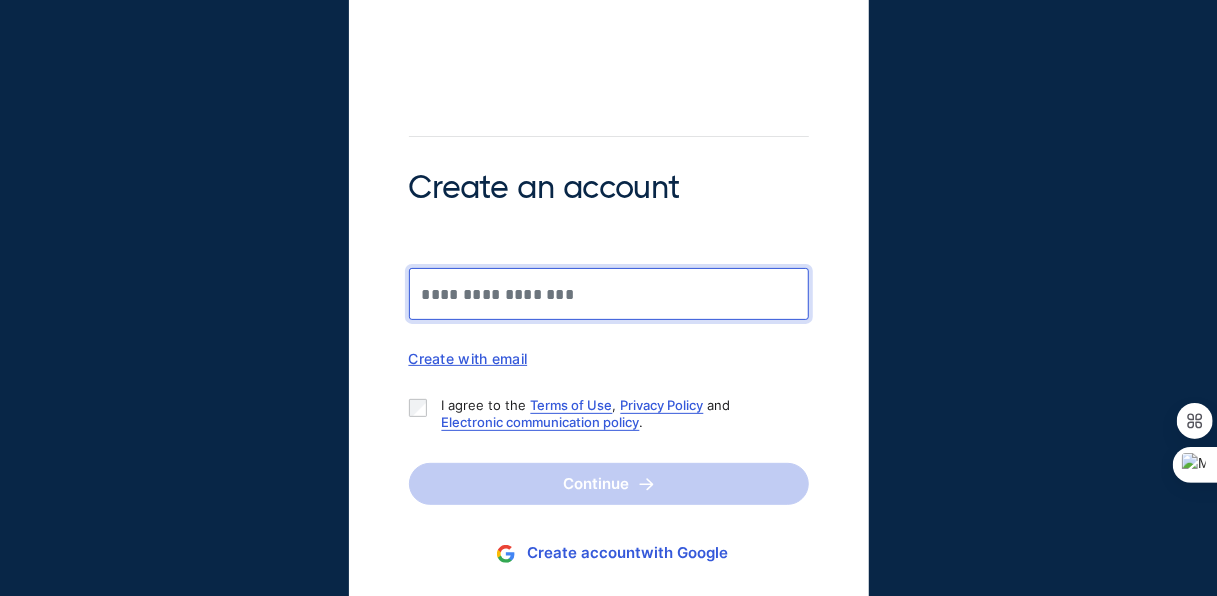 scroll, scrollTop: 125, scrollLeft: 0, axis: vertical 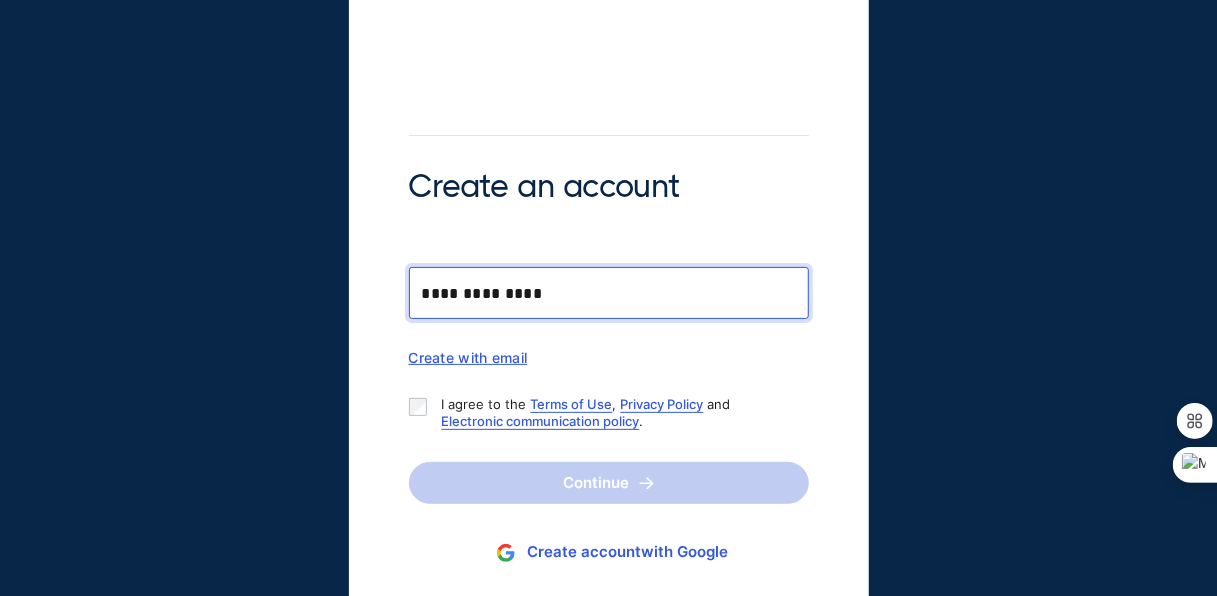 type on "**********" 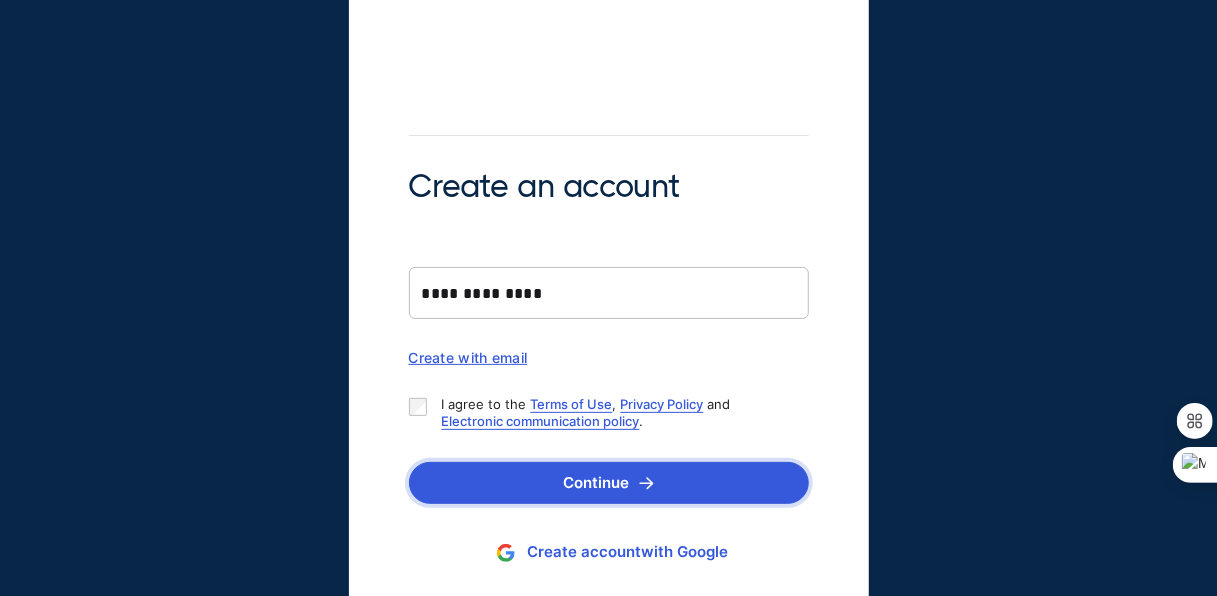 click on "Continue" at bounding box center [609, 483] 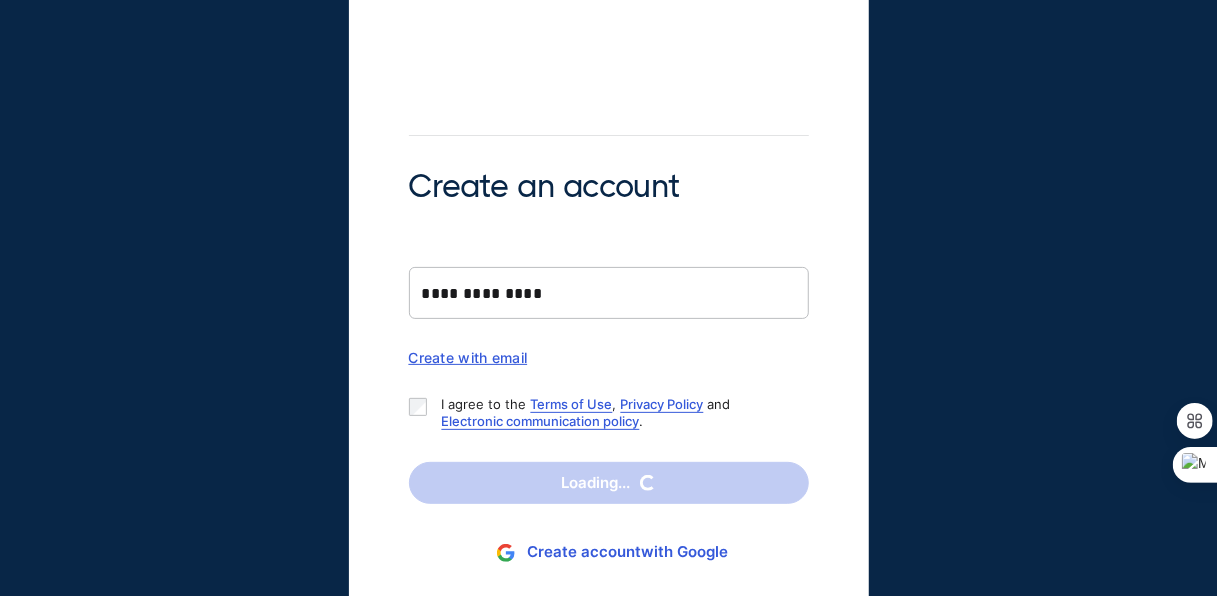 scroll, scrollTop: 0, scrollLeft: 0, axis: both 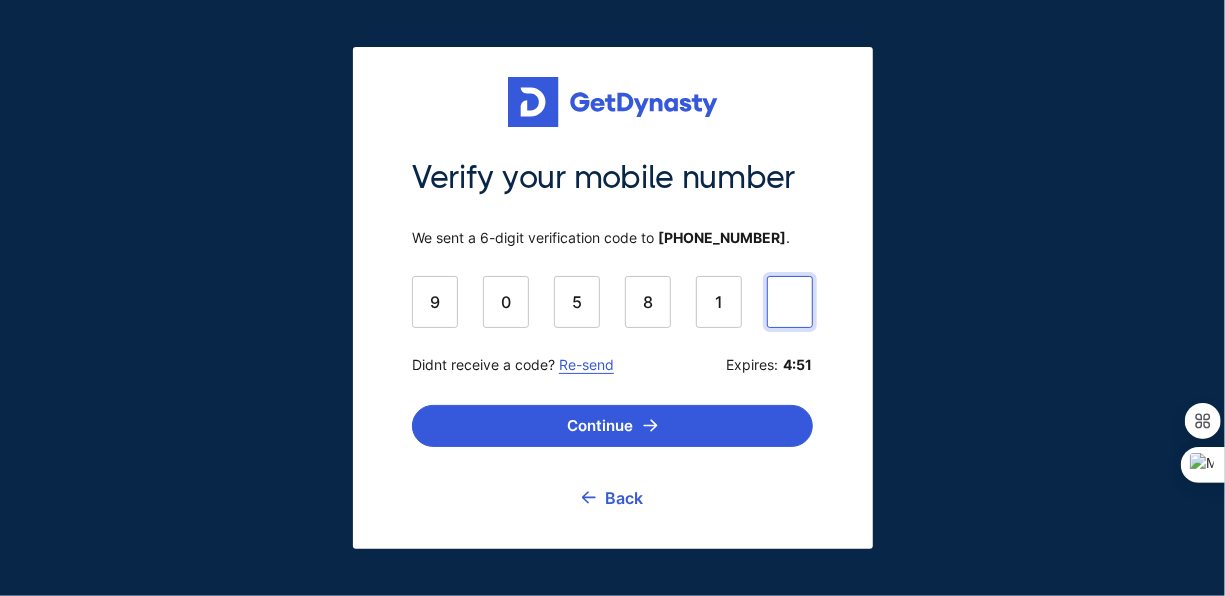 type on "******" 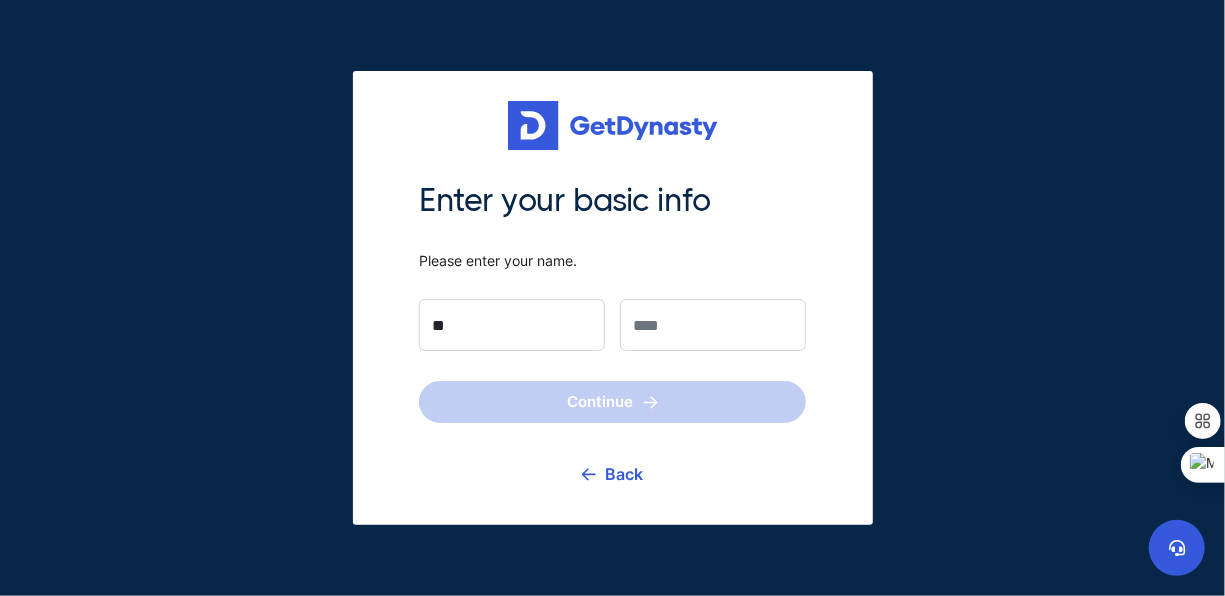 type on "****" 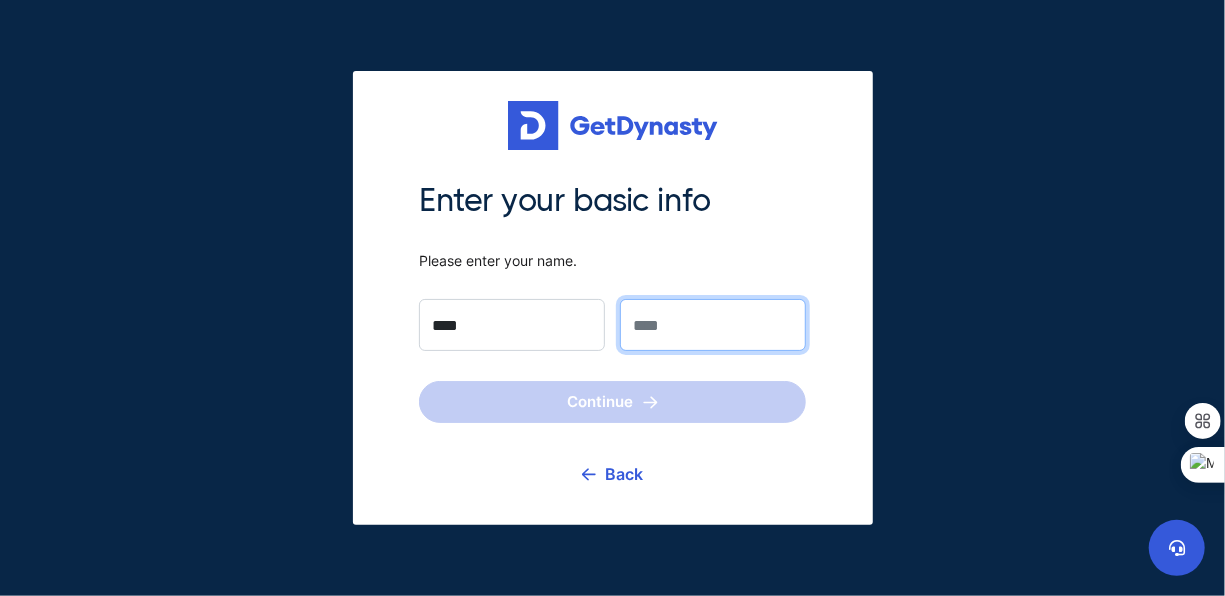 click at bounding box center (713, 325) 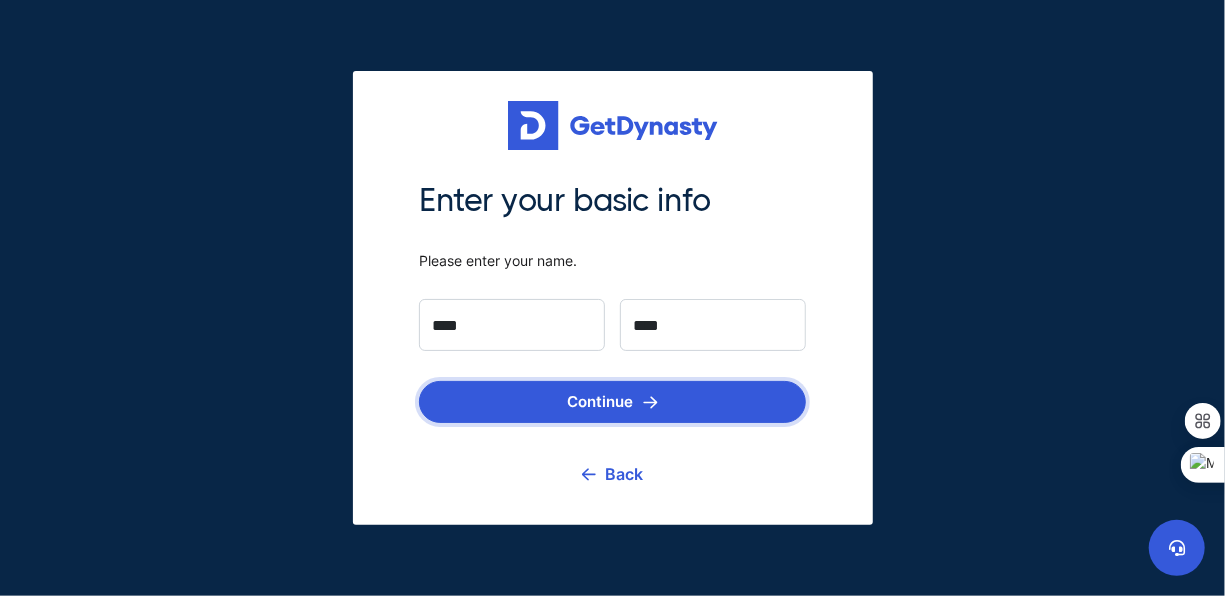 click on "Continue" at bounding box center (612, 402) 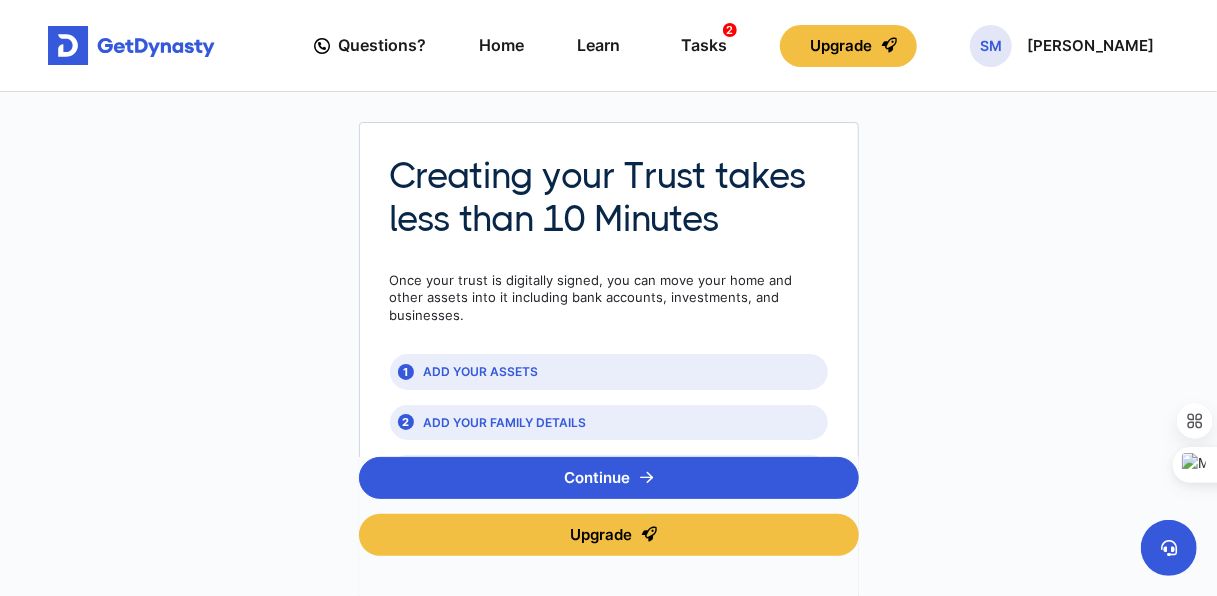 click on "Creating your Trust takes less than 10 Minutes Once your trust is digitally signed, you can move your home and other assets into it including bank accounts, investments, and businesses. 1 ADD YOUR ASSETS 2 ADD YOUR FAMILY DETAILS 3 REVIEW & SIGN FAQ’s What if I don’t have all of my information ready? You don't need to list everything and everyone right away! A Living Trust is designed to evolve with the chapters of your life. Begin with the essential assets and beneficiaries, finalize, and sign your Trust today. Remember, only a signed Trust provides this safeguard, an unsigned one doesn't. What is a living trust in simple terms? A living trust is a private entity you create and put your property into. Instead of you owning your house, bank accounts, and investments, your Trust owns them. And YOU control the trust. Are there any risks or tax implications involved? There is no inherent risks or tax implications by creating a Trust. It can be changed or revoked at any time. Continue  Upgrade" at bounding box center (608, 588) 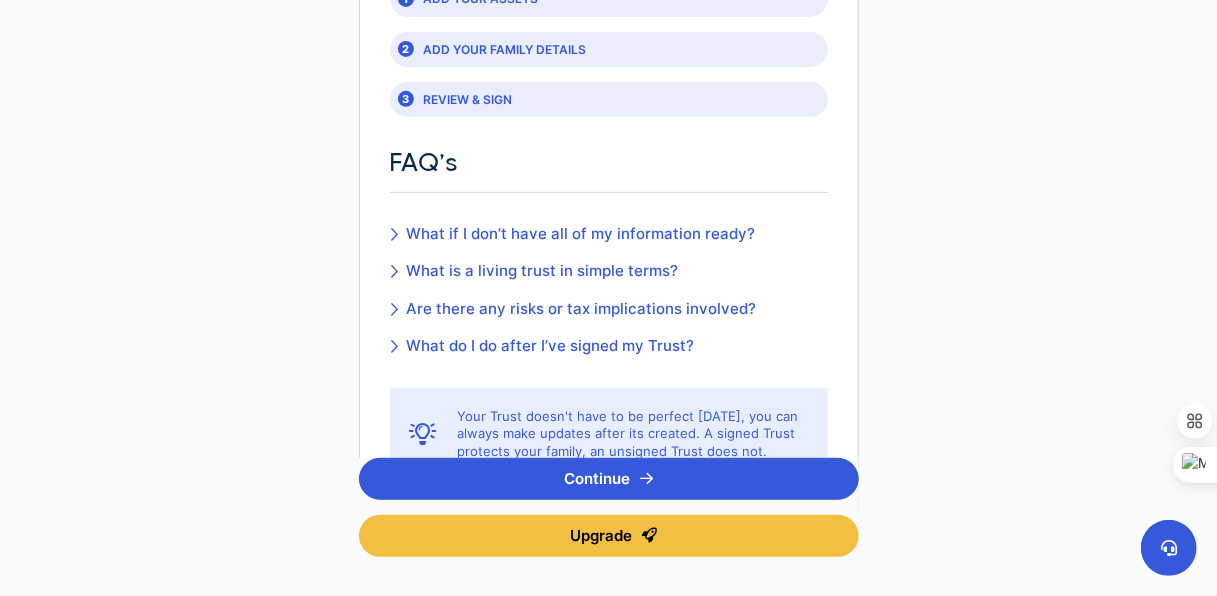 scroll, scrollTop: 374, scrollLeft: 0, axis: vertical 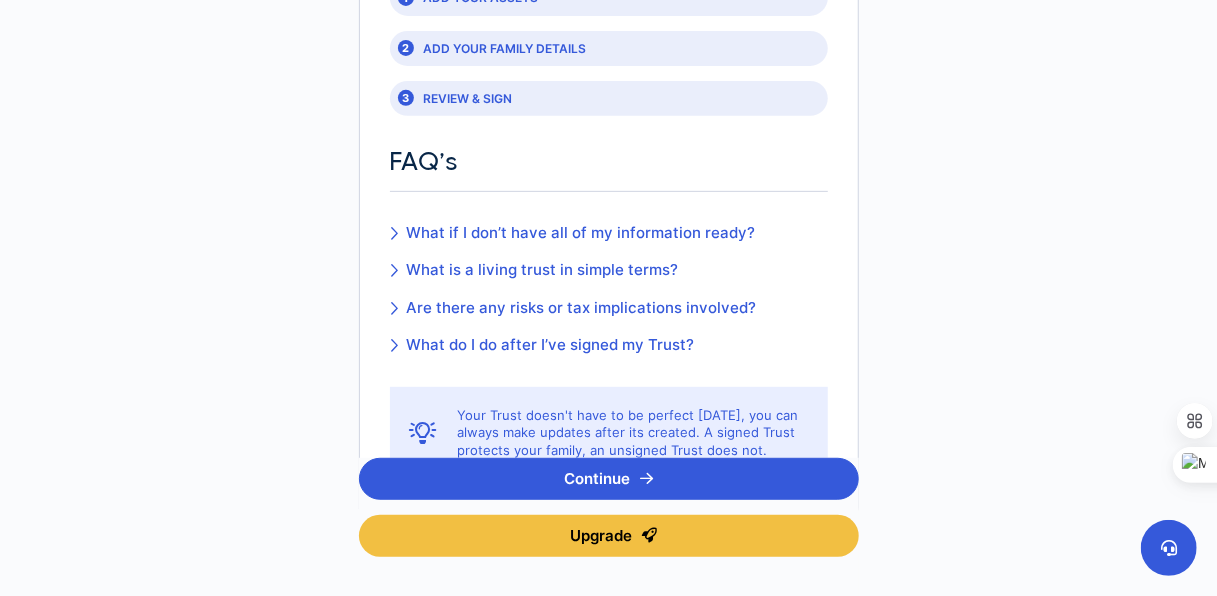 click on "What is a living trust in simple terms?" at bounding box center (573, 270) 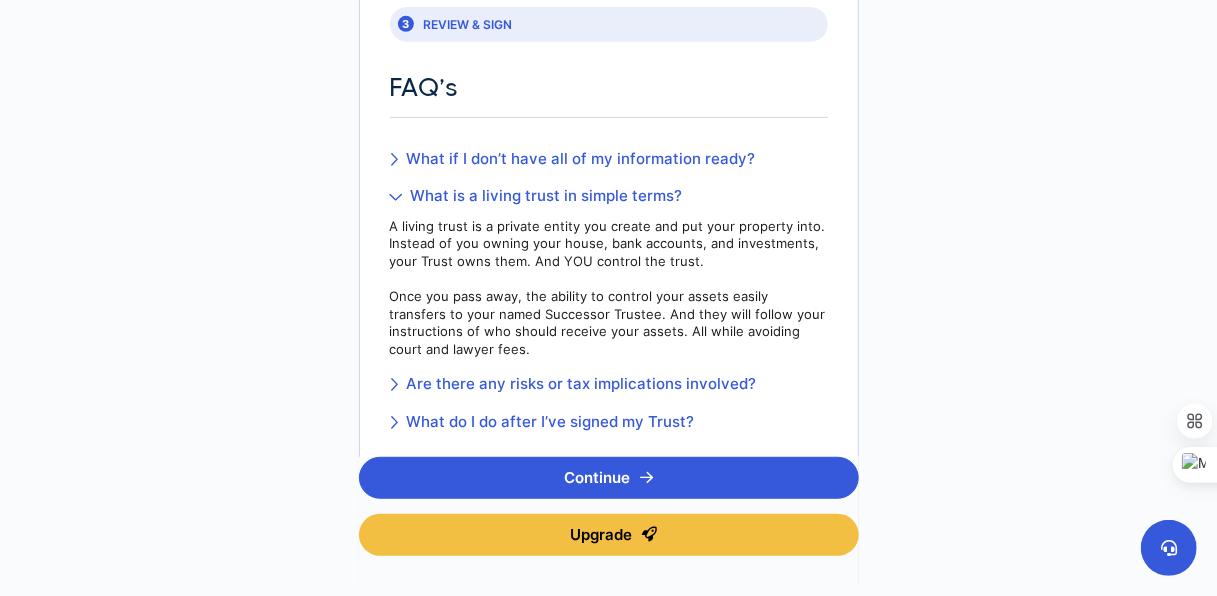 scroll, scrollTop: 450, scrollLeft: 0, axis: vertical 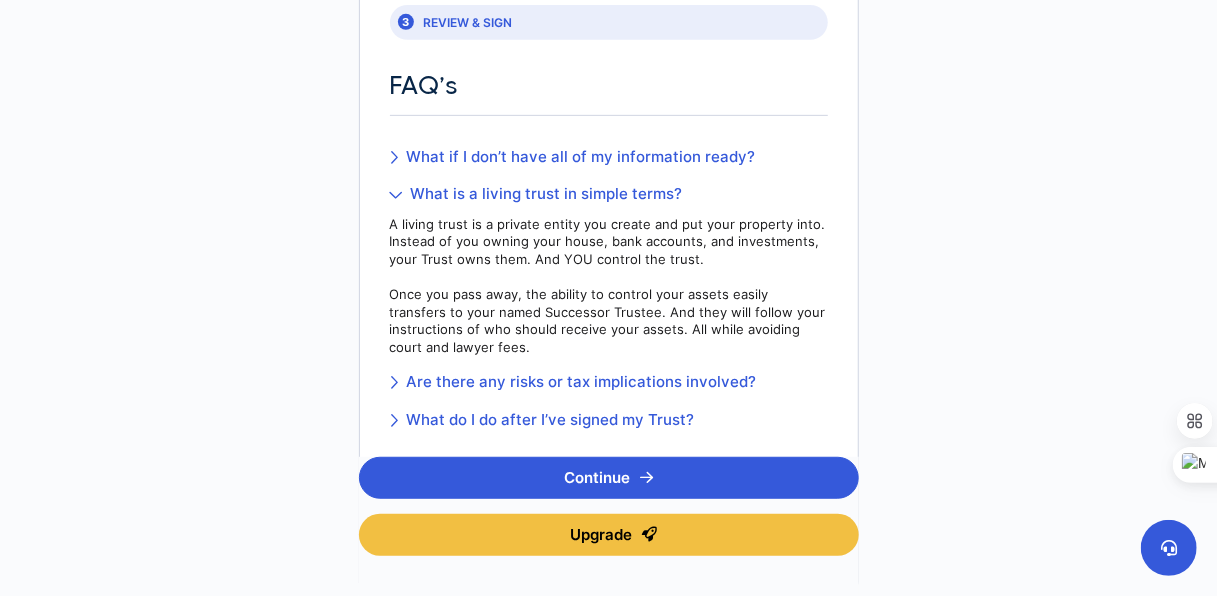 click on "Are there any risks or tax implications involved?" at bounding box center [609, 382] 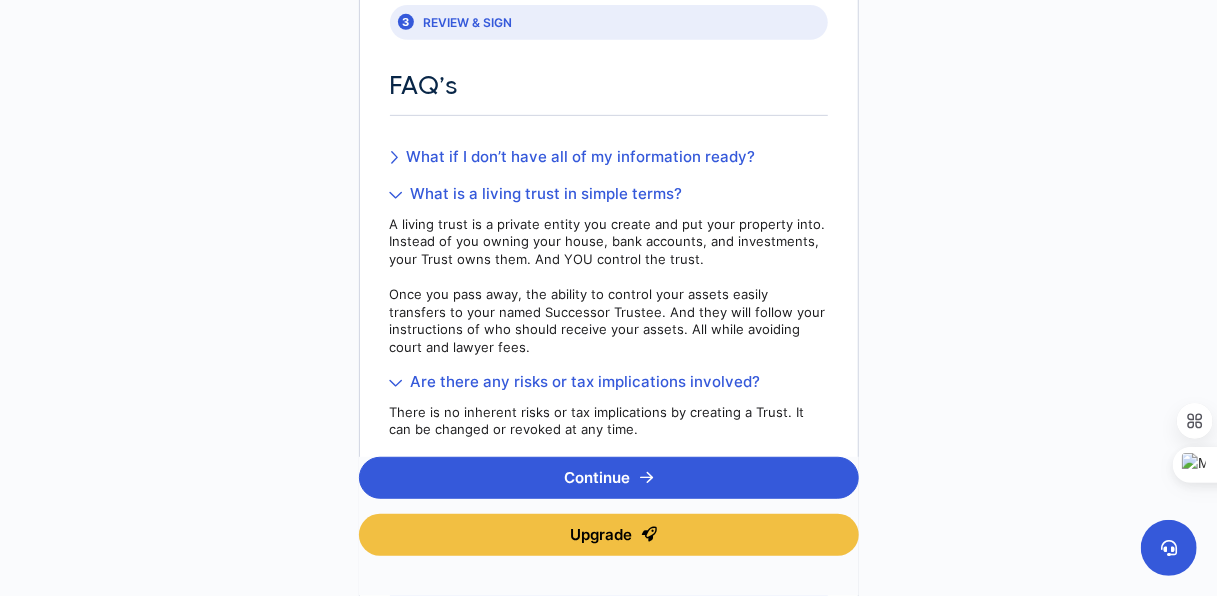 scroll, scrollTop: 556, scrollLeft: 0, axis: vertical 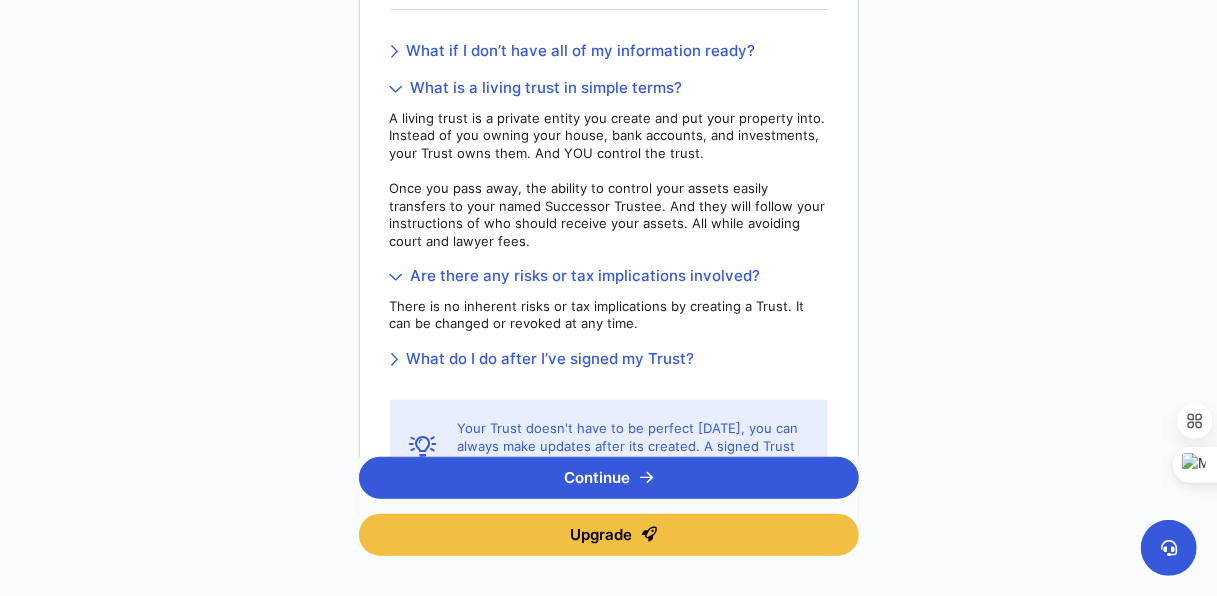 click on "What do I do after I’ve signed my Trust?" at bounding box center (609, 359) 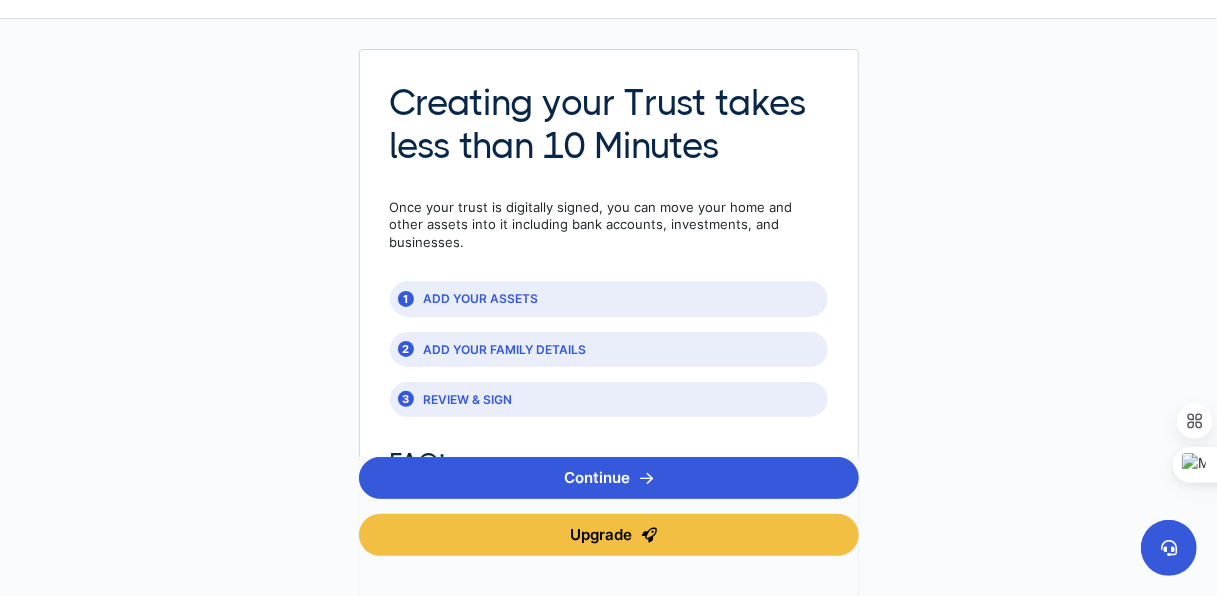 scroll, scrollTop: 100, scrollLeft: 0, axis: vertical 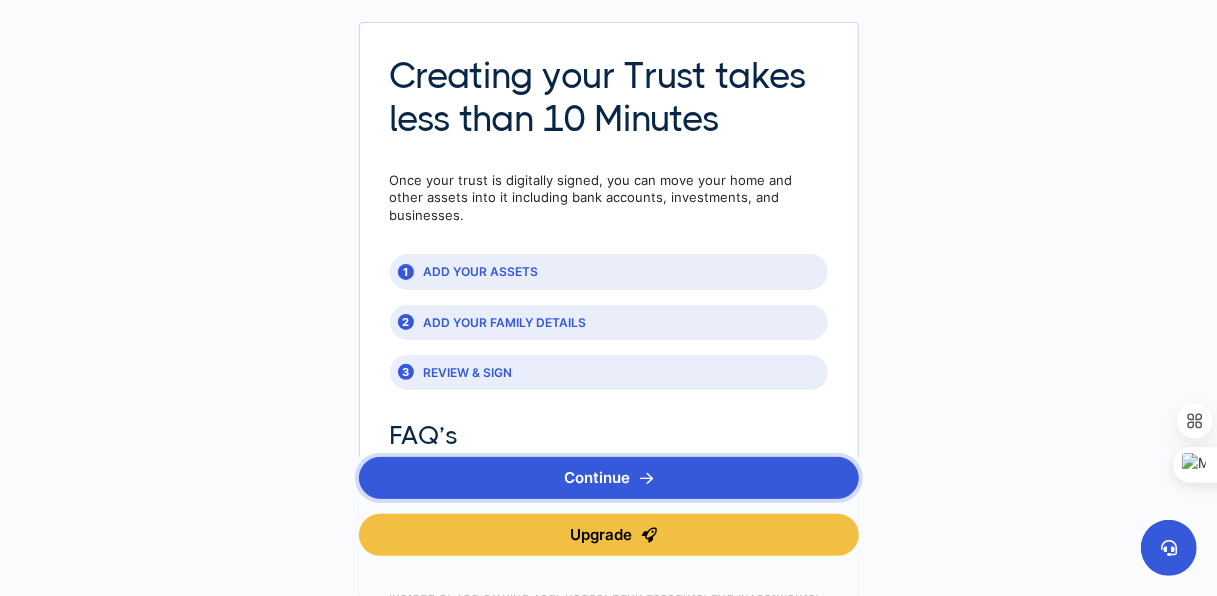 click on "Continue" at bounding box center (609, 478) 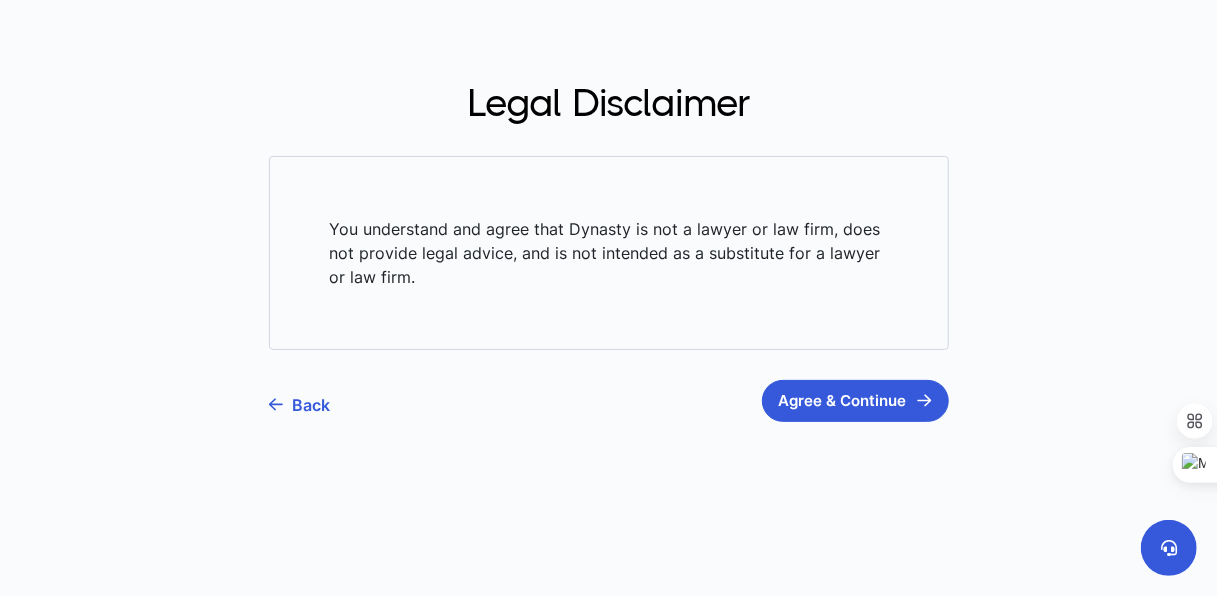 scroll, scrollTop: 0, scrollLeft: 0, axis: both 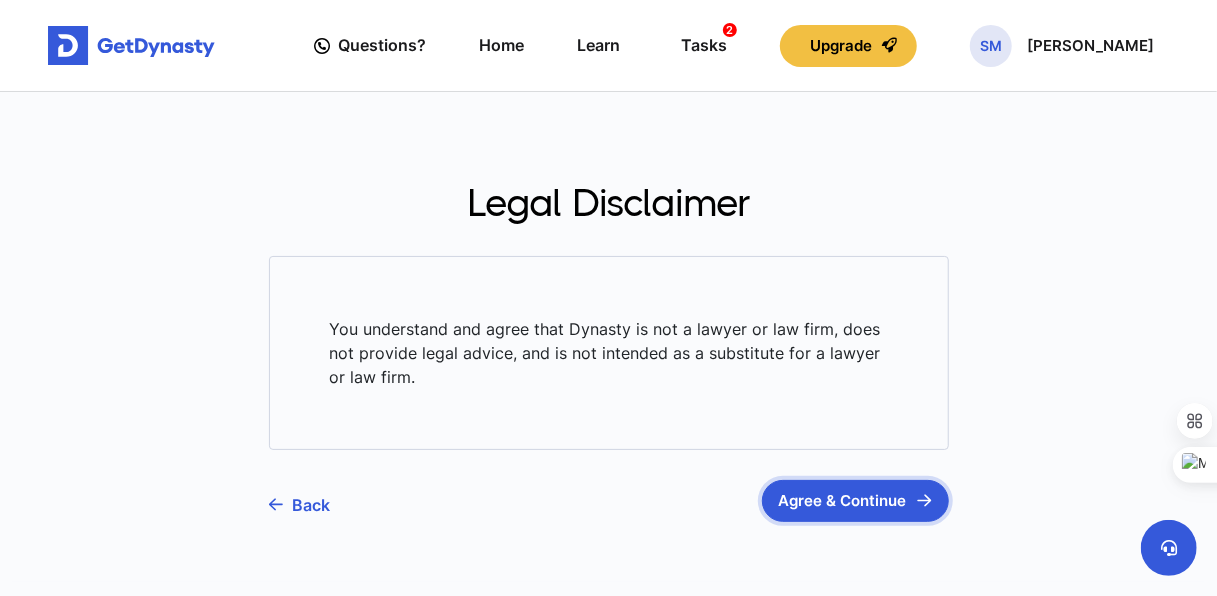 click on "Agree & Continue" at bounding box center (855, 501) 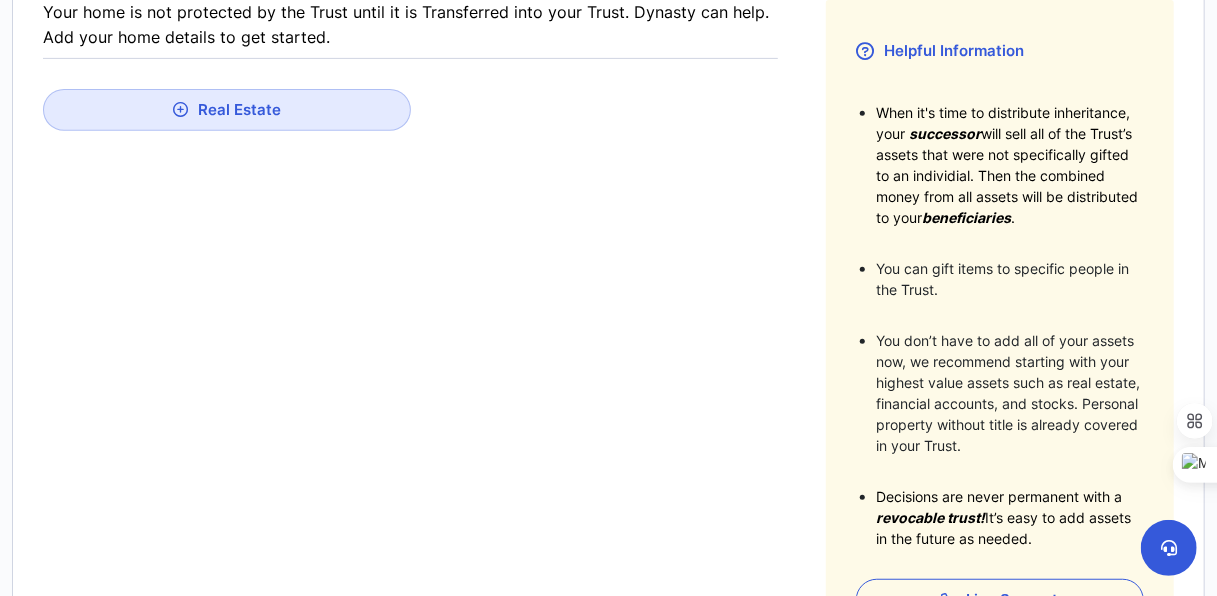 scroll, scrollTop: 633, scrollLeft: 0, axis: vertical 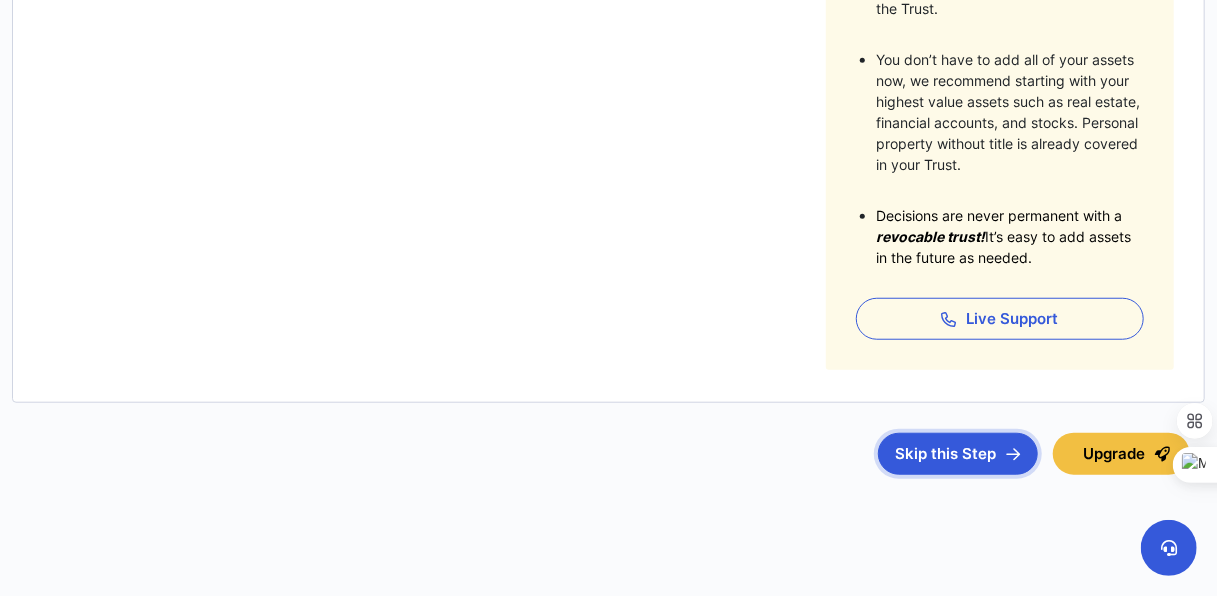 click on "Skip this Step" at bounding box center [958, 454] 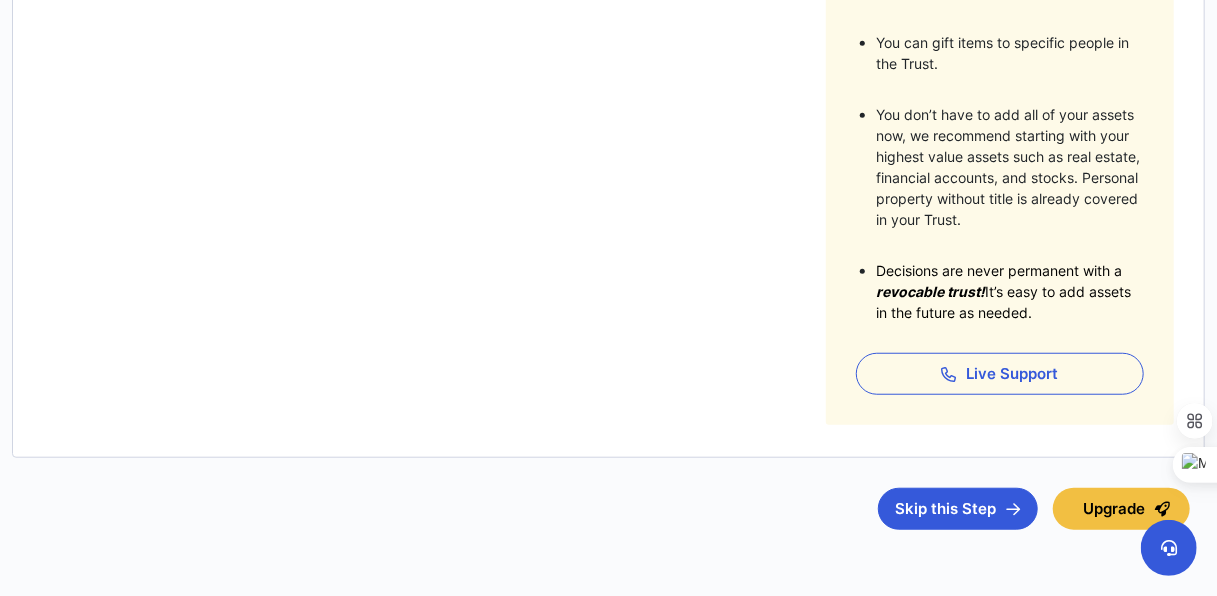 scroll, scrollTop: 633, scrollLeft: 0, axis: vertical 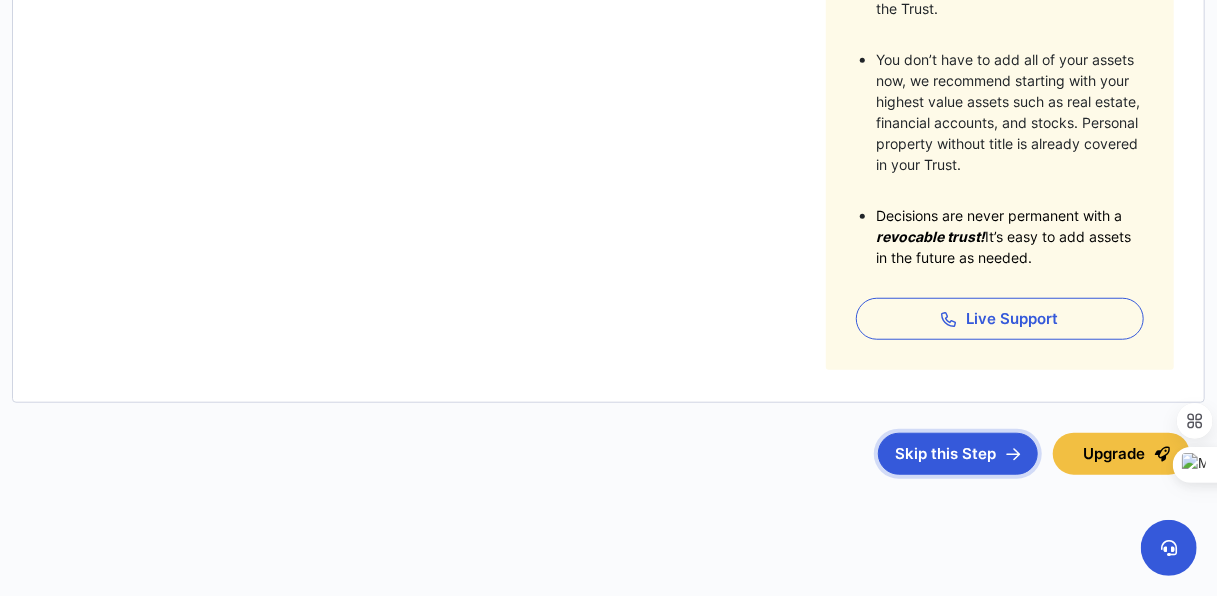 click on "Skip this Step" at bounding box center (958, 454) 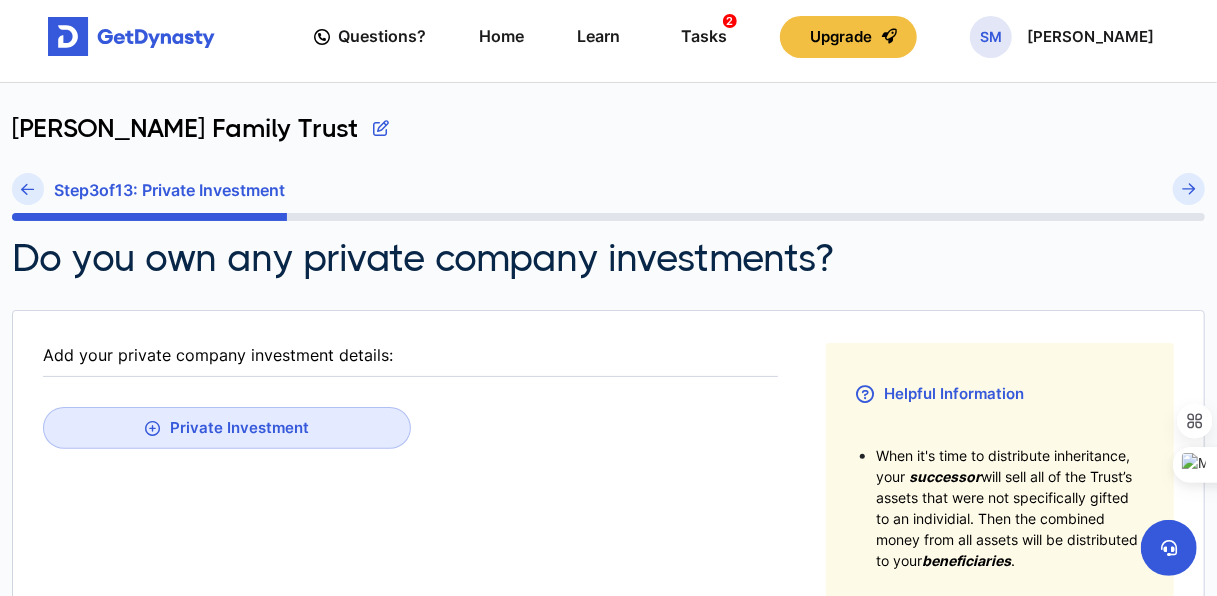 scroll, scrollTop: 633, scrollLeft: 0, axis: vertical 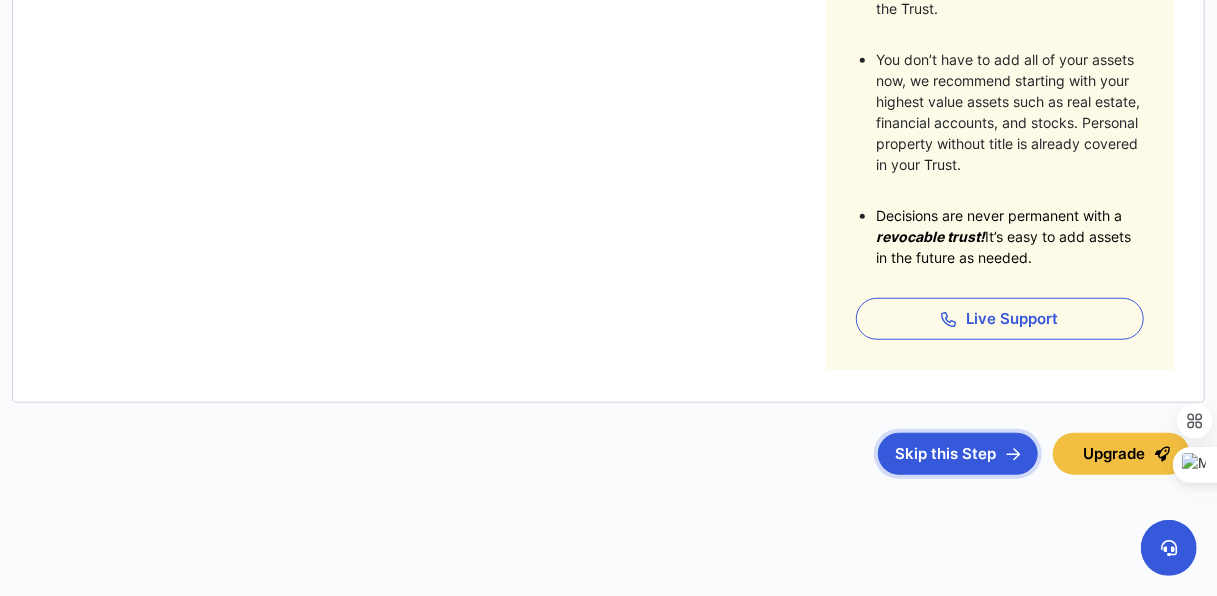 click on "Skip this Step" at bounding box center [958, 454] 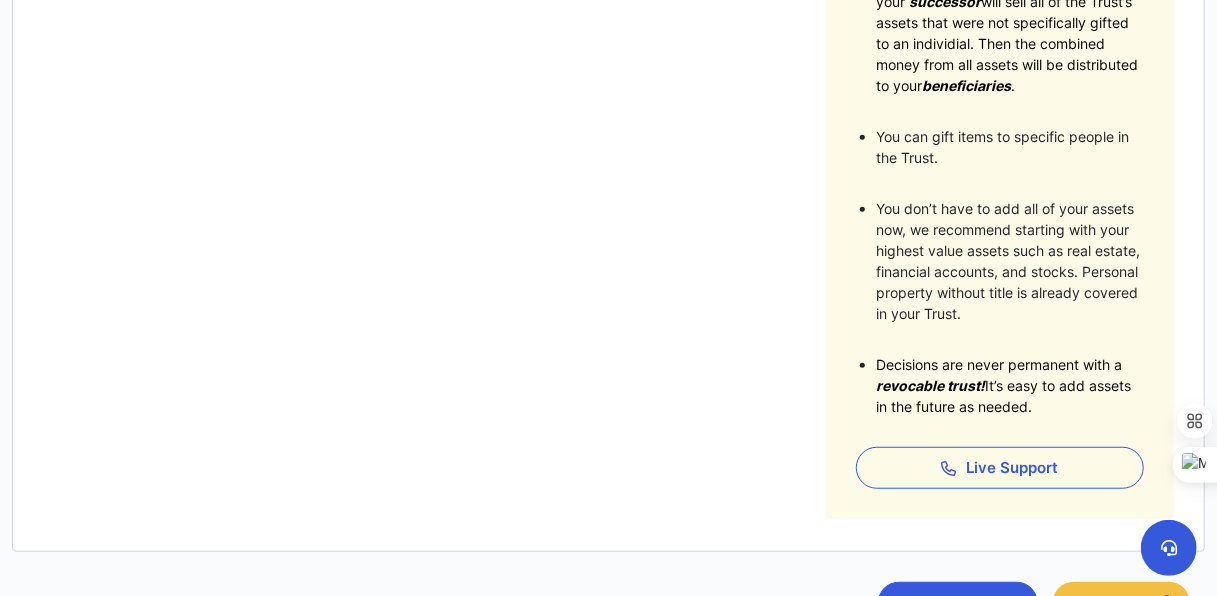 scroll, scrollTop: 633, scrollLeft: 0, axis: vertical 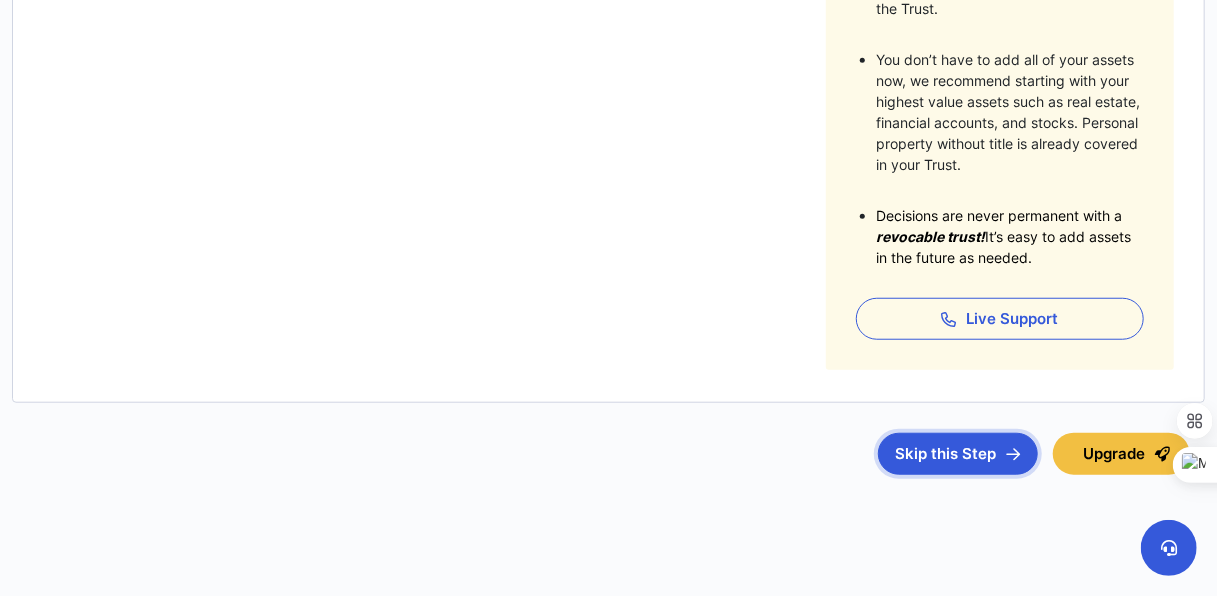 click on "Skip this Step" at bounding box center [958, 454] 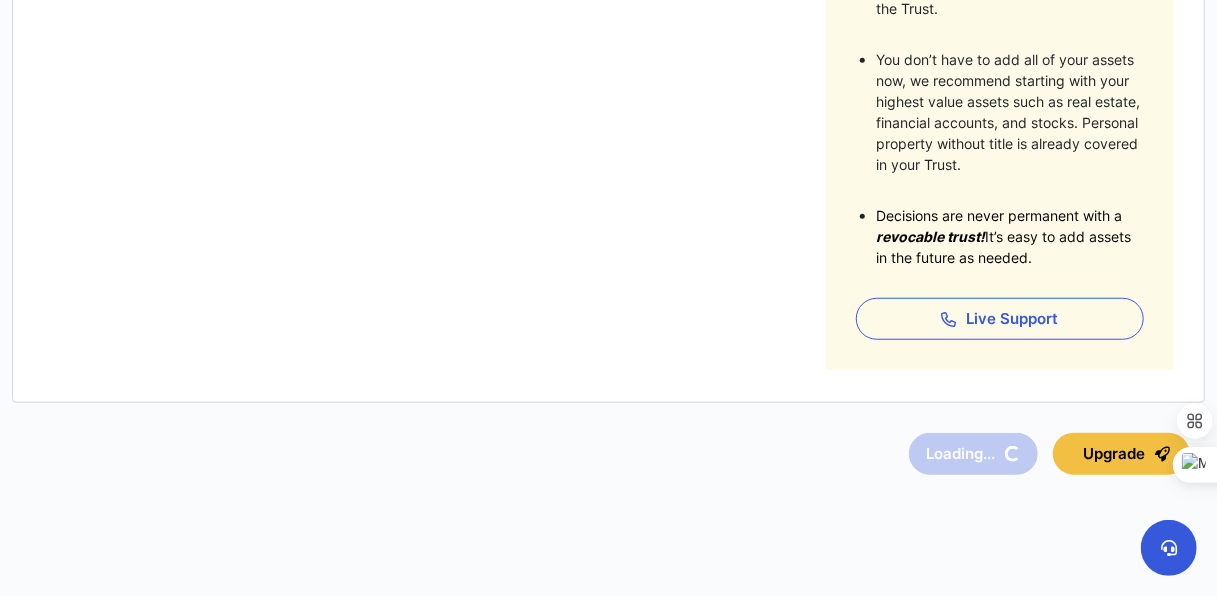 scroll, scrollTop: 0, scrollLeft: 0, axis: both 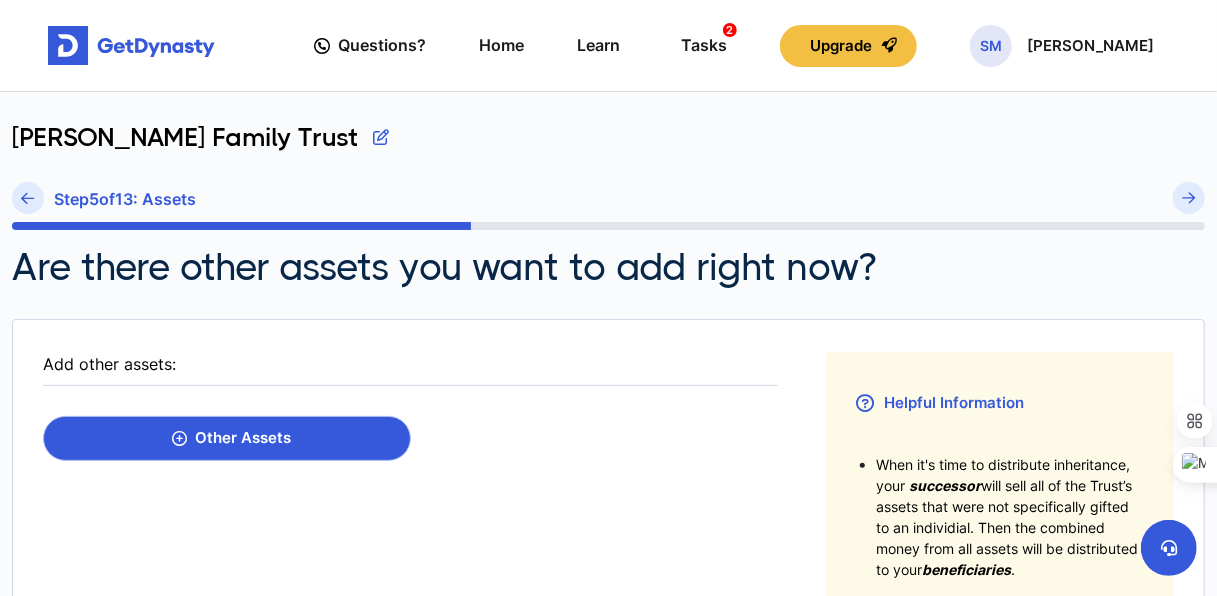 click on "Other Assets" at bounding box center [231, 438] 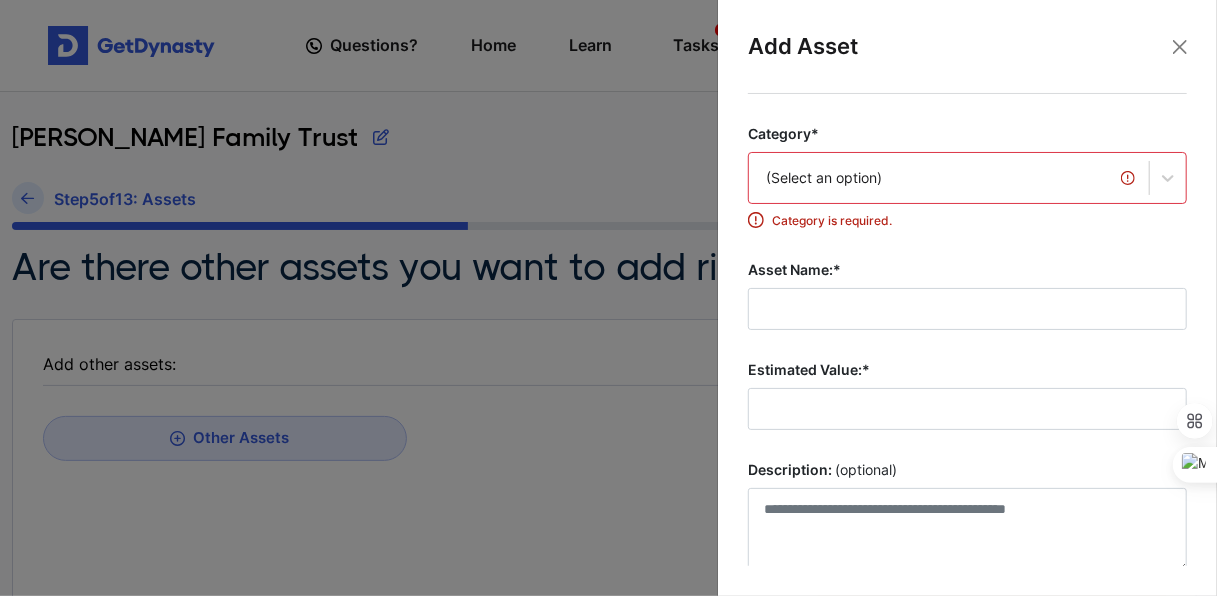 click on "(Select an option)" at bounding box center [967, 178] 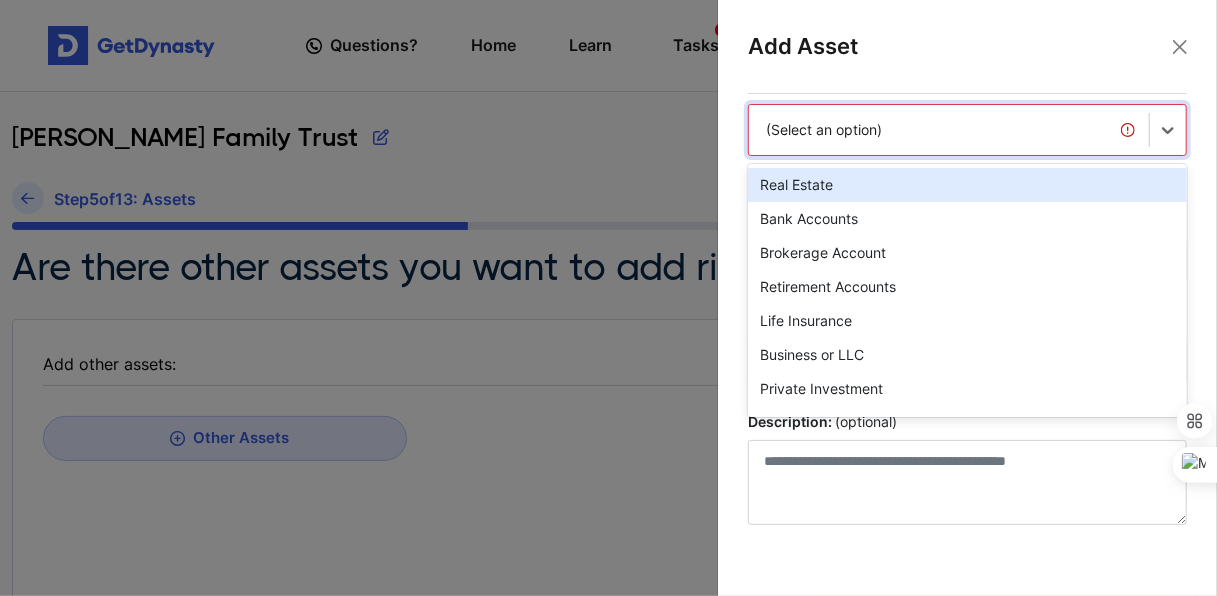 scroll, scrollTop: 48, scrollLeft: 0, axis: vertical 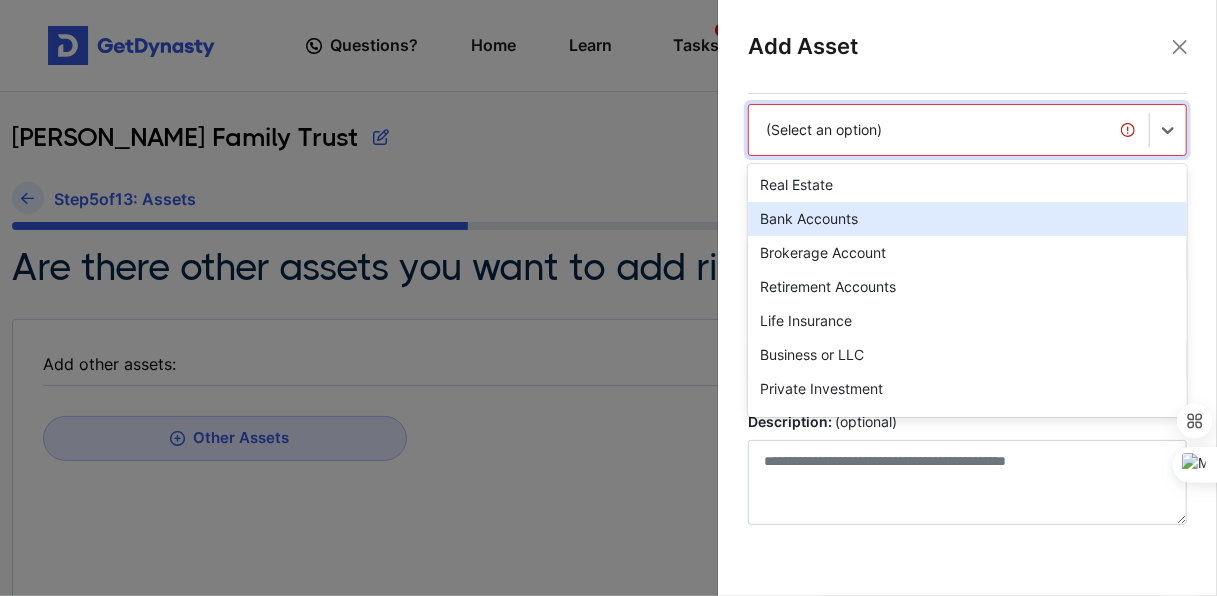 click on "Bank Accounts" at bounding box center [967, 219] 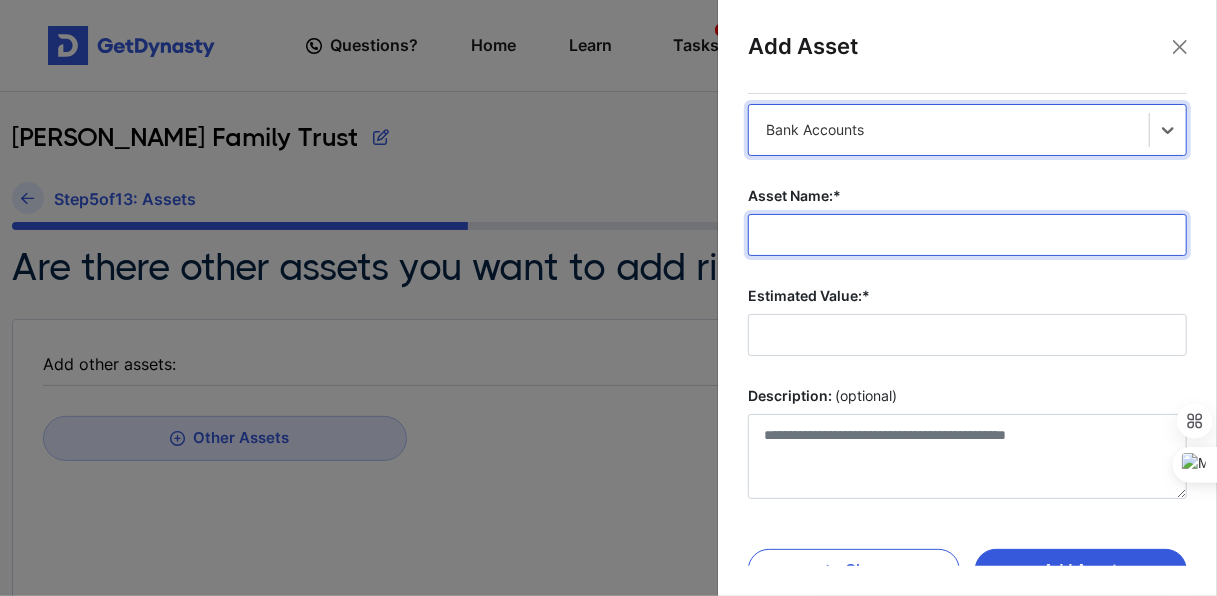 click on "Asset Name:*" at bounding box center (967, 235) 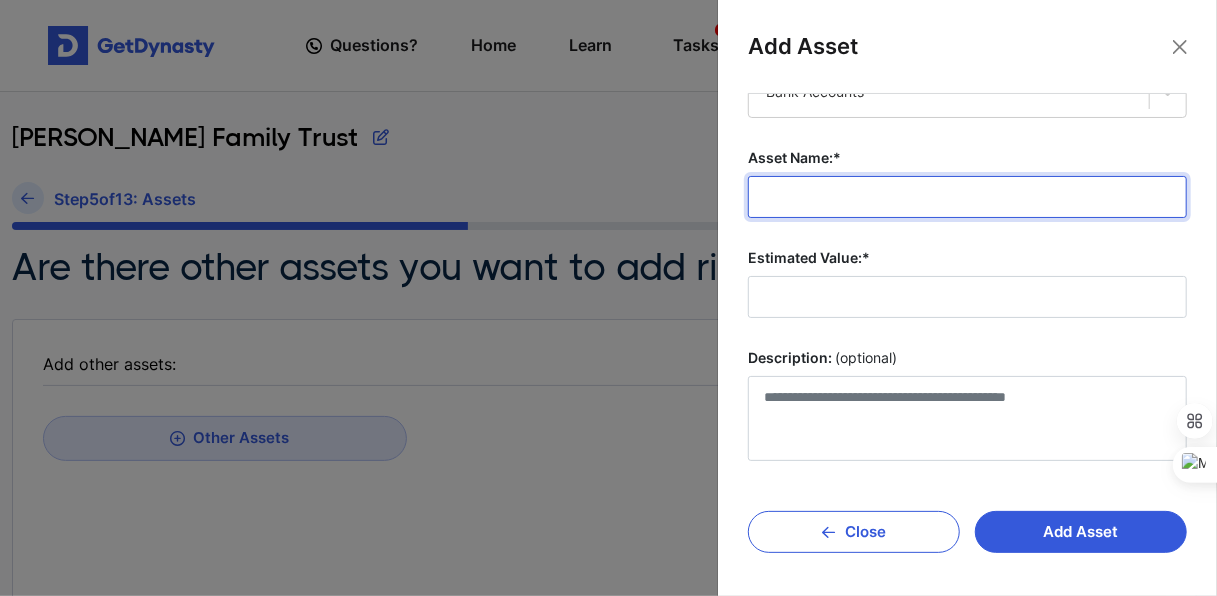 scroll, scrollTop: 0, scrollLeft: 0, axis: both 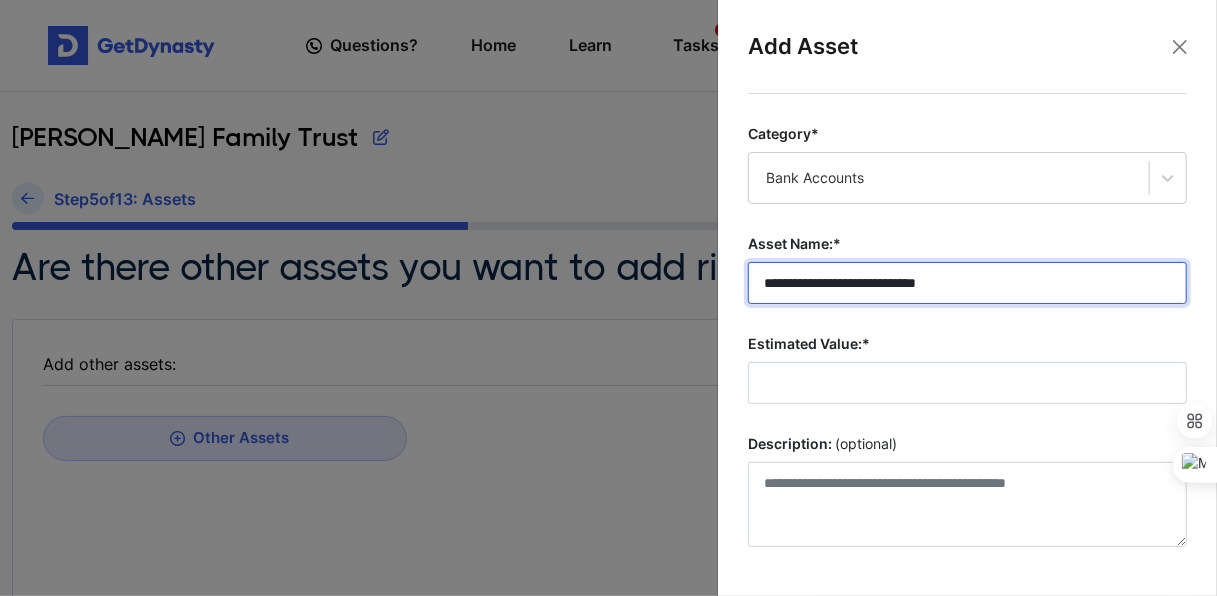 type on "**********" 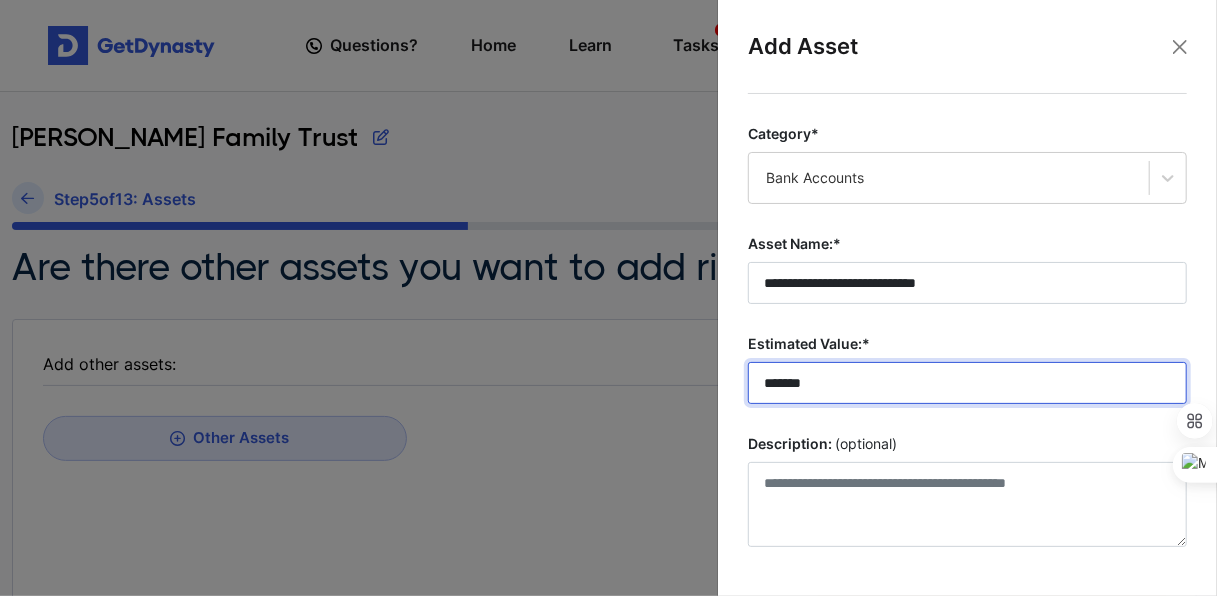 scroll, scrollTop: 86, scrollLeft: 0, axis: vertical 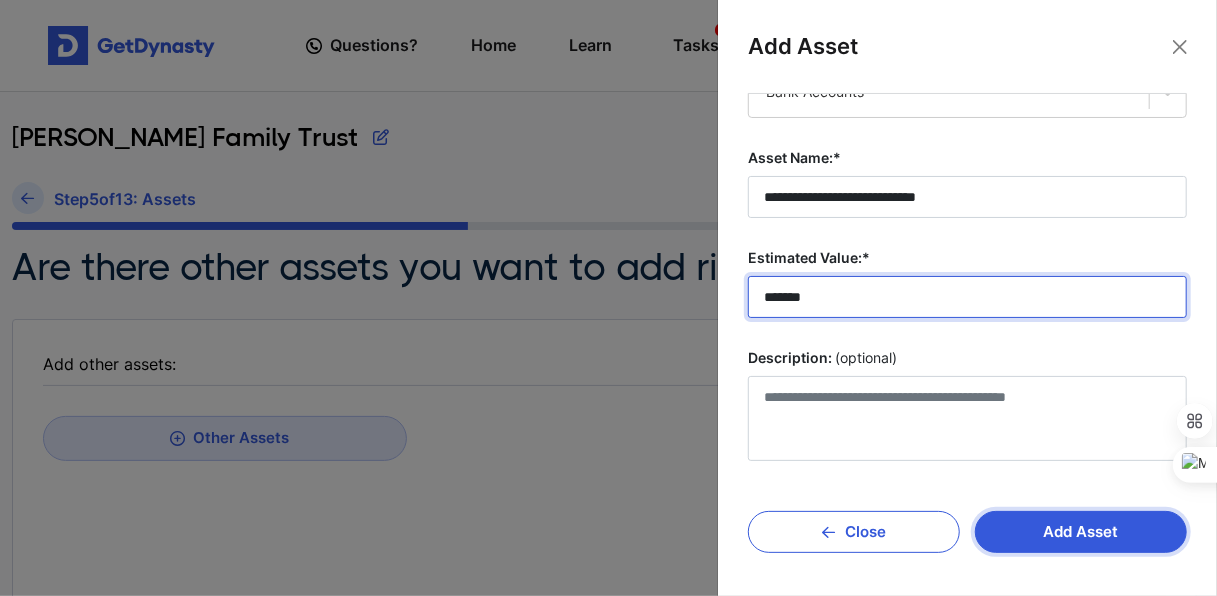 type on "*******" 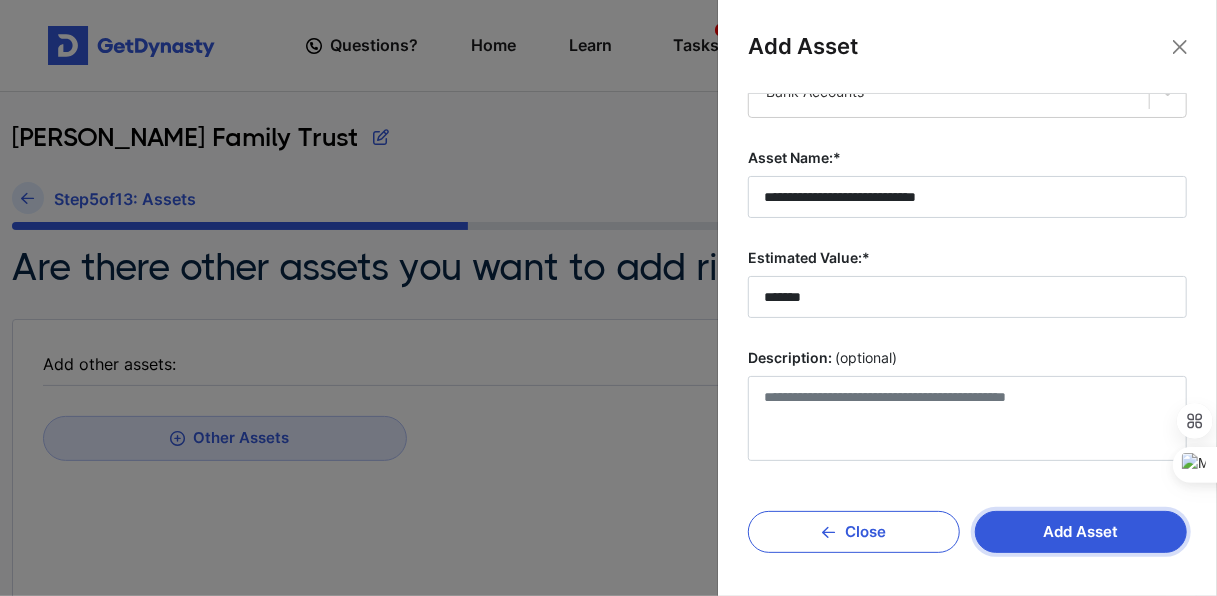 click on "Add Asset" at bounding box center [1081, 532] 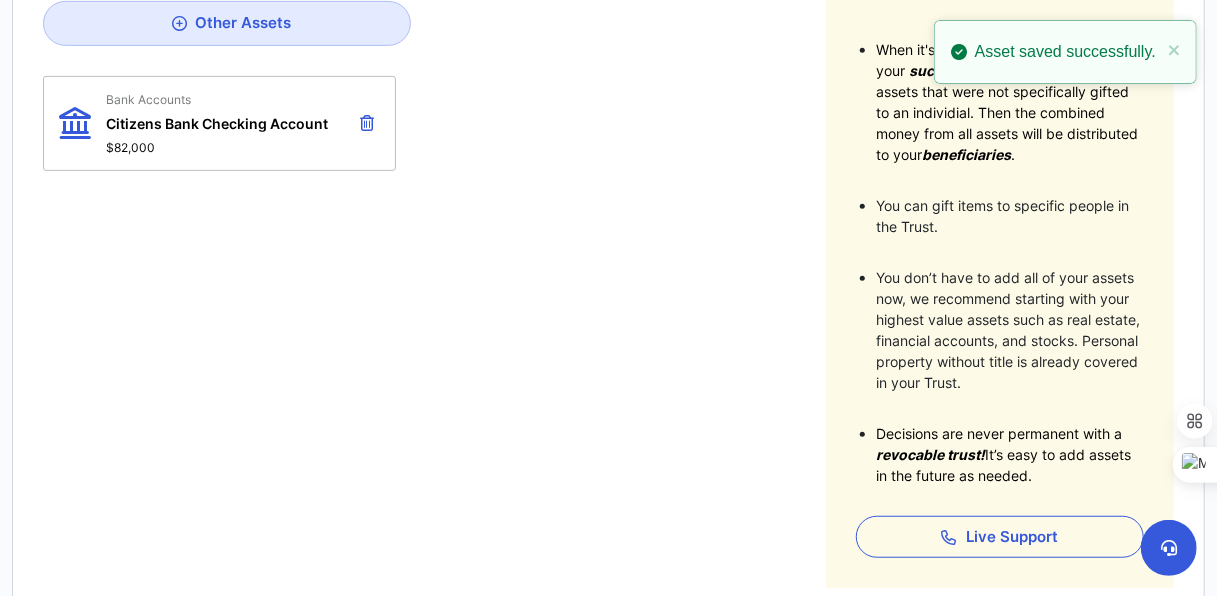 scroll, scrollTop: 16, scrollLeft: 0, axis: vertical 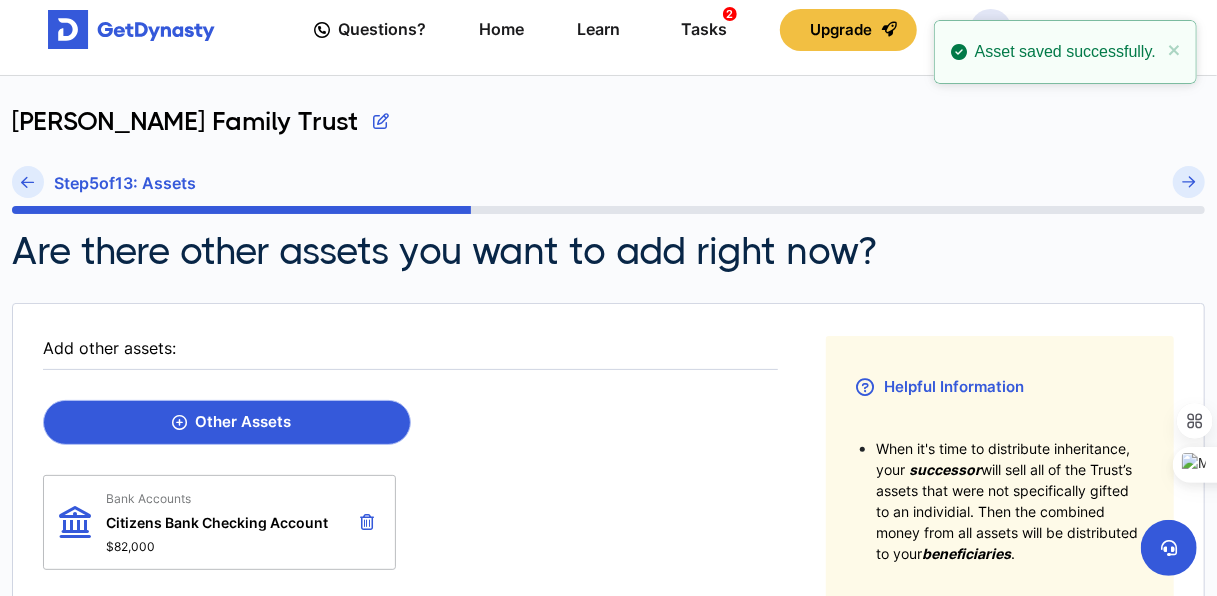 click on "Other Assets" at bounding box center (227, 422) 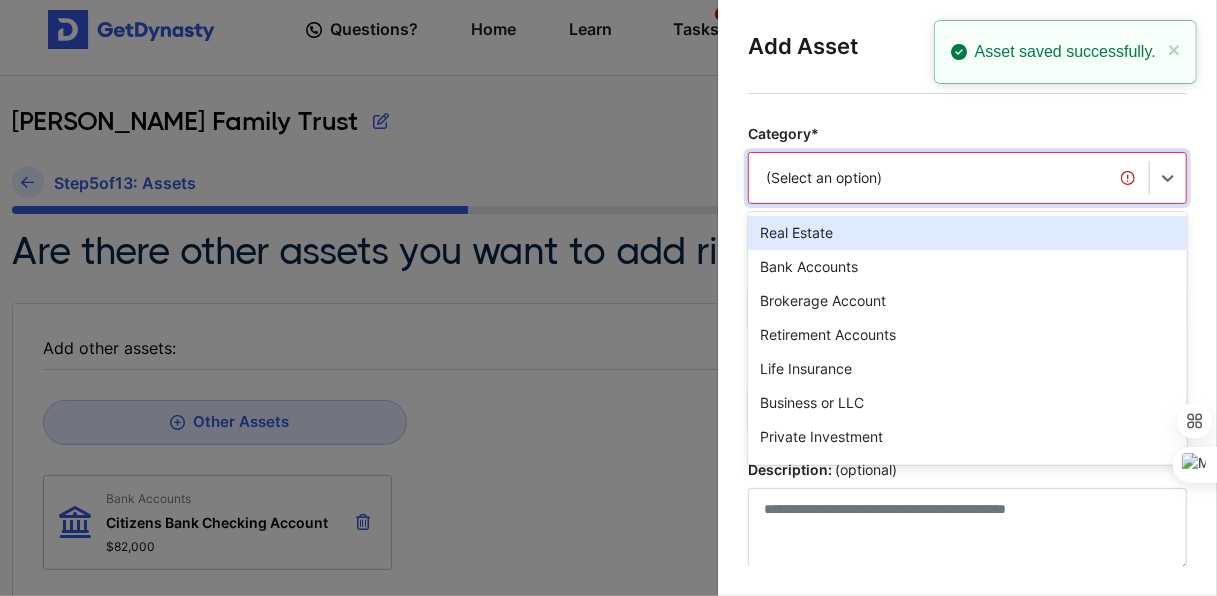 click on "(Select an option)" at bounding box center [967, 178] 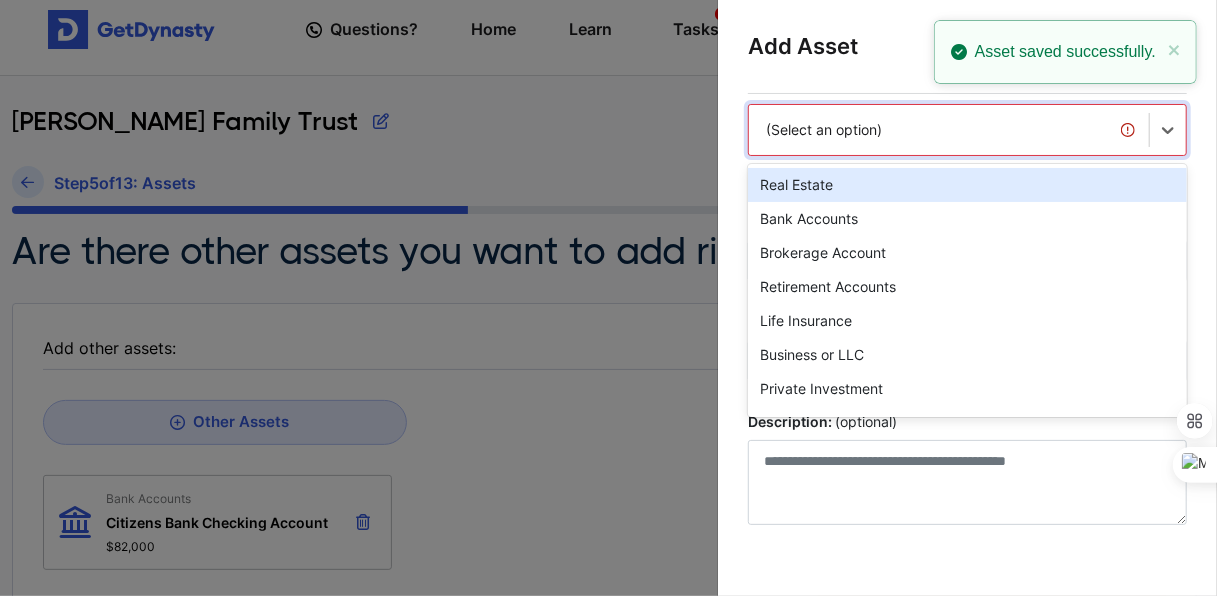 scroll, scrollTop: 48, scrollLeft: 0, axis: vertical 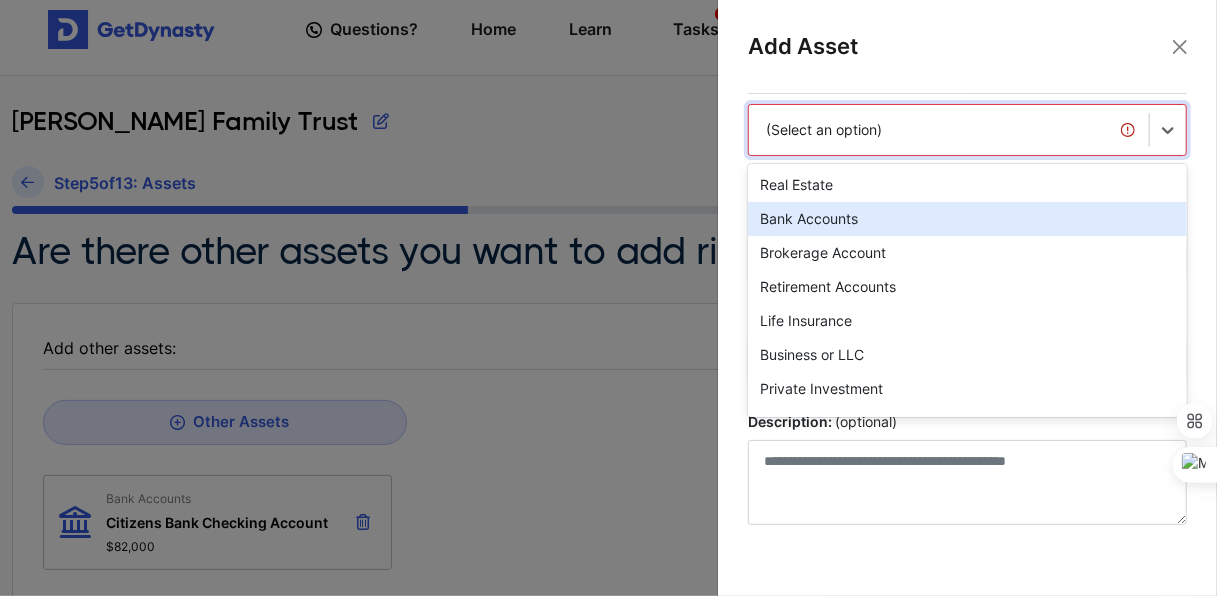 click on "Bank Accounts" at bounding box center (967, 219) 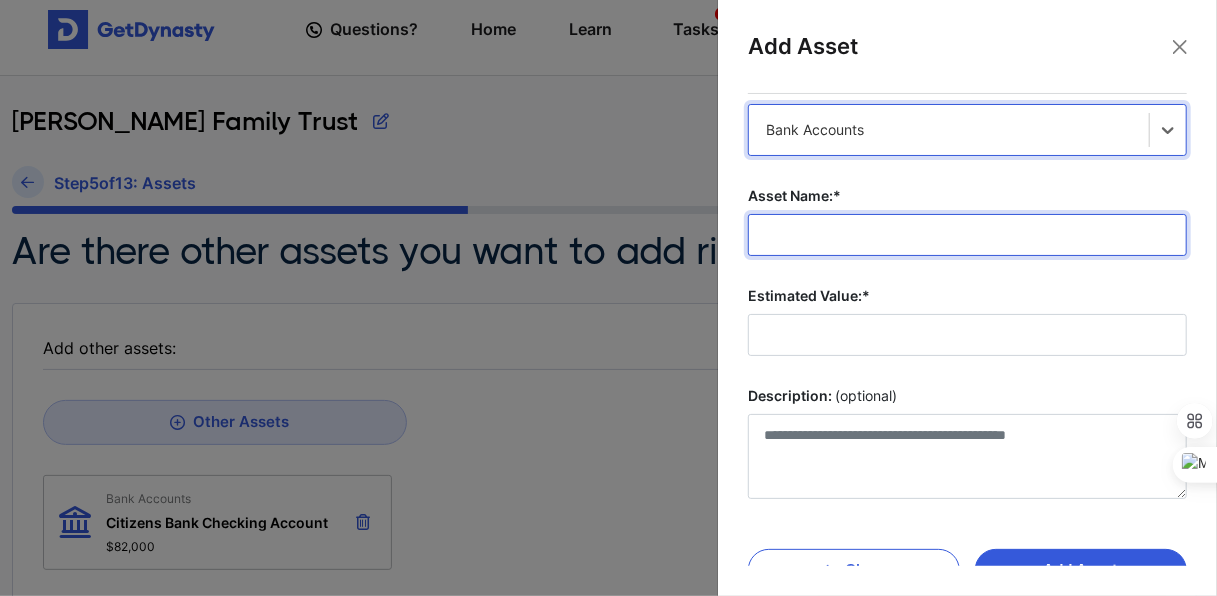 click on "Asset Name:*" at bounding box center (967, 235) 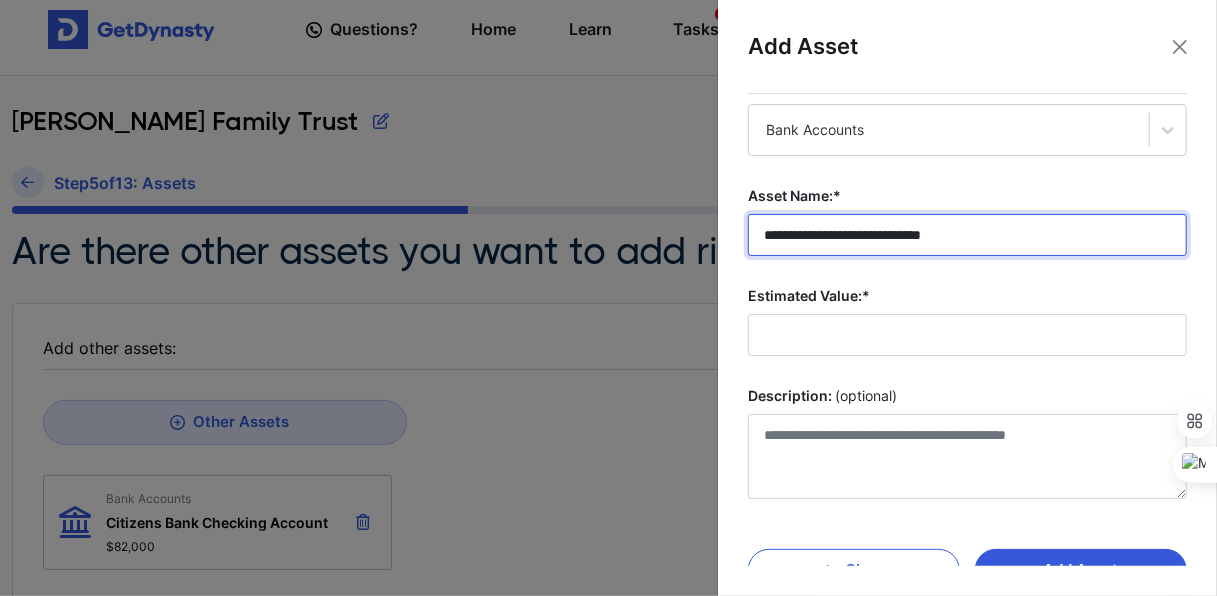 click on "**********" at bounding box center [967, 235] 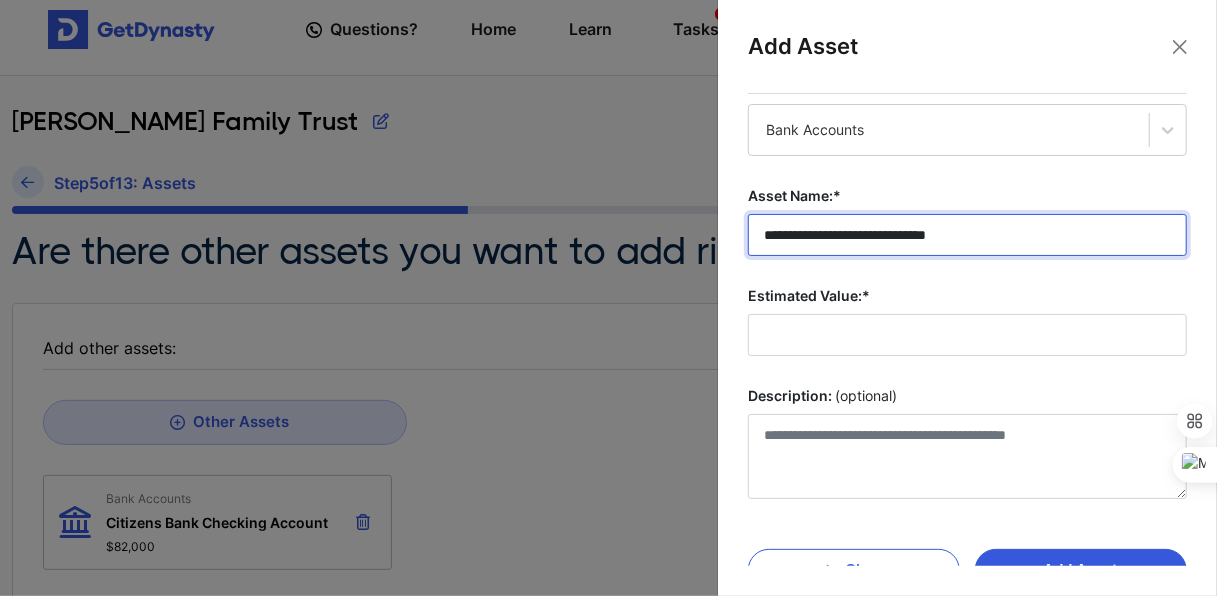 type on "**********" 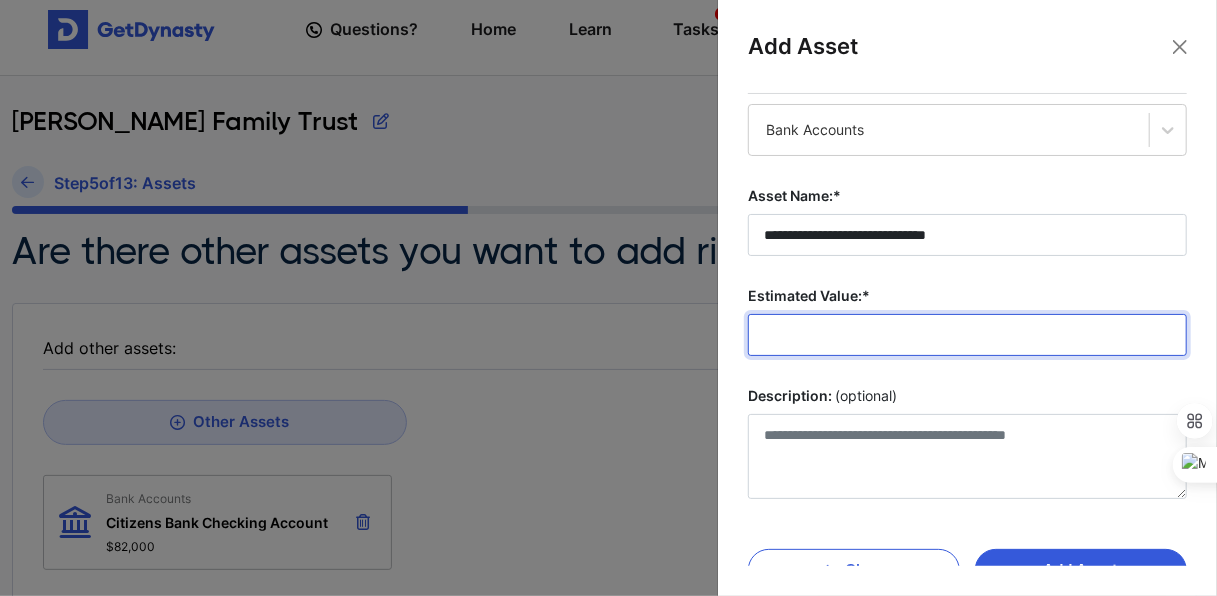 click on "Estimated Value:*" at bounding box center [967, 335] 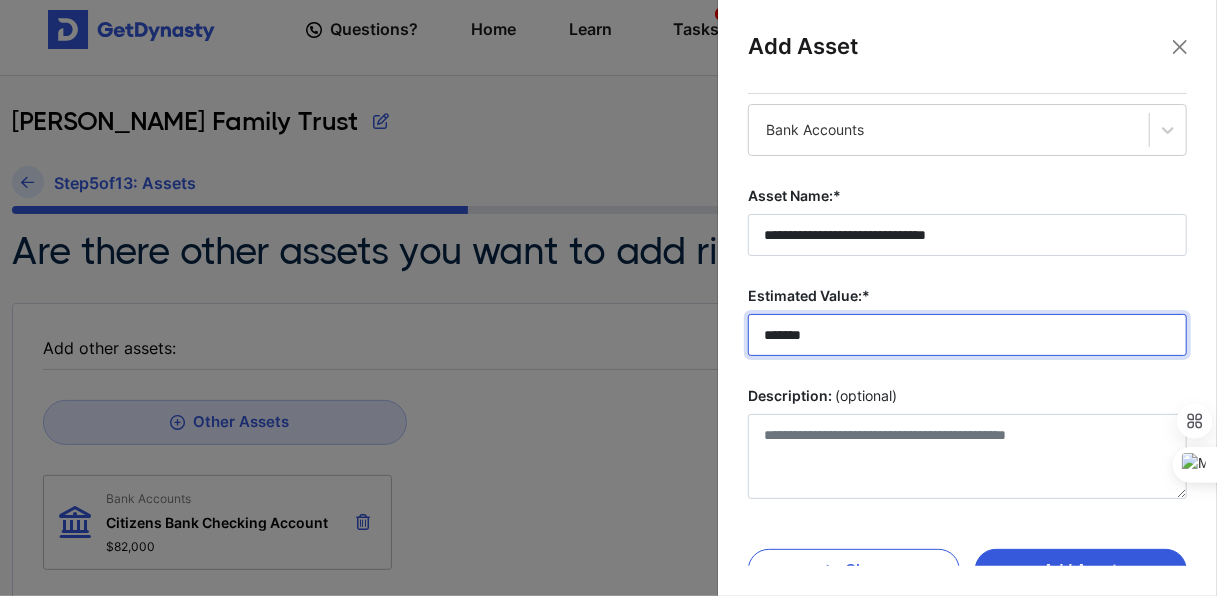 scroll, scrollTop: 86, scrollLeft: 0, axis: vertical 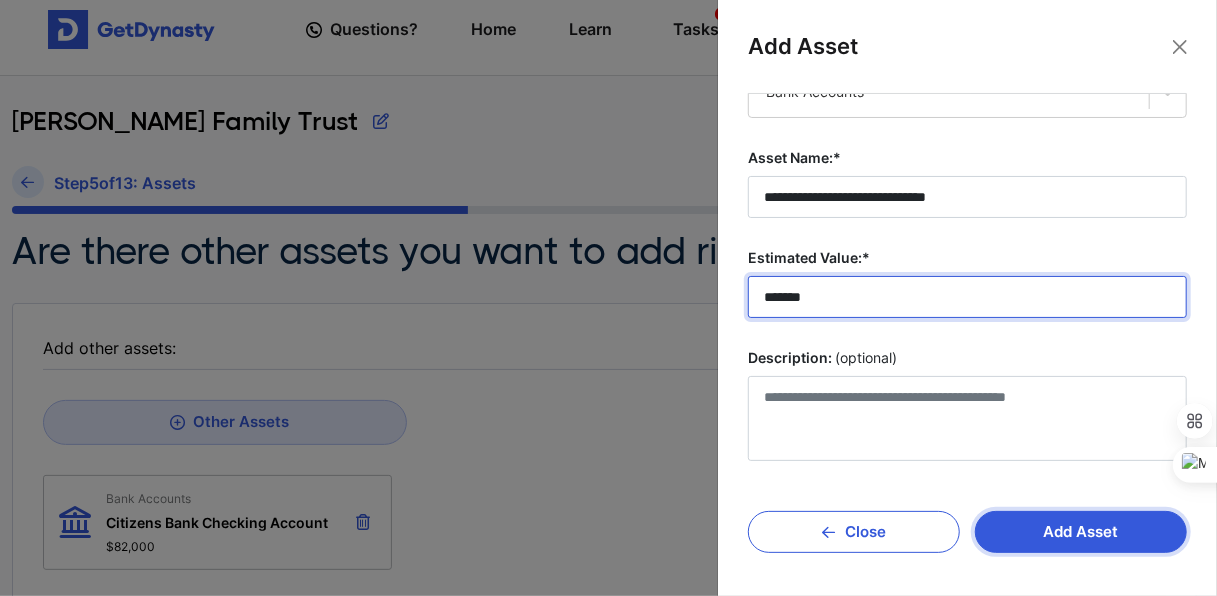 type on "*******" 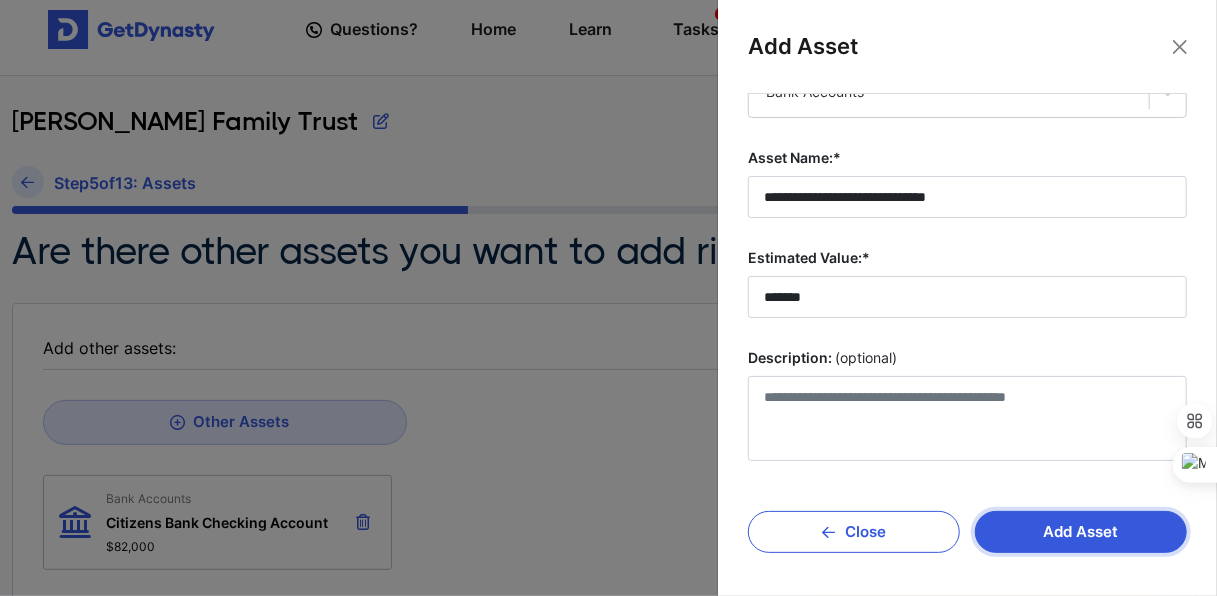 click on "Add Asset" at bounding box center [1081, 532] 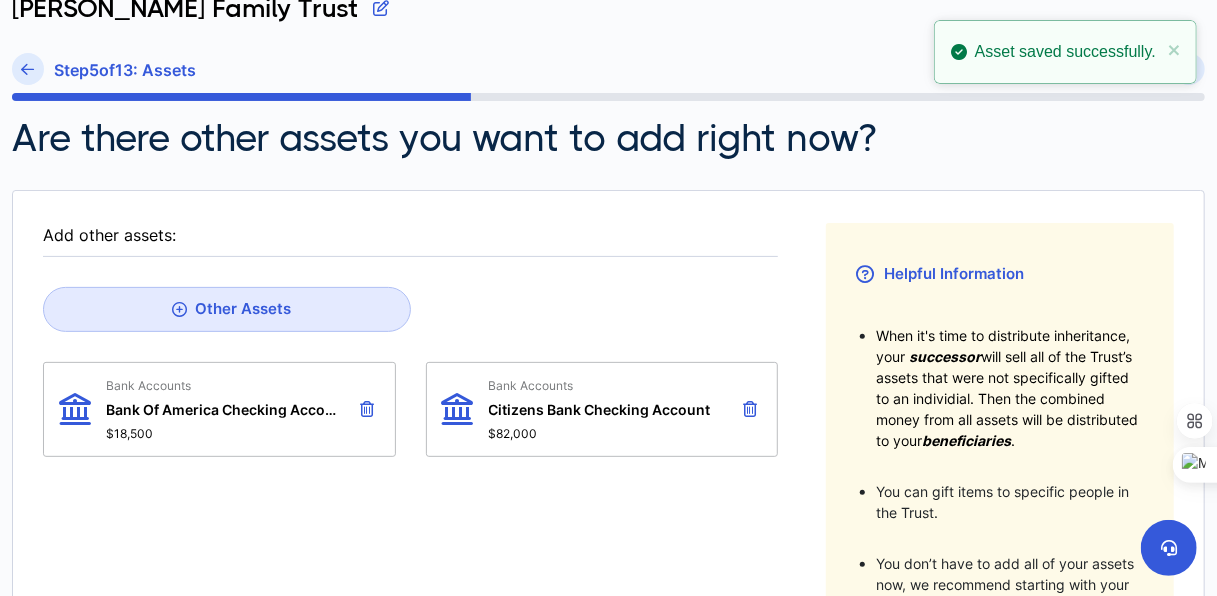 scroll, scrollTop: 134, scrollLeft: 0, axis: vertical 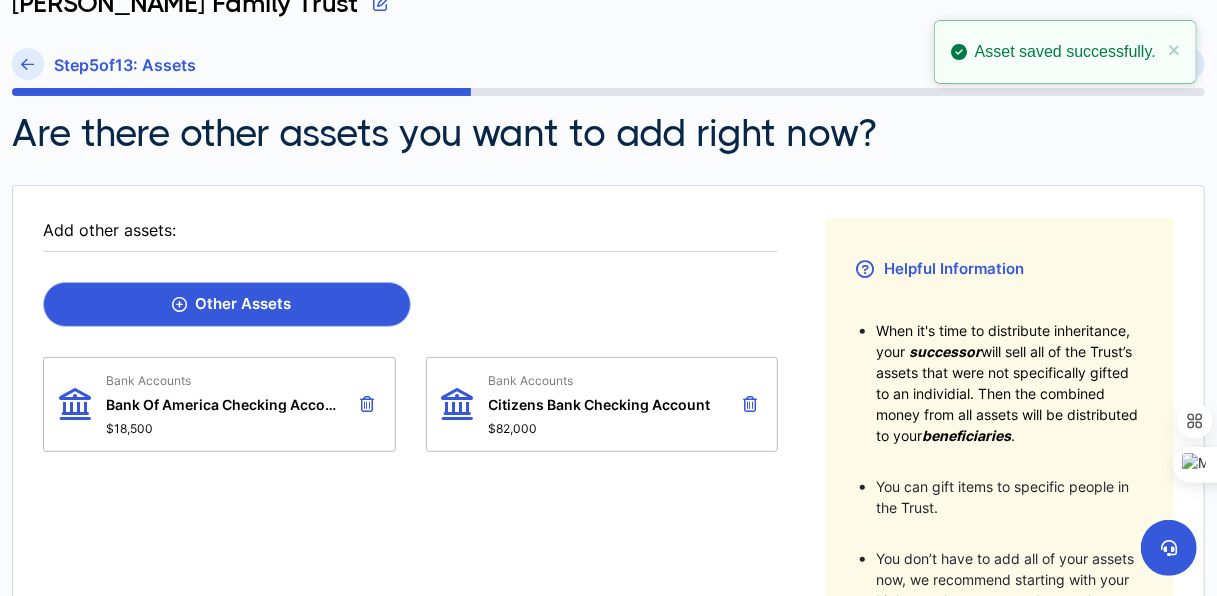 click on "Other Assets" at bounding box center [227, 304] 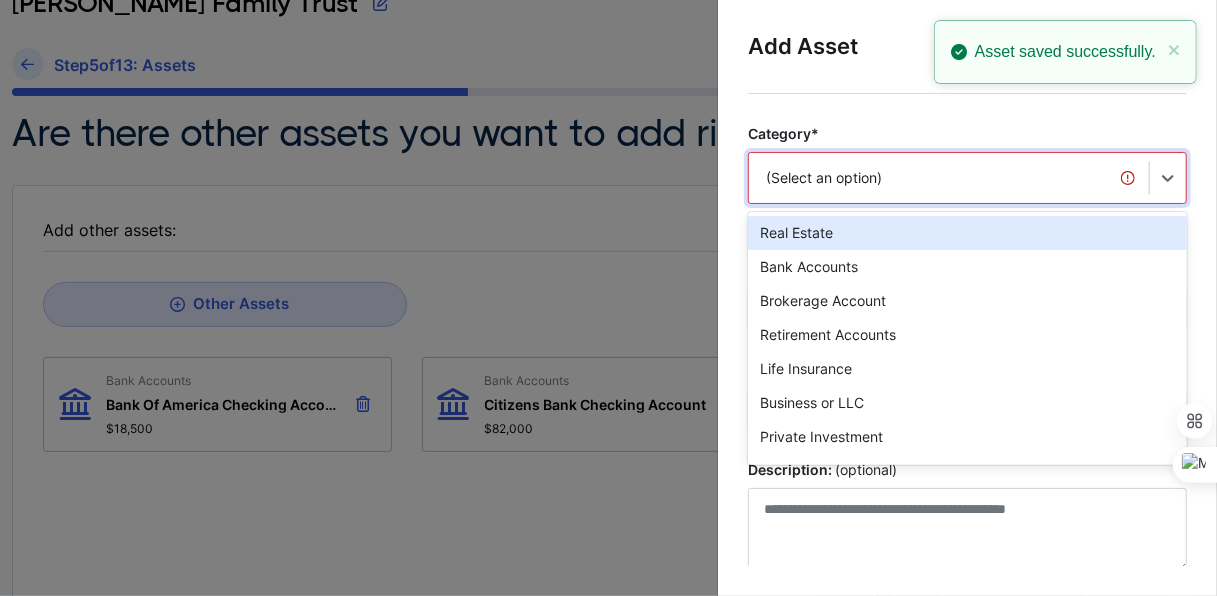 click on "option Real Estate focused, 1 of 20. 20 results available. Use Up and Down to choose options, press Enter to select the currently focused option, press Escape to exit the menu, press Tab to select the option and exit the menu. (Select an option) Real Estate Bank Accounts Brokerage Account Retirement Accounts Life Insurance Business or LLC Private Investment Private Company Warrants Cryptocurrency Vehicles Notes or Debt Safe Deposit Box Business Interest in Partnerships or LLC Patents or Copyrights Precious Metals or Stones Valuable Art, Furniture, Antique, Collectibles Private Company RSU Private Company Stock Private Company Stock Options Other" at bounding box center [967, 178] 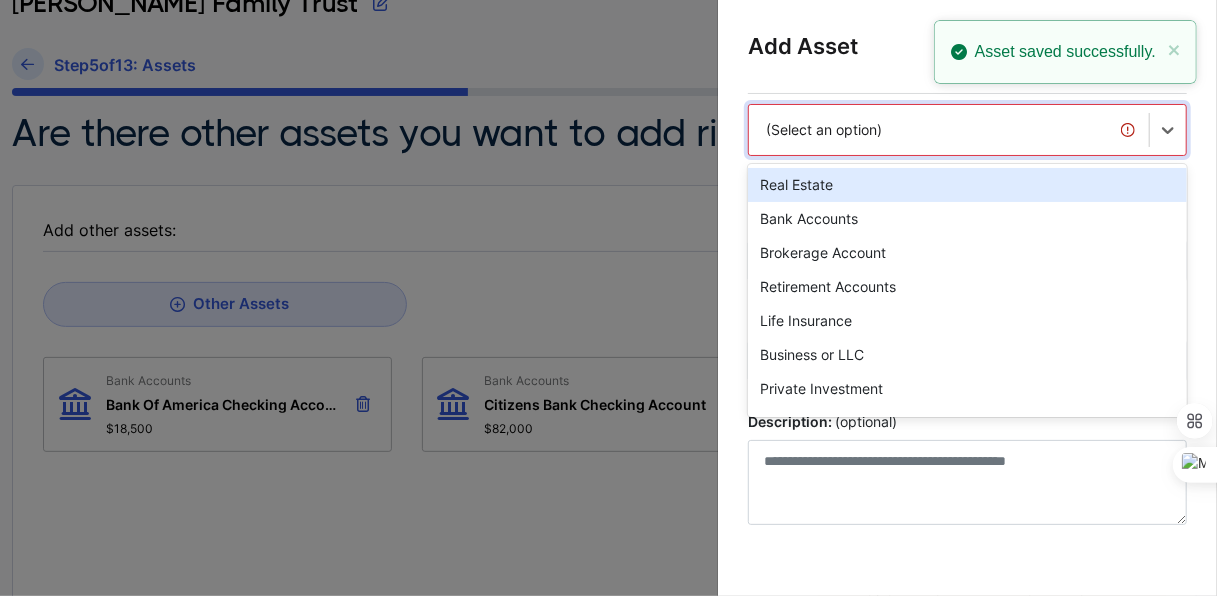 scroll, scrollTop: 48, scrollLeft: 0, axis: vertical 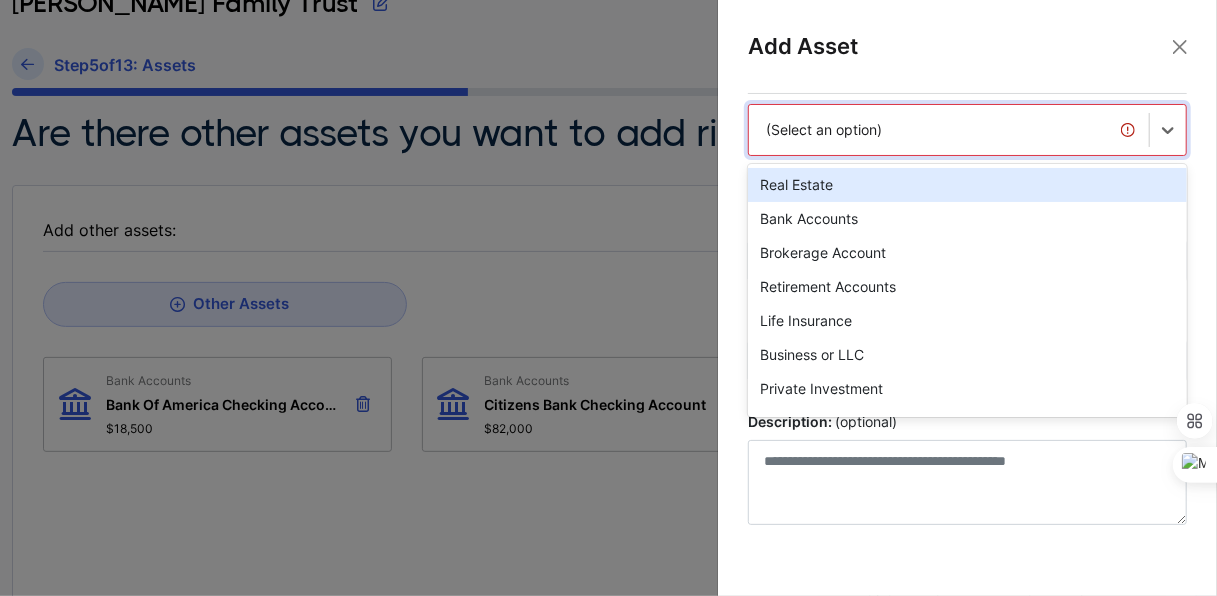 click on "(Select an option)" at bounding box center [949, 130] 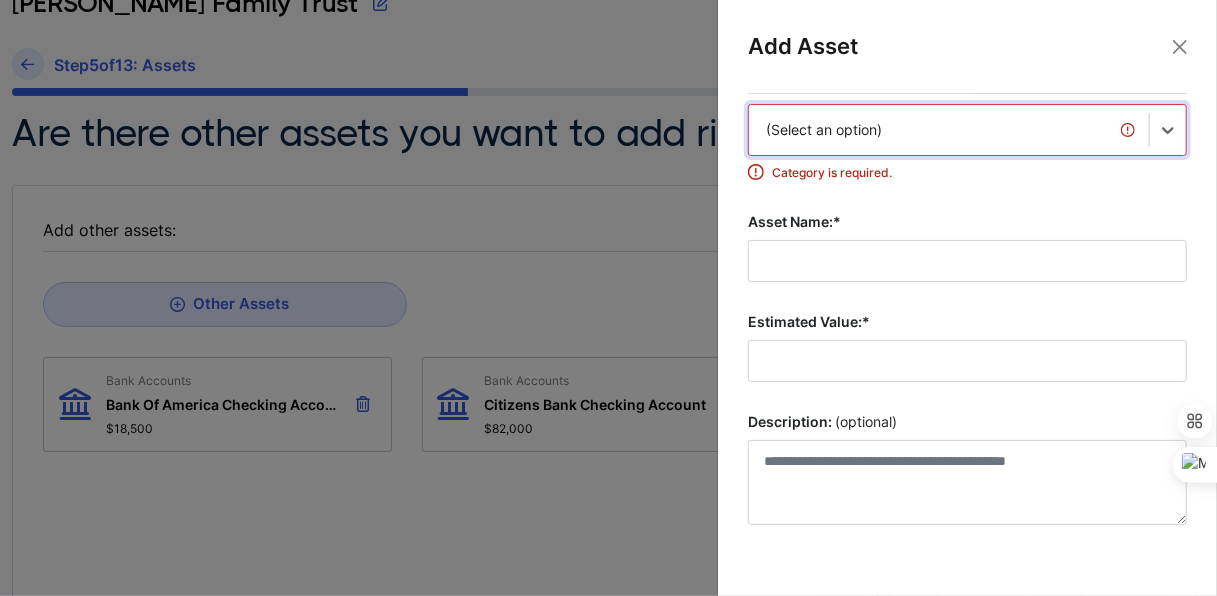 click on "(Select an option)" at bounding box center [949, 130] 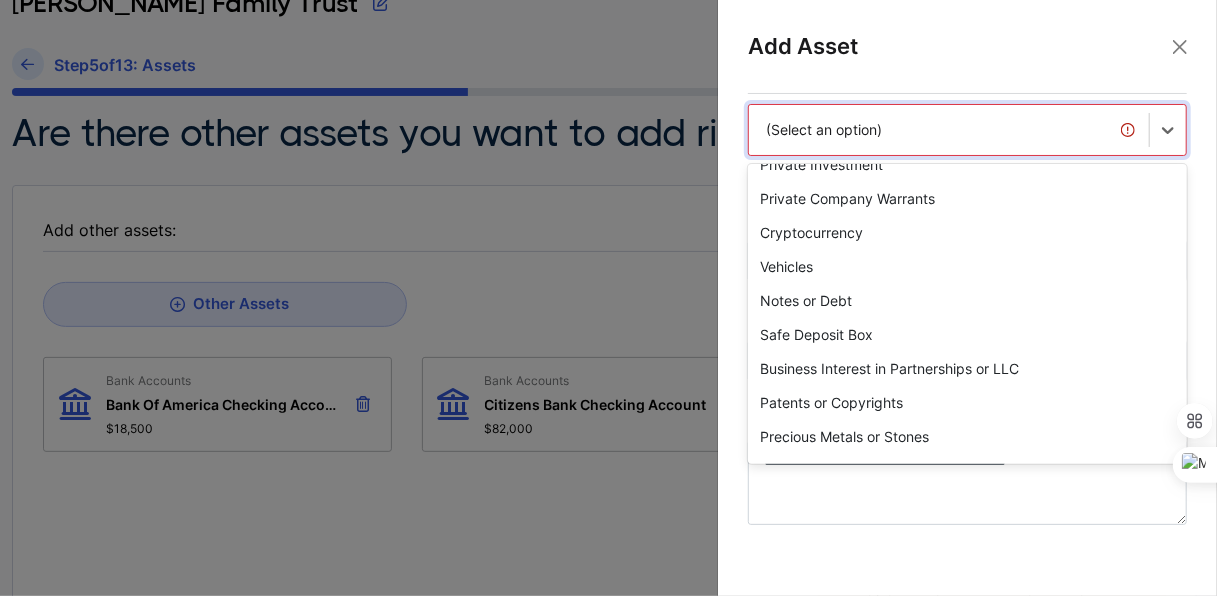 scroll, scrollTop: 226, scrollLeft: 0, axis: vertical 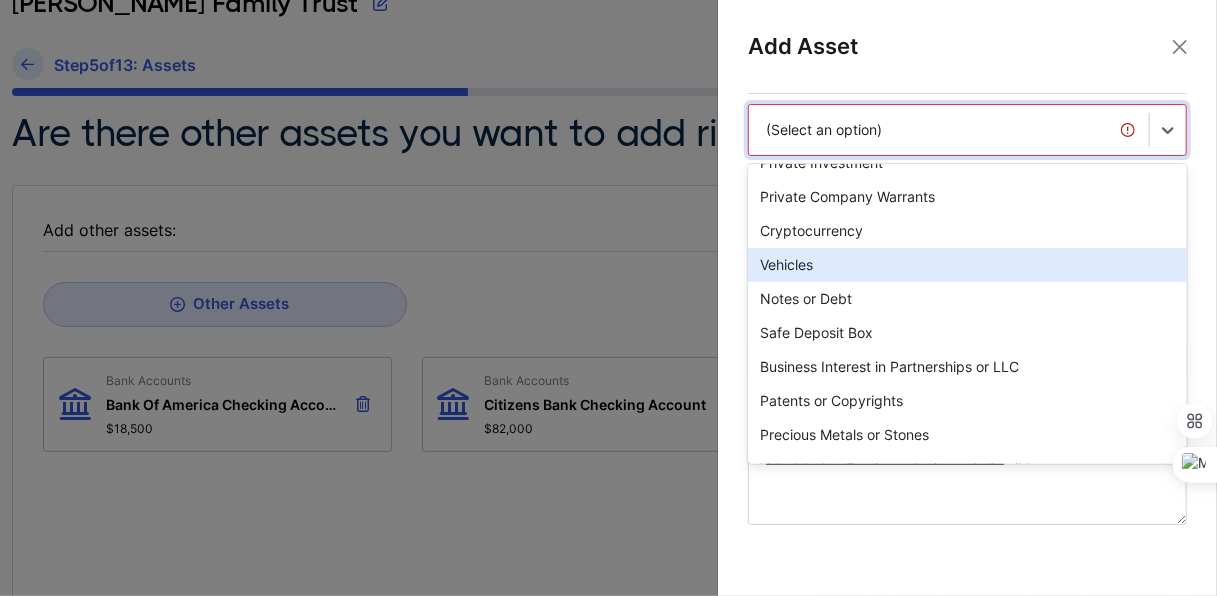 click on "Vehicles" at bounding box center (967, 265) 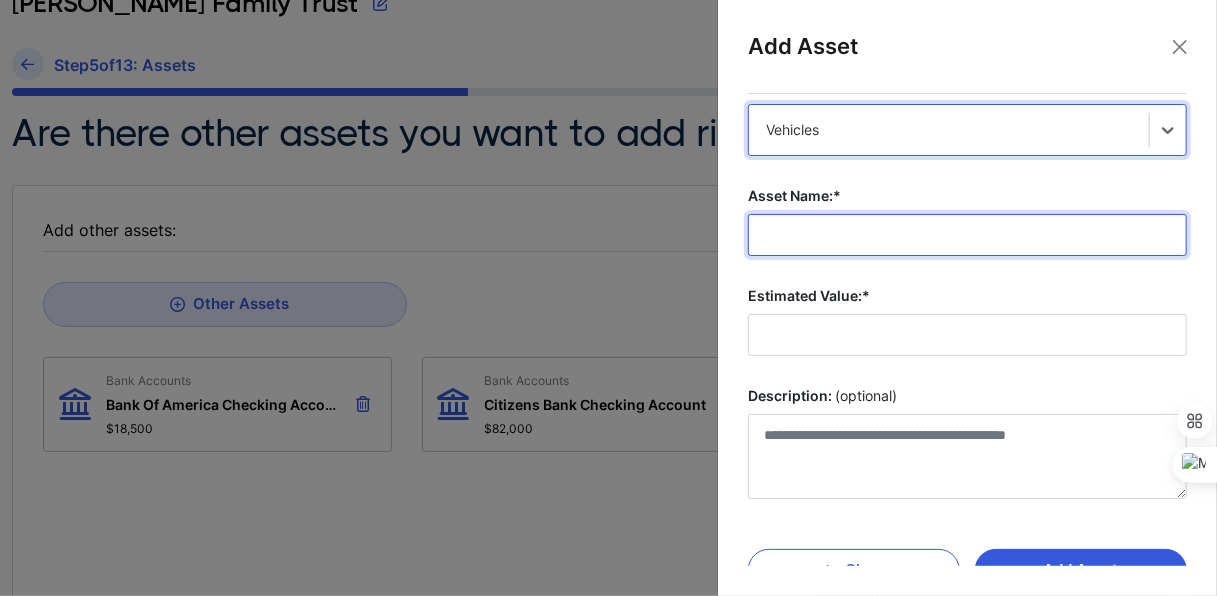 click on "Asset Name:*" at bounding box center (967, 235) 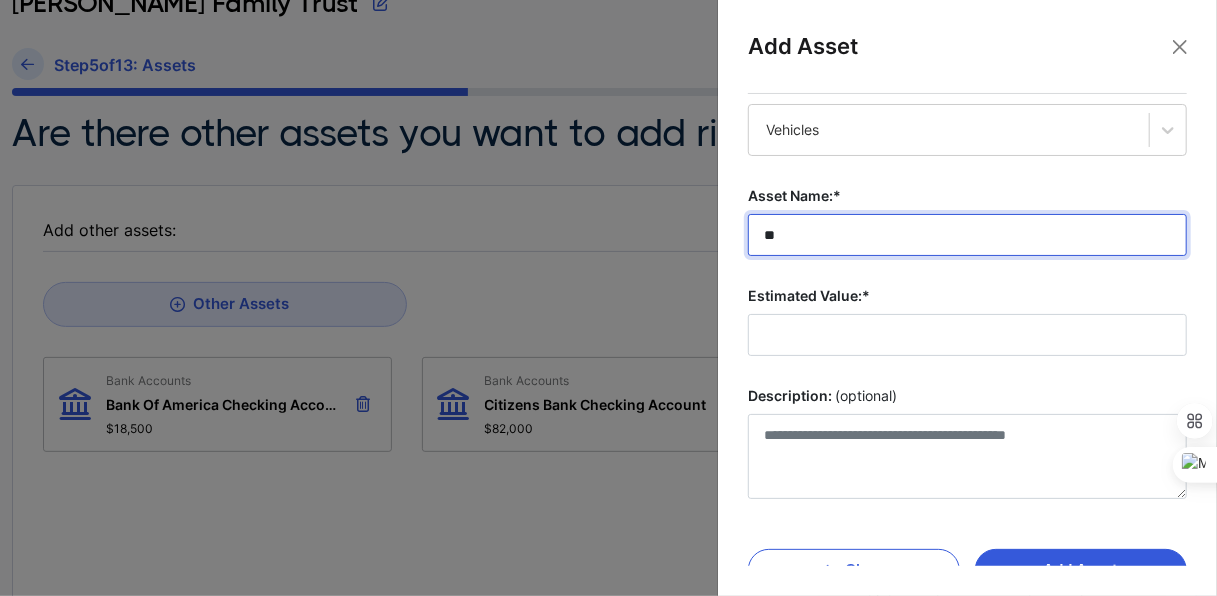 type on "*" 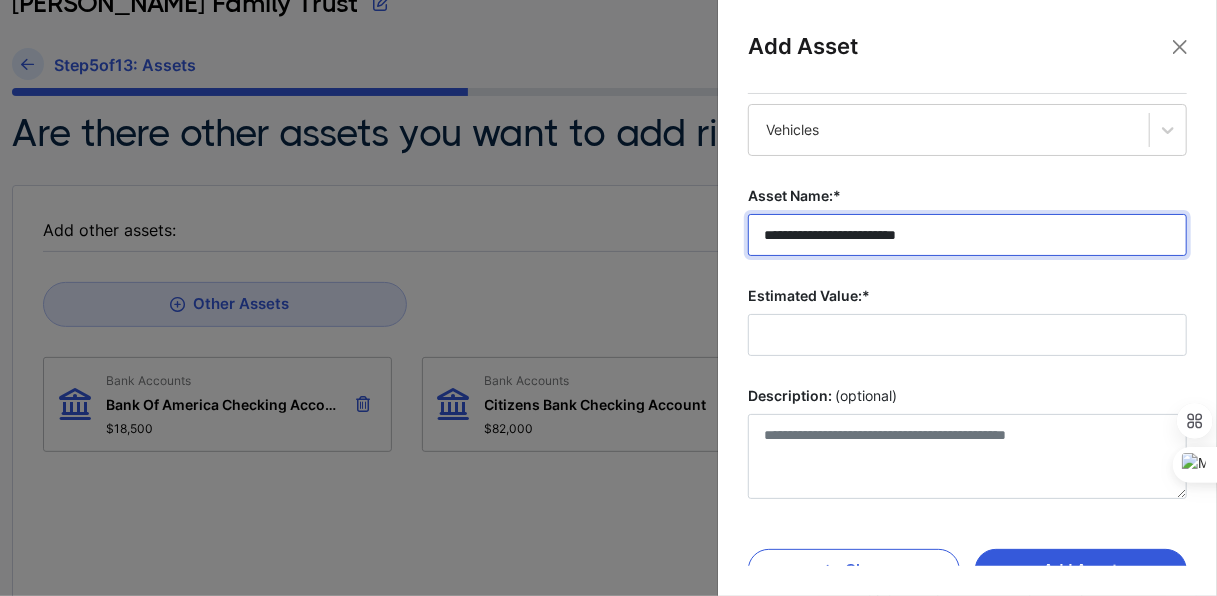 type on "**********" 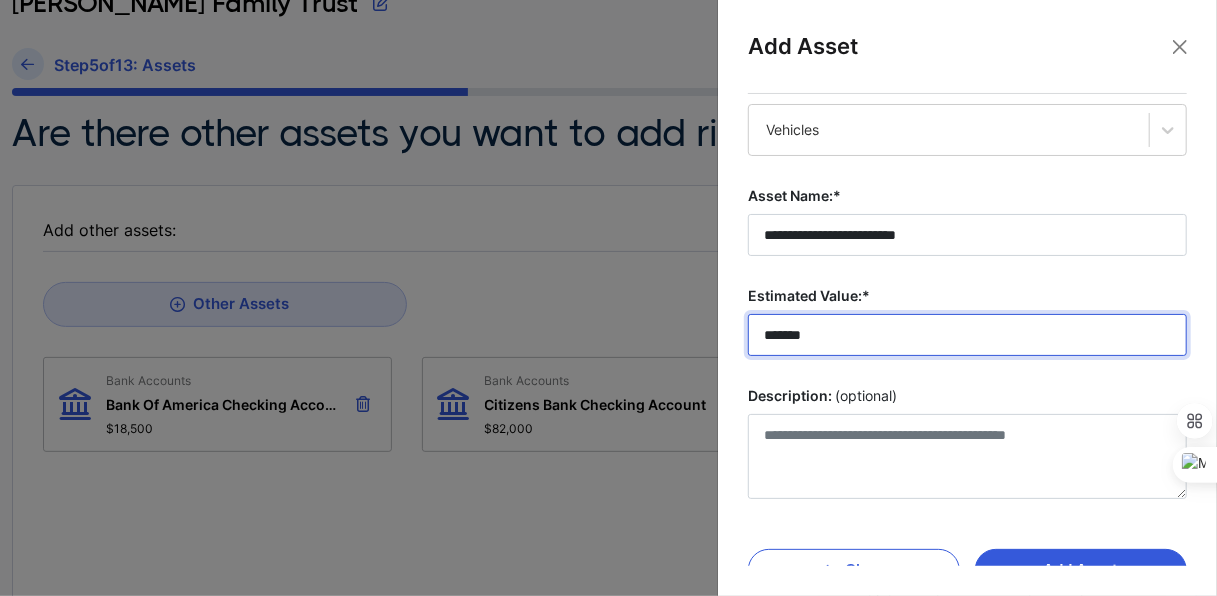 scroll, scrollTop: 86, scrollLeft: 0, axis: vertical 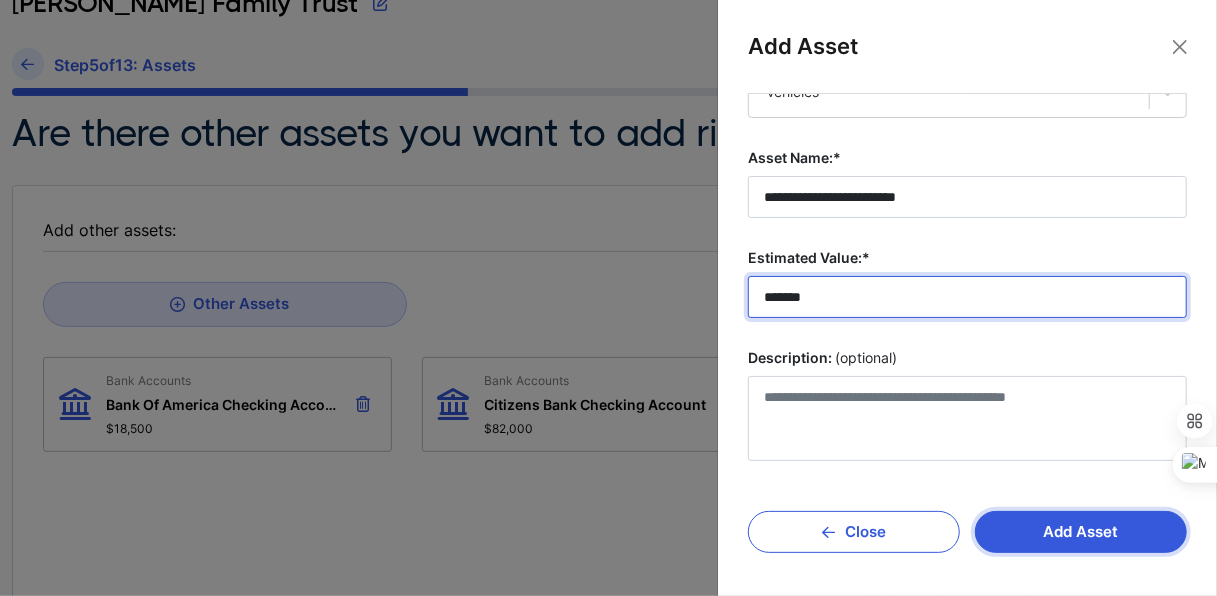 type on "*******" 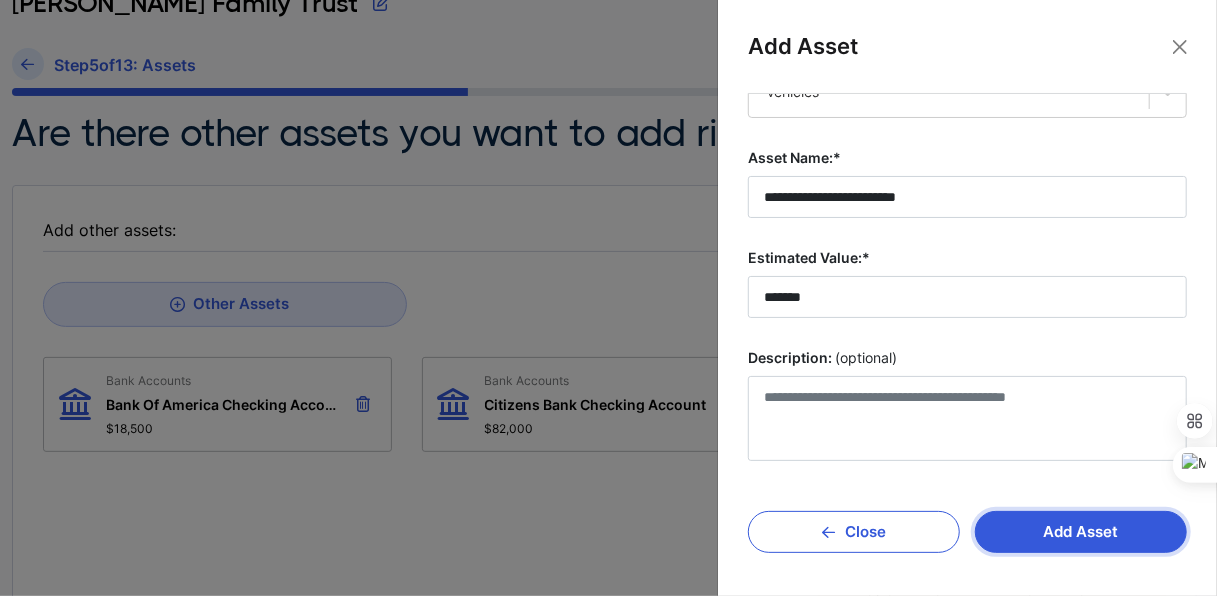 click on "Add Asset" at bounding box center (1081, 532) 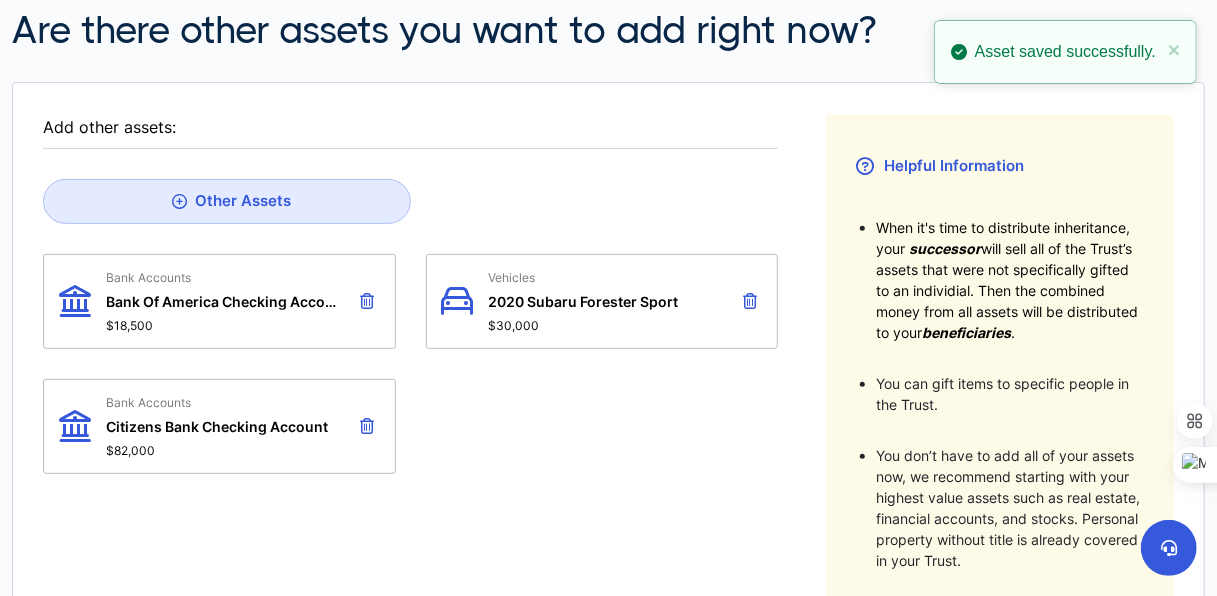 scroll, scrollTop: 253, scrollLeft: 0, axis: vertical 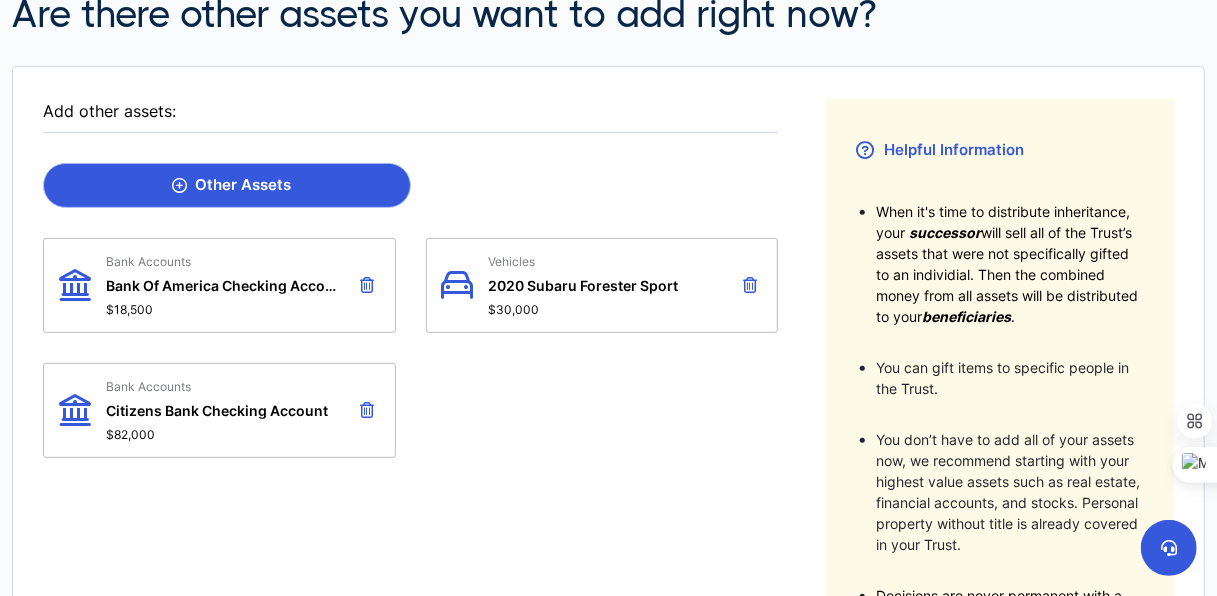 click on "Other Assets" at bounding box center [227, 185] 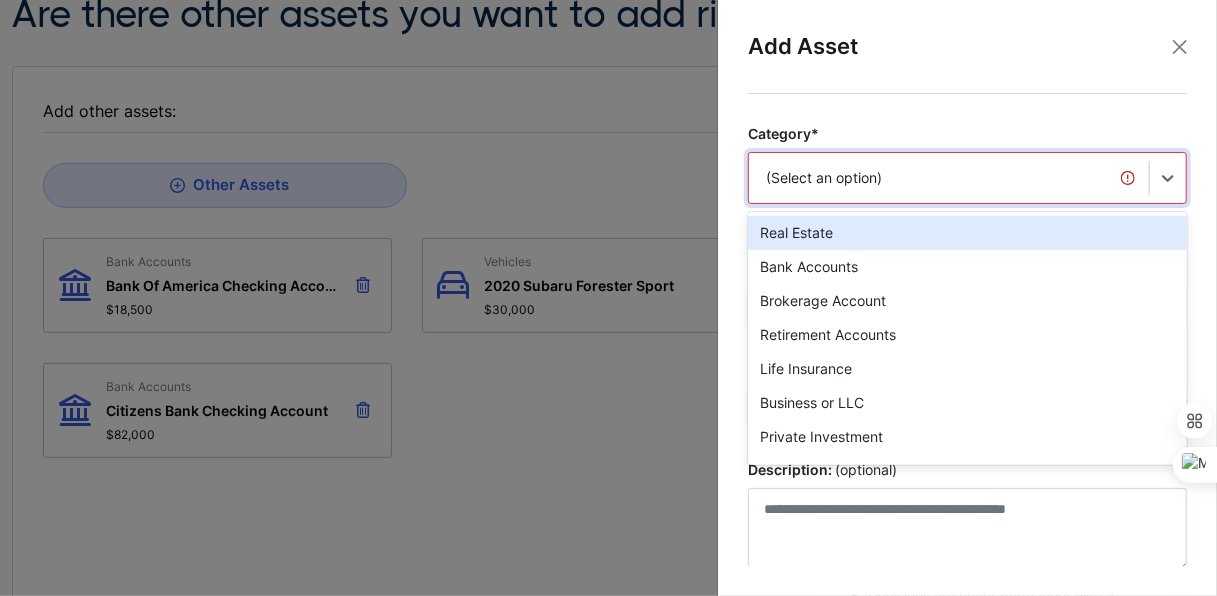 click on "Category* option Real Estate focused, 1 of 20. 20 results available. Use Up and Down to choose options, press Enter to select the currently focused option, press Escape to exit the menu, press Tab to select the option and exit the menu. (Select an option) Real Estate Bank Accounts Brokerage Account Retirement Accounts Life Insurance Business or LLC Private Investment Private Company Warrants Cryptocurrency Vehicles Notes or Debt Safe Deposit Box Business Interest in Partnerships or LLC Patents or Copyrights Precious Metals or Stones Valuable Art, Furniture, Antique, Collectibles Private Company RSU Private Company Stock Private Company Stock Options Other Category is required." at bounding box center (967, 177) 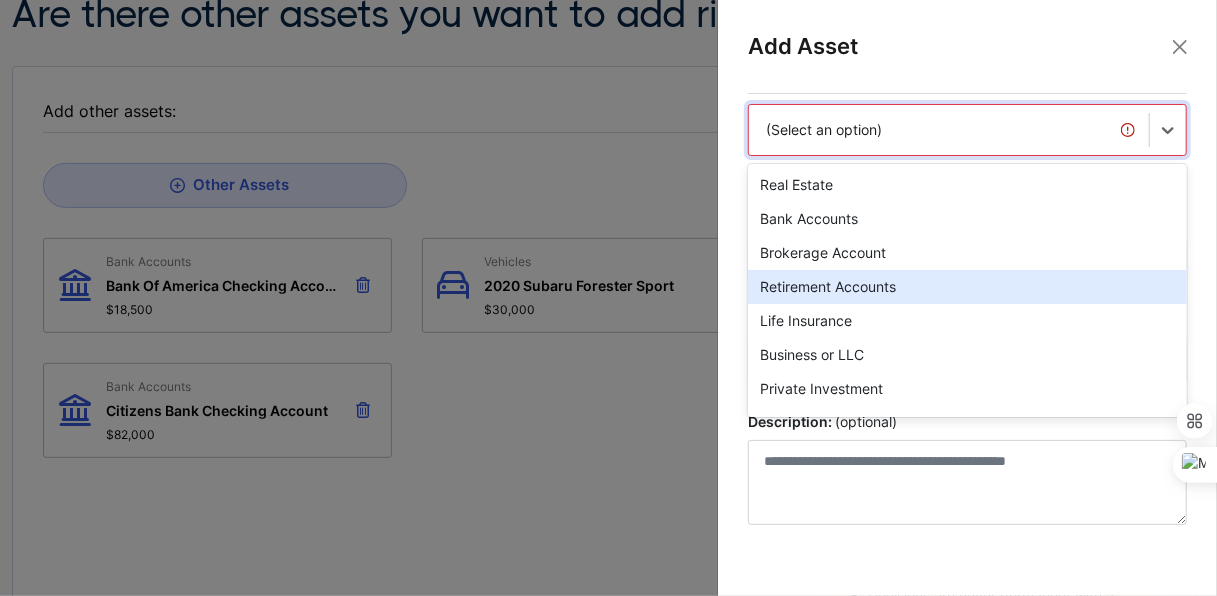 scroll, scrollTop: 1, scrollLeft: 0, axis: vertical 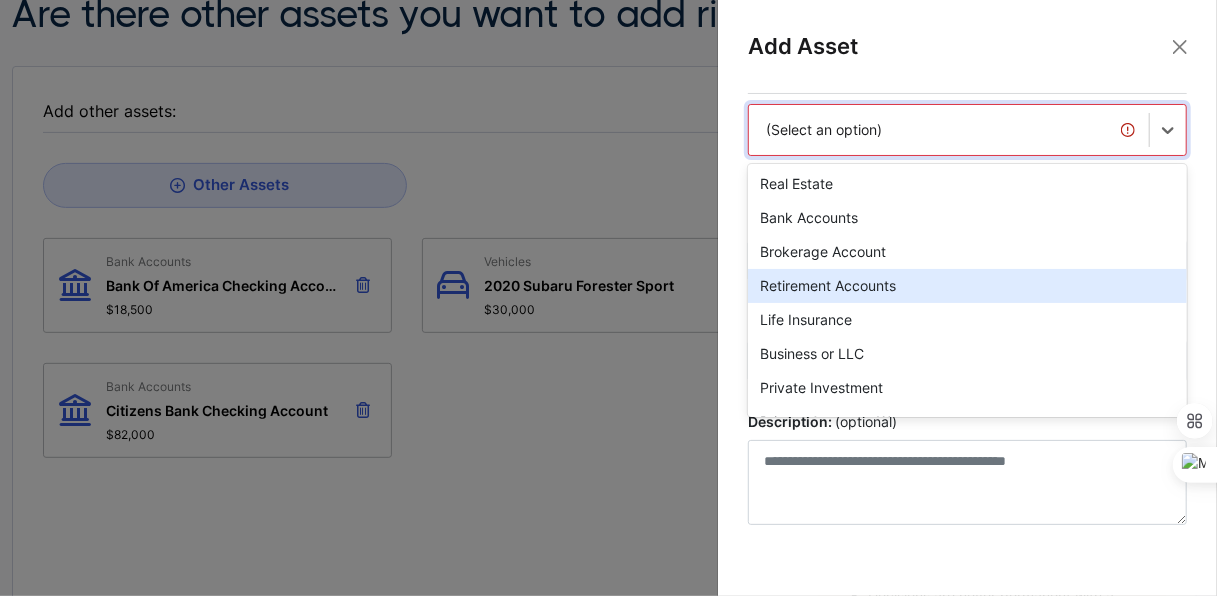 click on "Retirement Accounts" at bounding box center (967, 286) 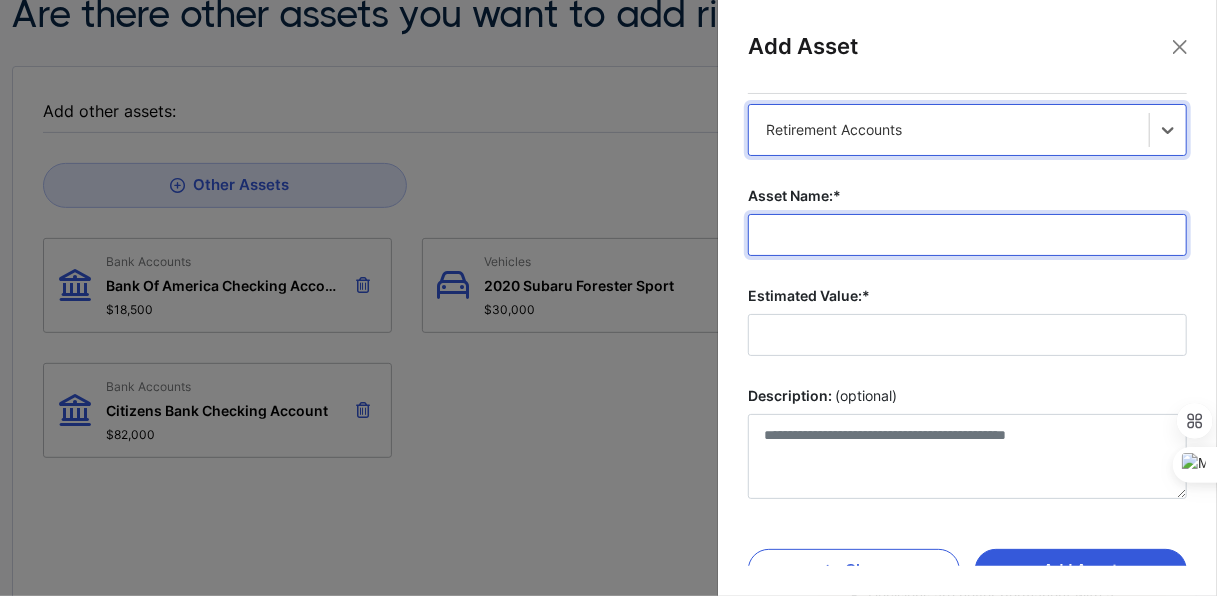 click on "Asset Name:*" at bounding box center [967, 235] 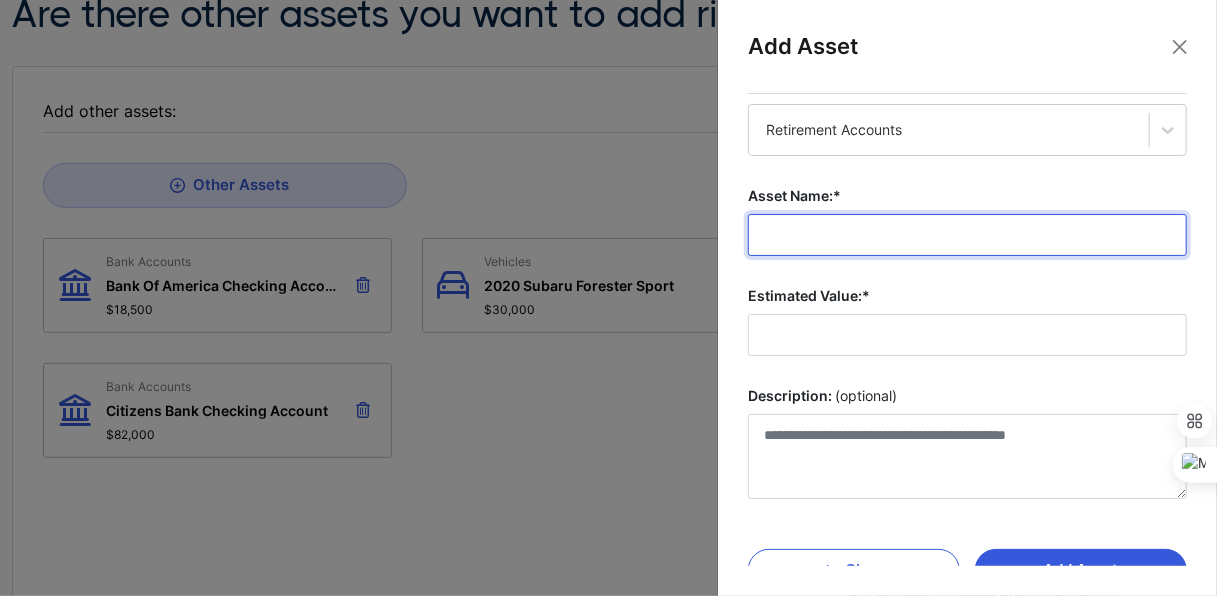 scroll, scrollTop: 0, scrollLeft: 0, axis: both 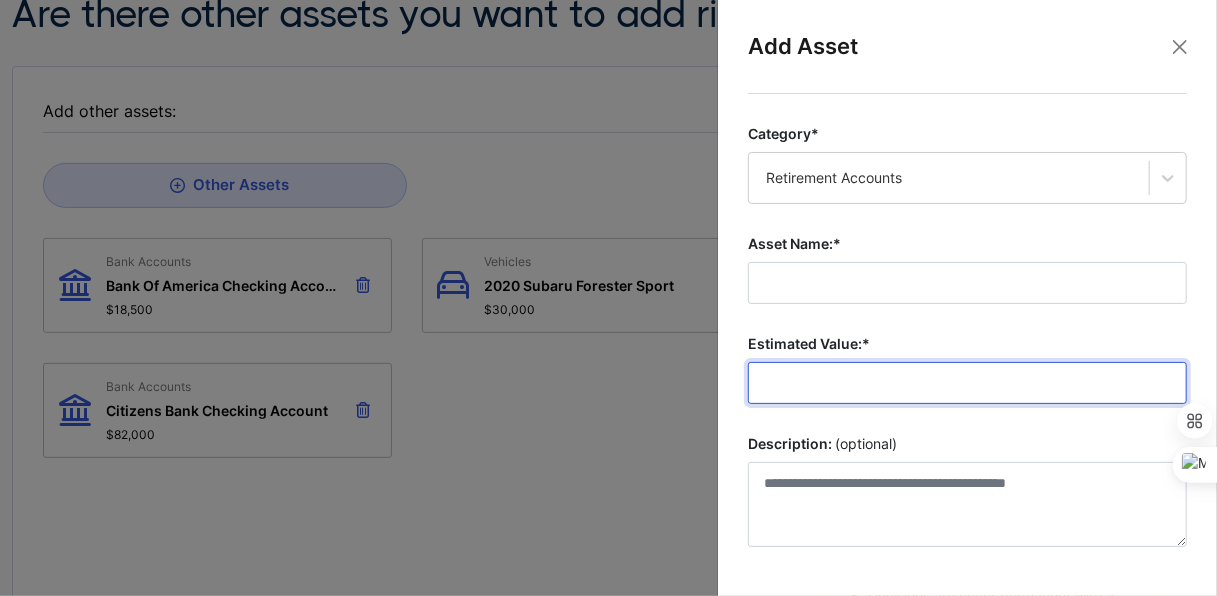 click on "Estimated Value:*" at bounding box center [967, 383] 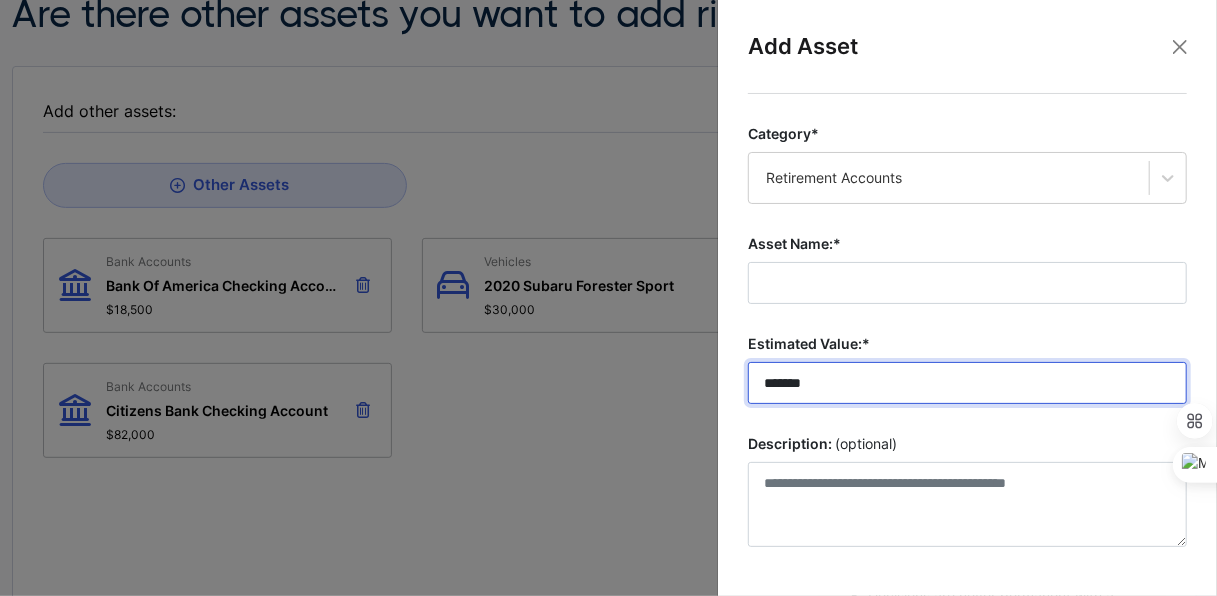 type on "*******" 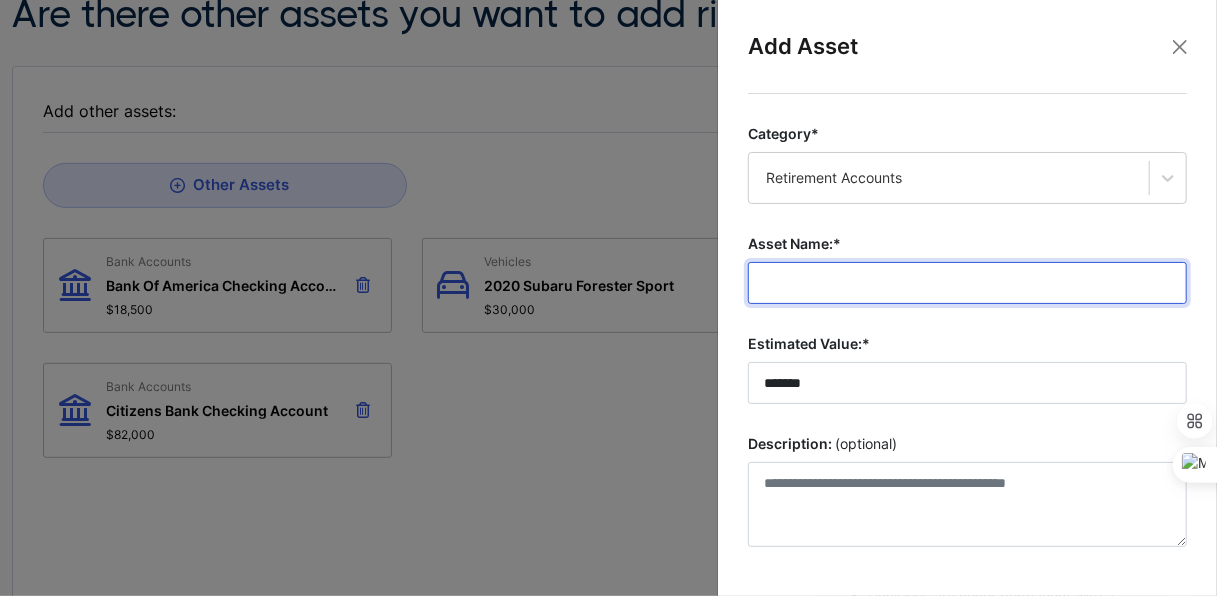 click on "Asset Name:*" at bounding box center [967, 283] 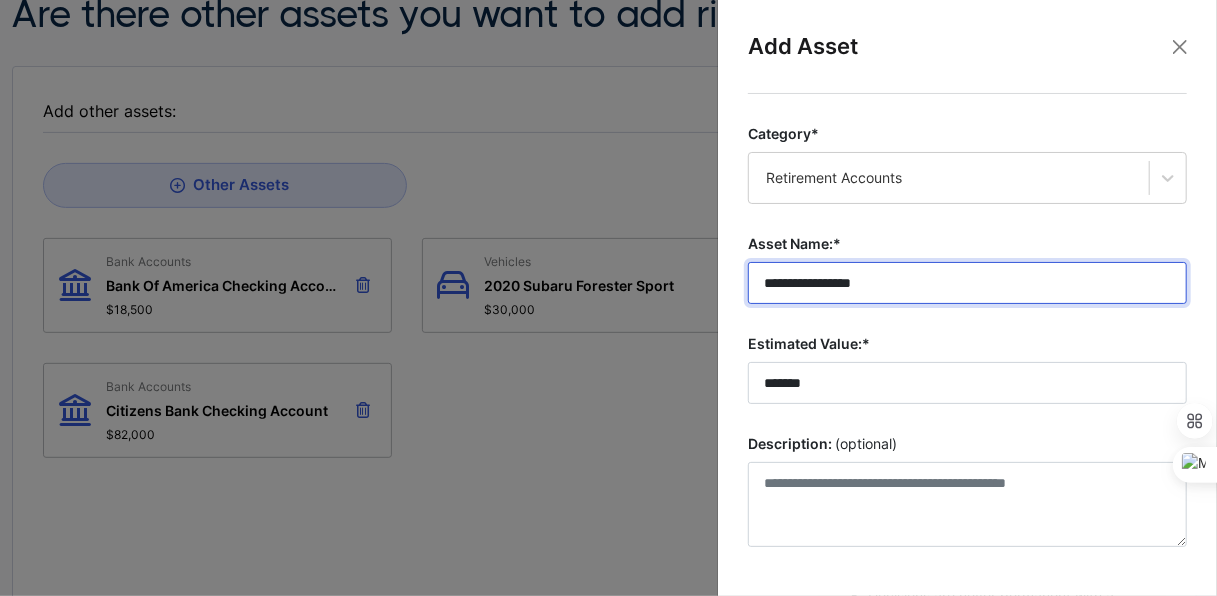 click on "**********" at bounding box center (967, 283) 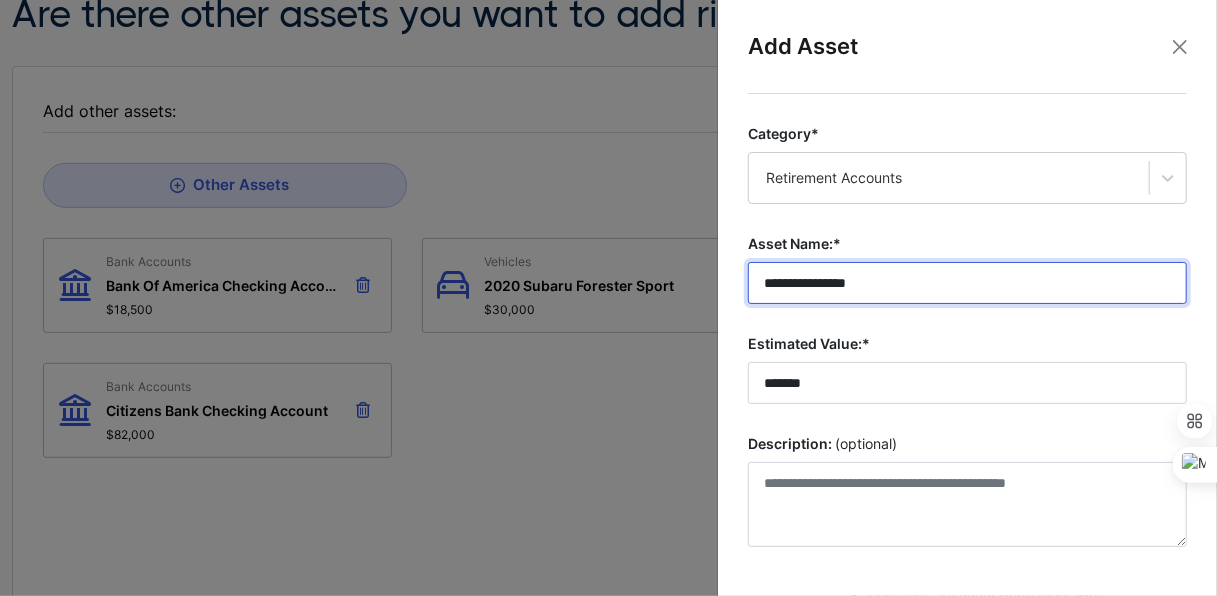 paste on "********" 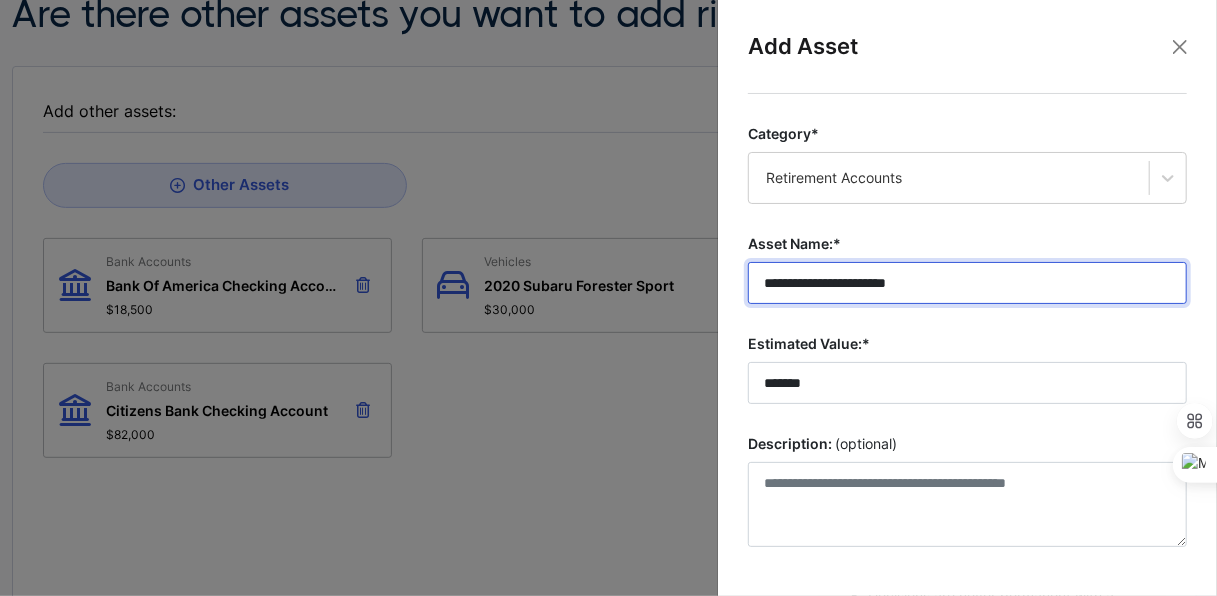 scroll, scrollTop: 86, scrollLeft: 0, axis: vertical 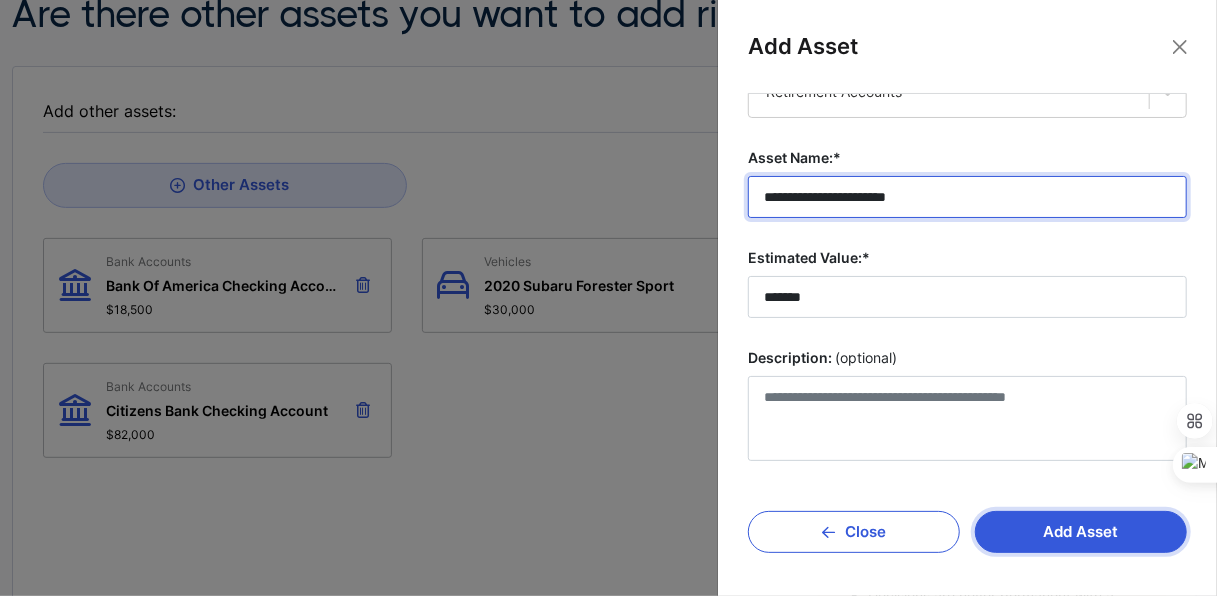 type on "**********" 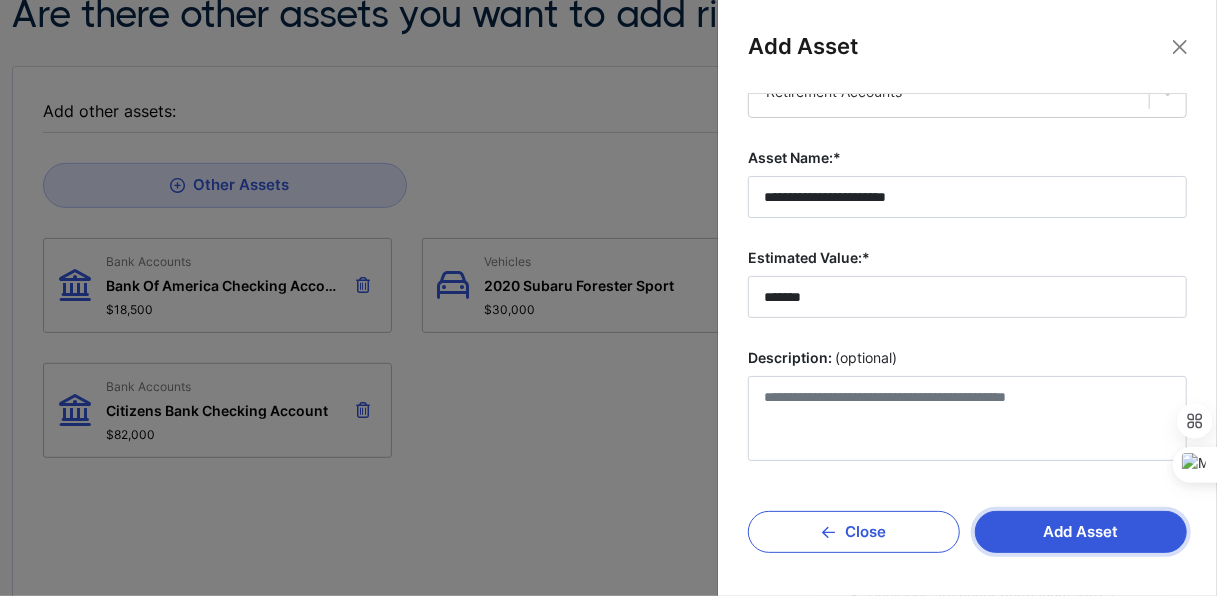 click on "Add Asset" at bounding box center (1081, 532) 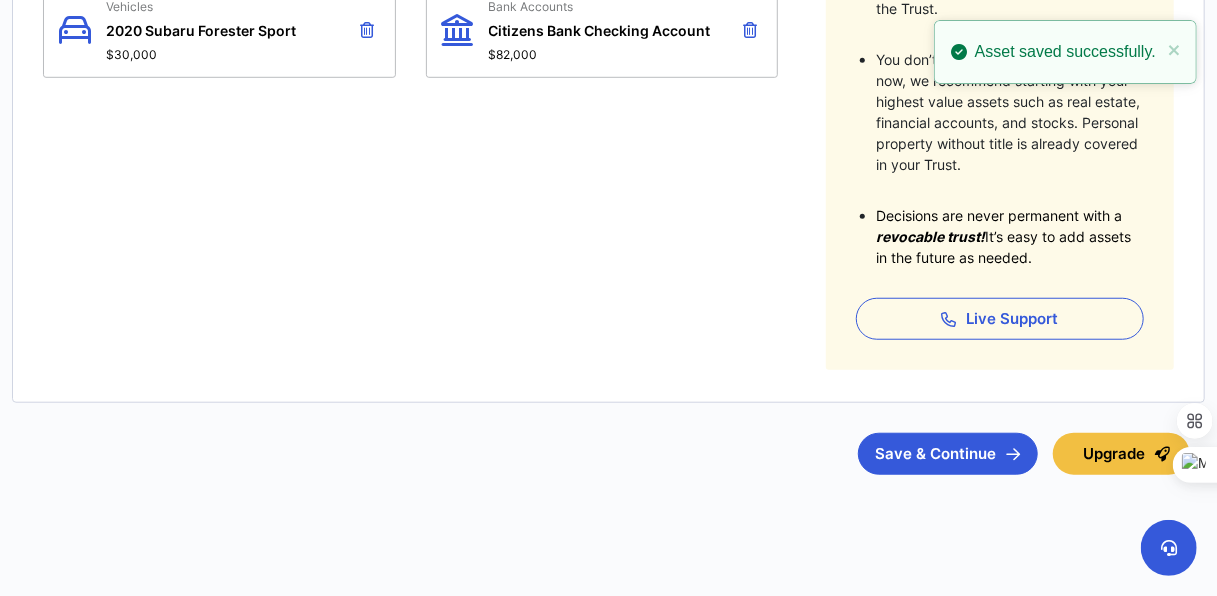 scroll, scrollTop: 633, scrollLeft: 0, axis: vertical 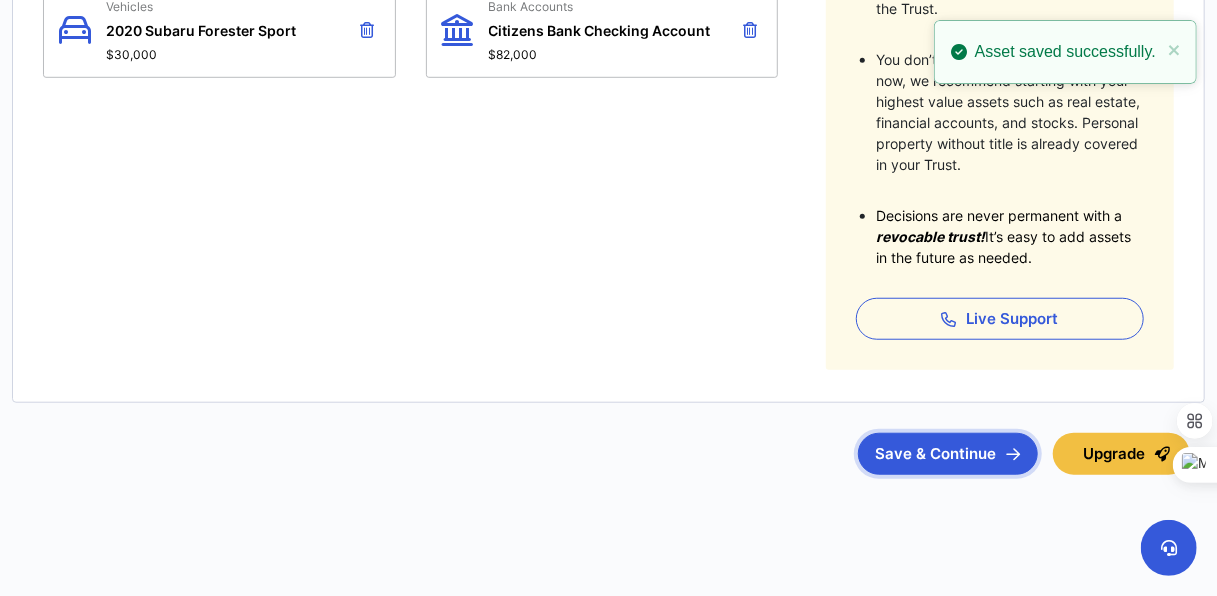 click on "Save & Continue" at bounding box center (948, 454) 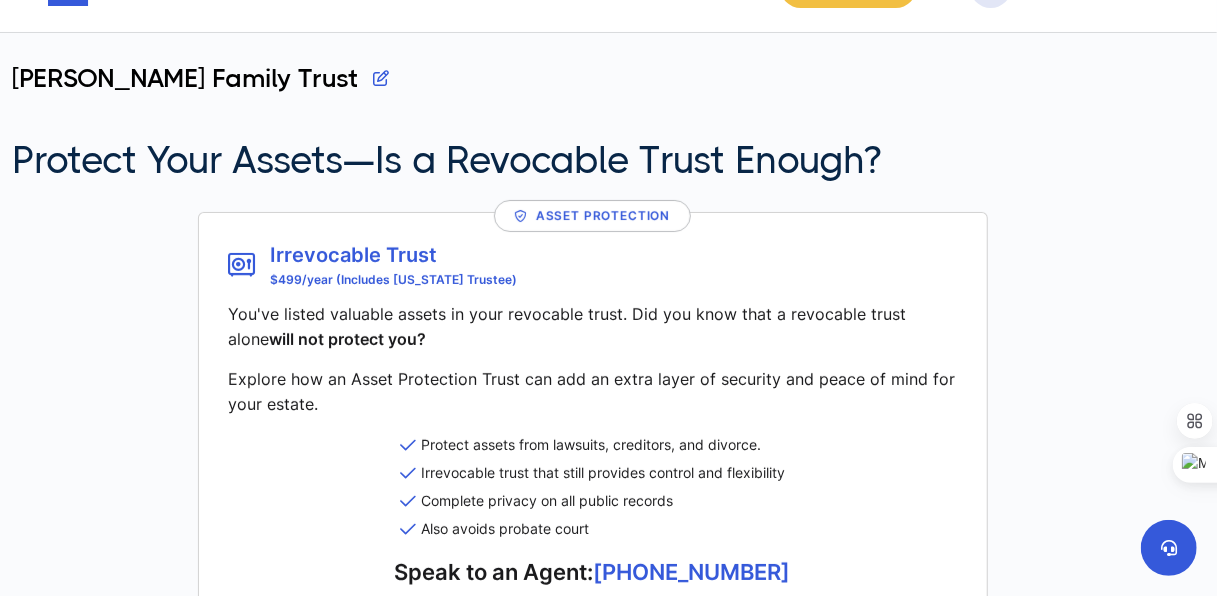 scroll, scrollTop: 274, scrollLeft: 0, axis: vertical 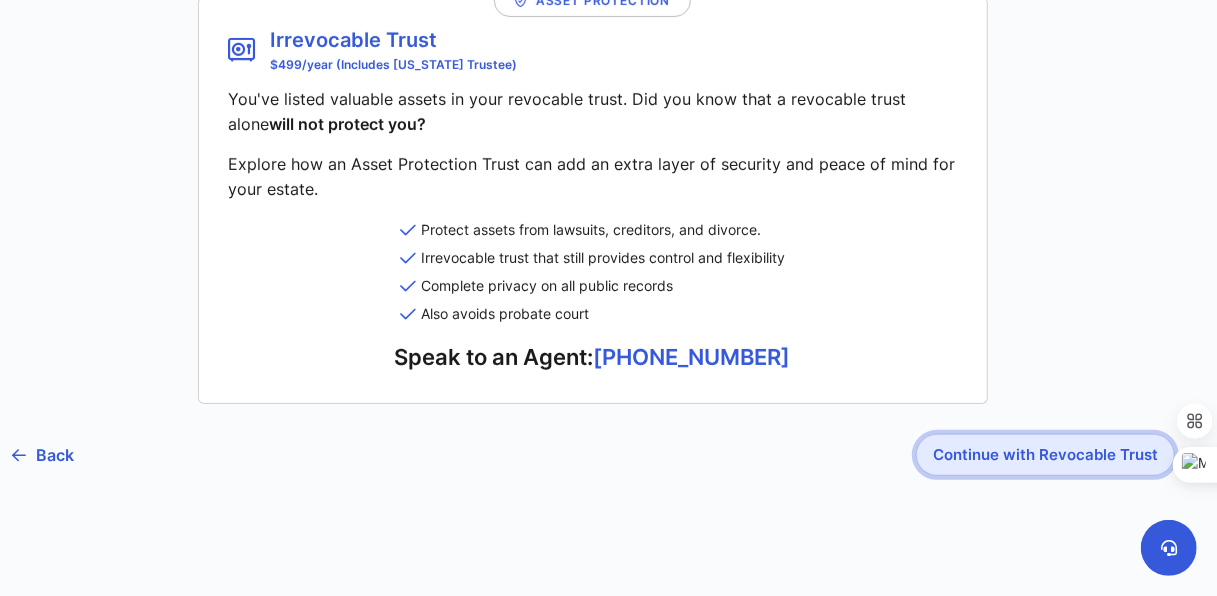 click on "Continue with Revocable Trust" at bounding box center (1045, 455) 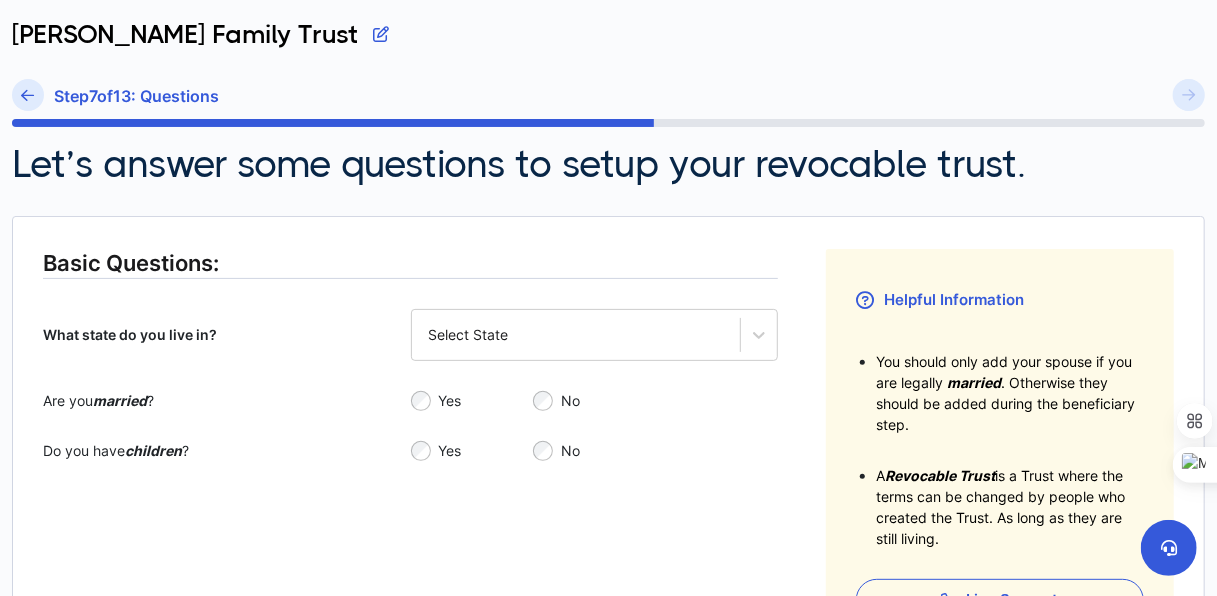 scroll, scrollTop: 104, scrollLeft: 0, axis: vertical 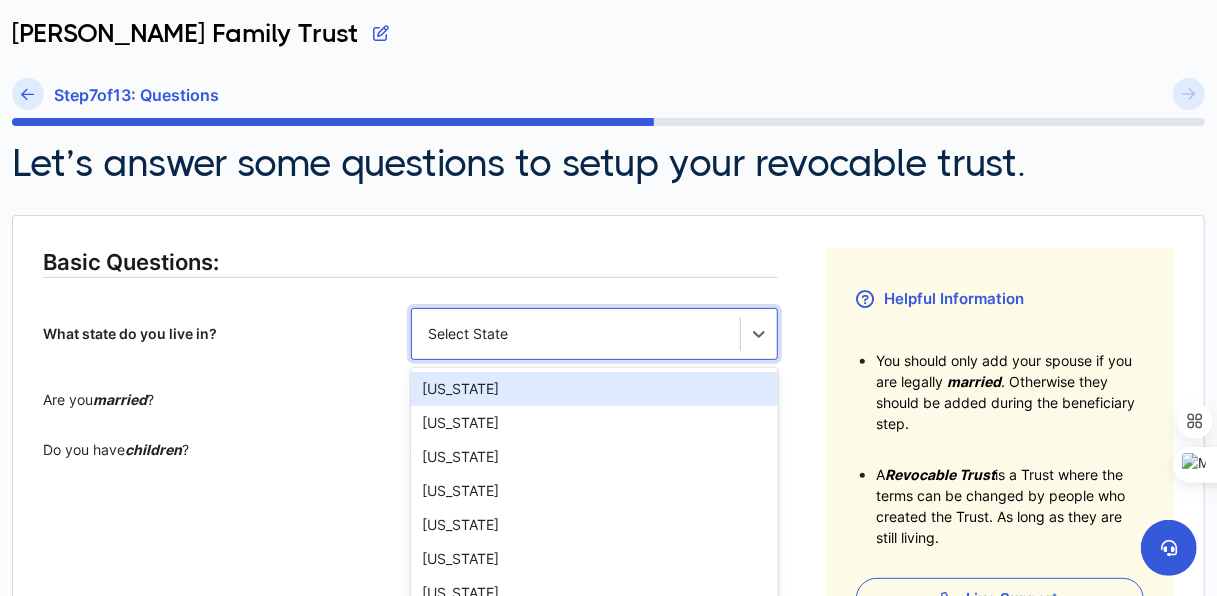 click on "Select State" at bounding box center (576, 334) 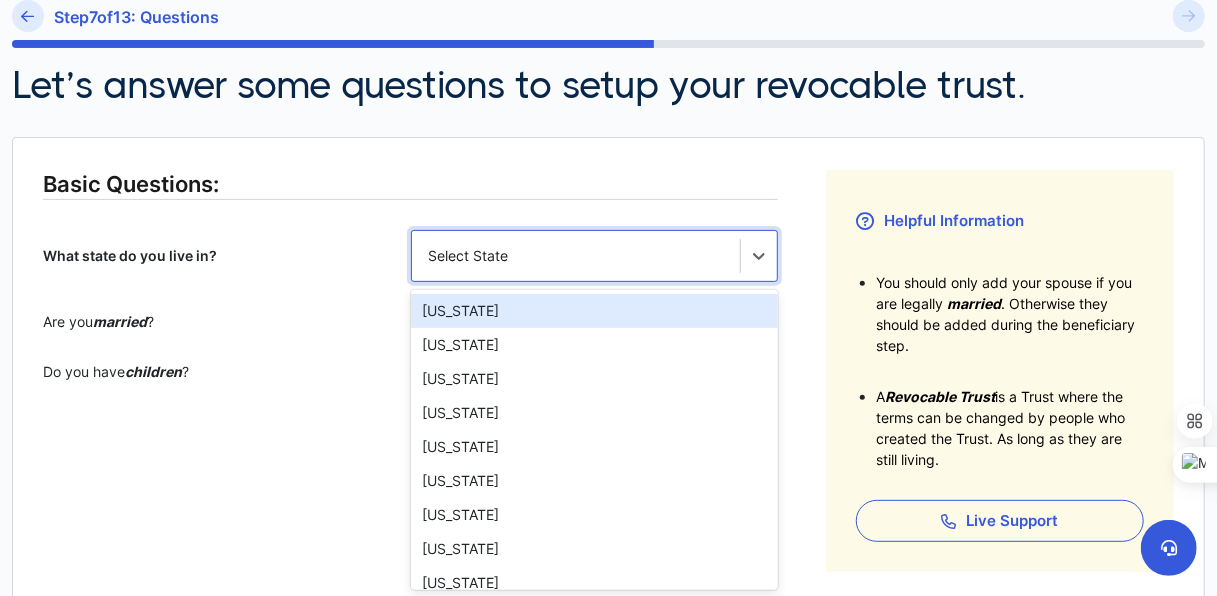 type 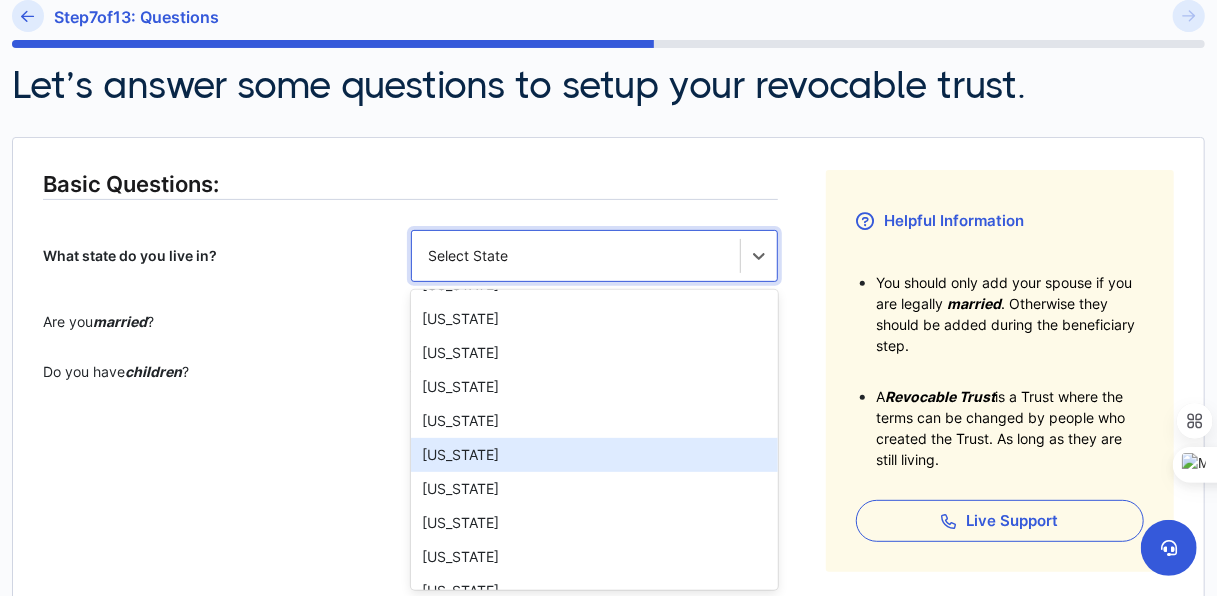 scroll, scrollTop: 877, scrollLeft: 0, axis: vertical 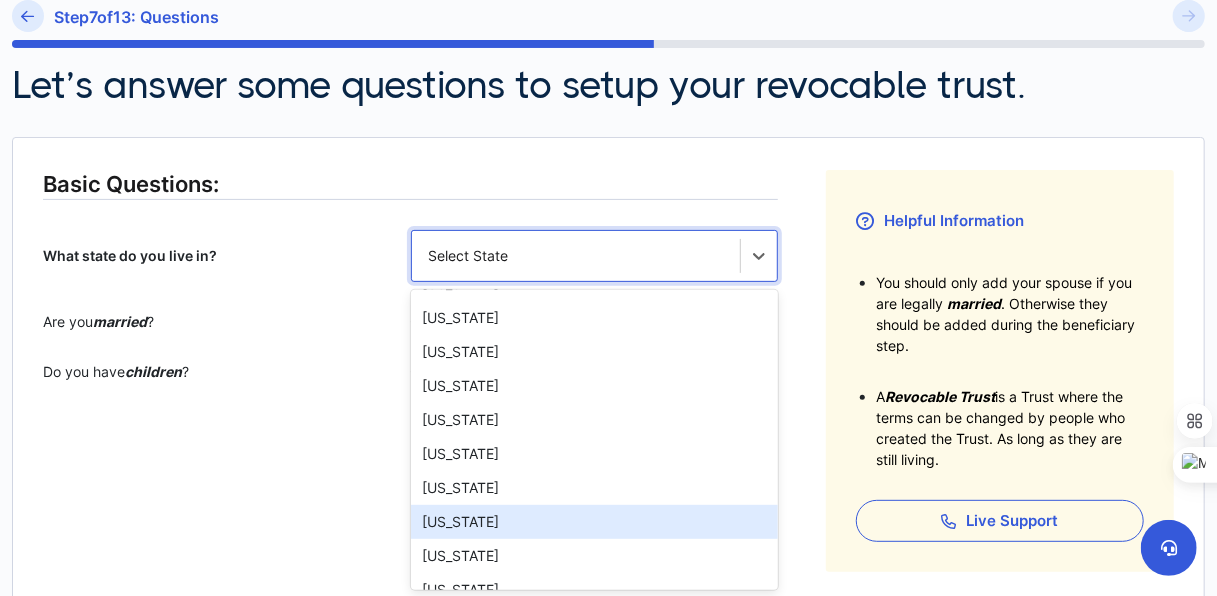 click on "New York" at bounding box center (595, 522) 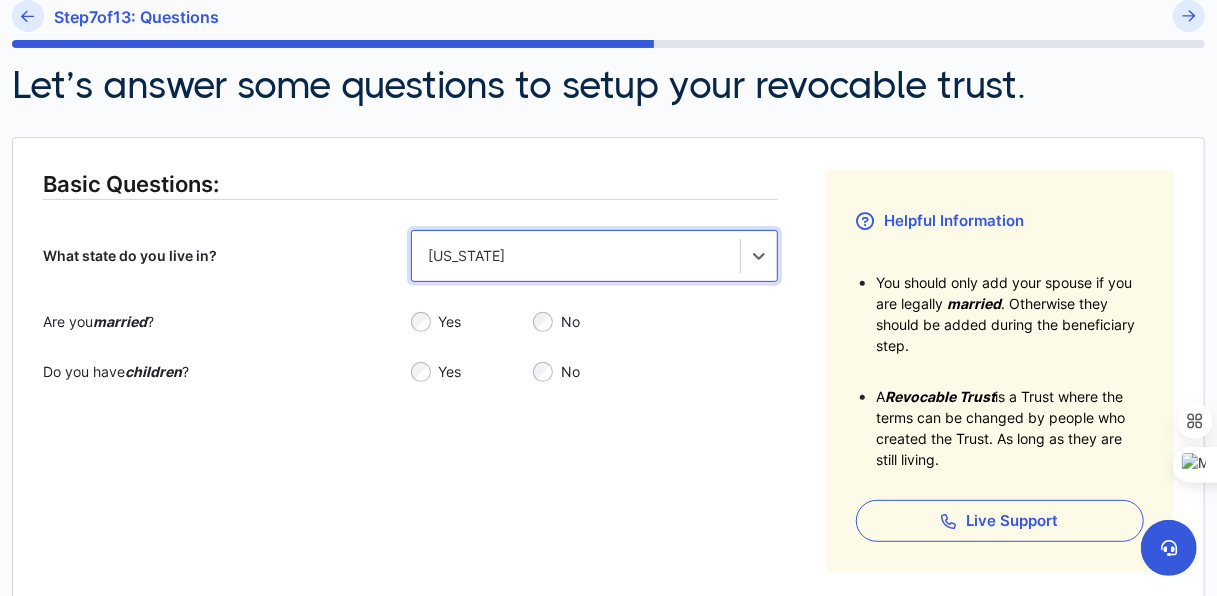 scroll, scrollTop: 384, scrollLeft: 0, axis: vertical 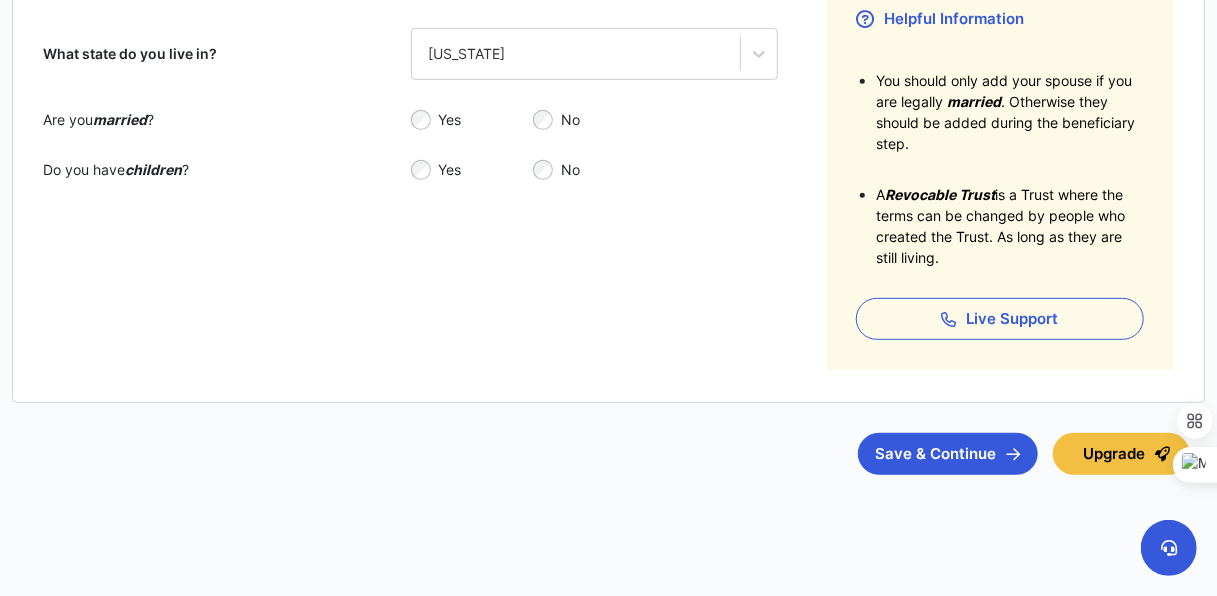 drag, startPoint x: 916, startPoint y: 445, endPoint x: 443, endPoint y: 248, distance: 512.38464 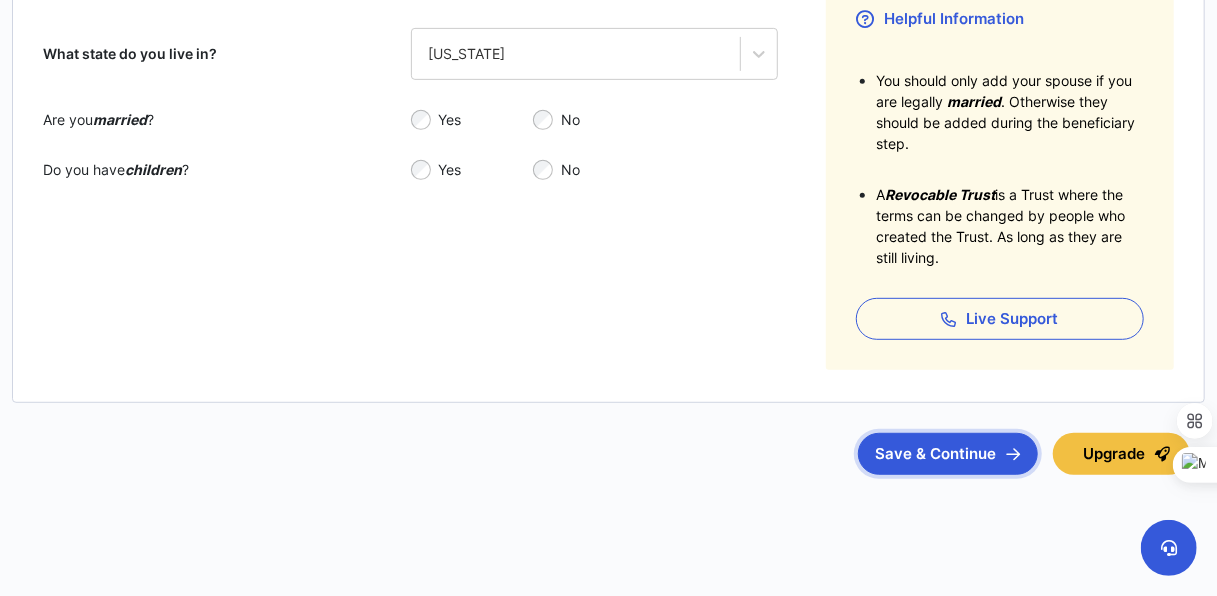 click on "Save & Continue" at bounding box center [948, 454] 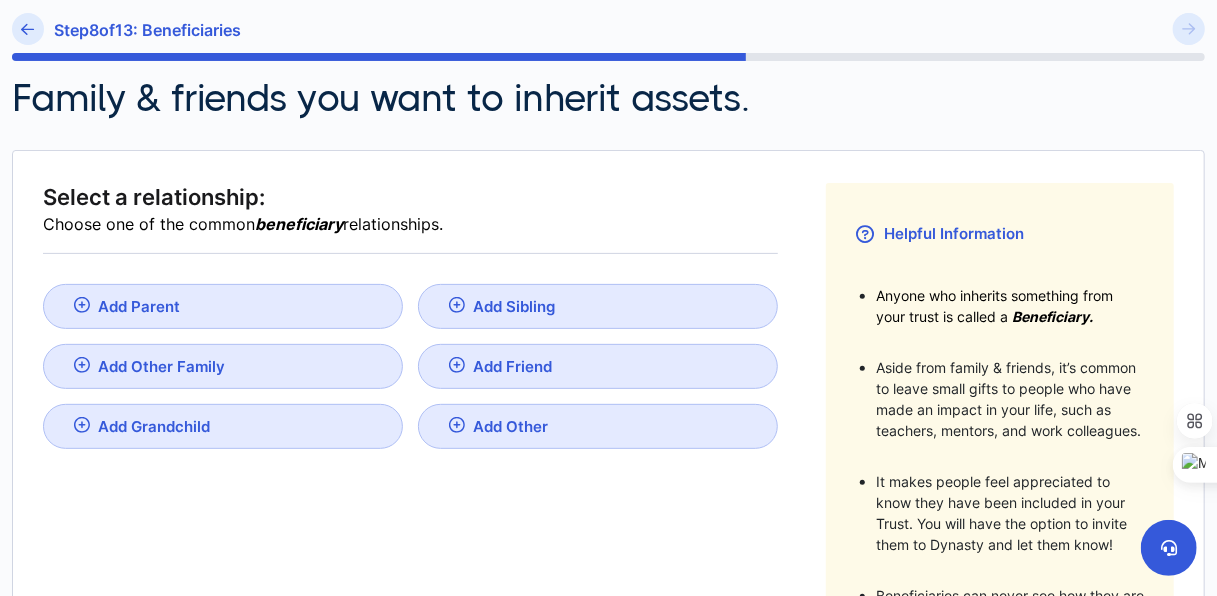 scroll, scrollTop: 168, scrollLeft: 0, axis: vertical 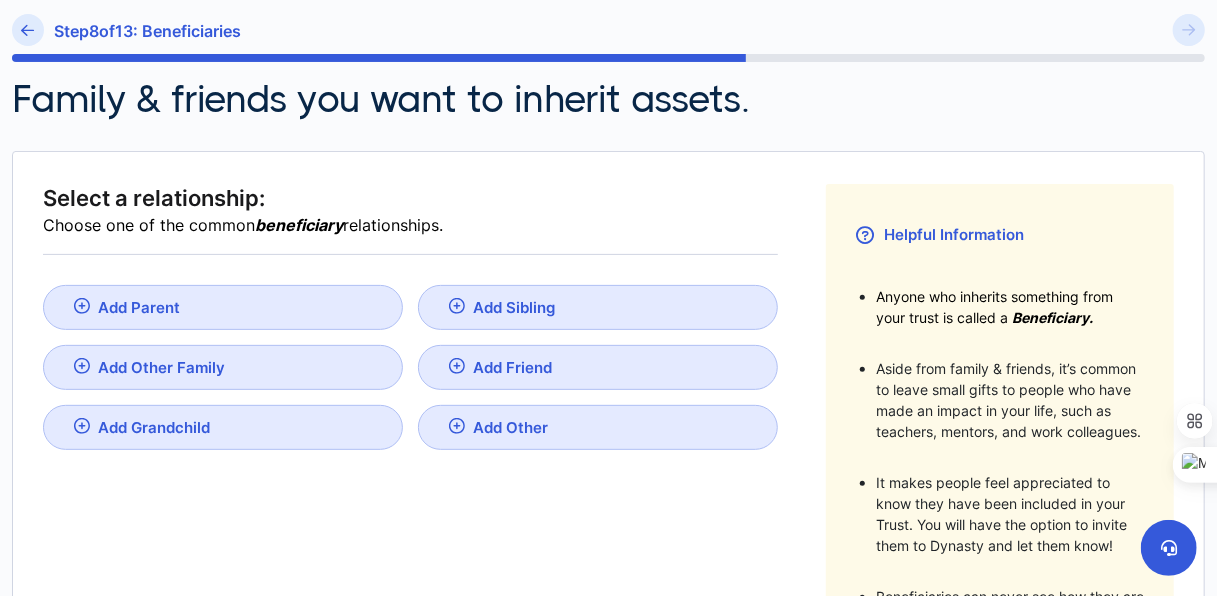 click on "Add Parent" at bounding box center [223, 307] 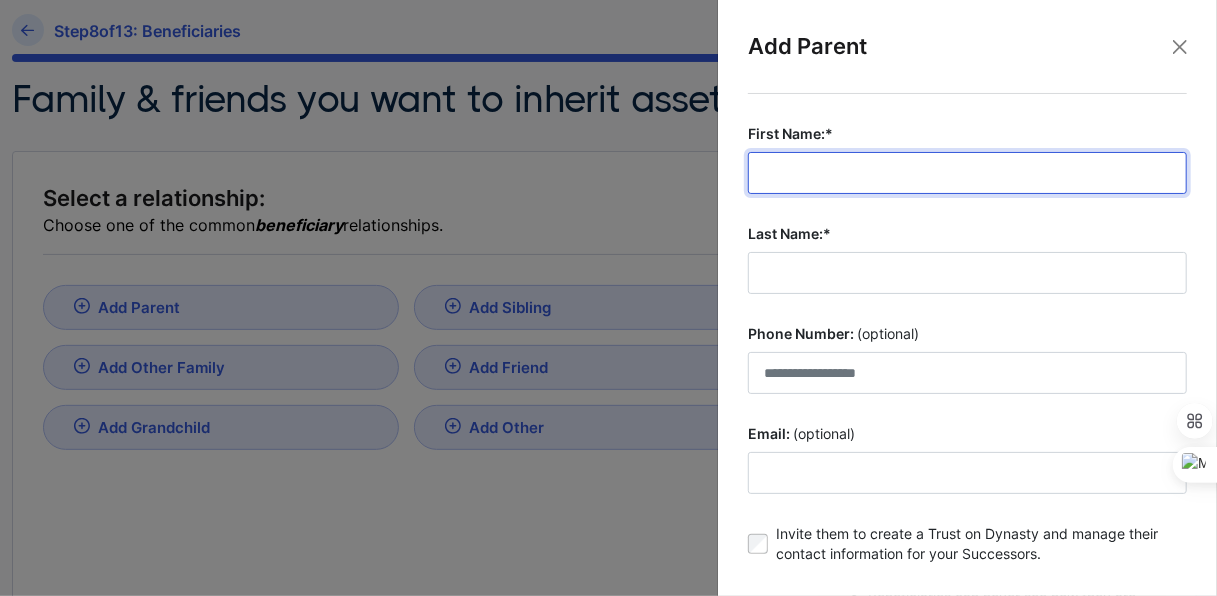 click on "First Name:*" at bounding box center [967, 173] 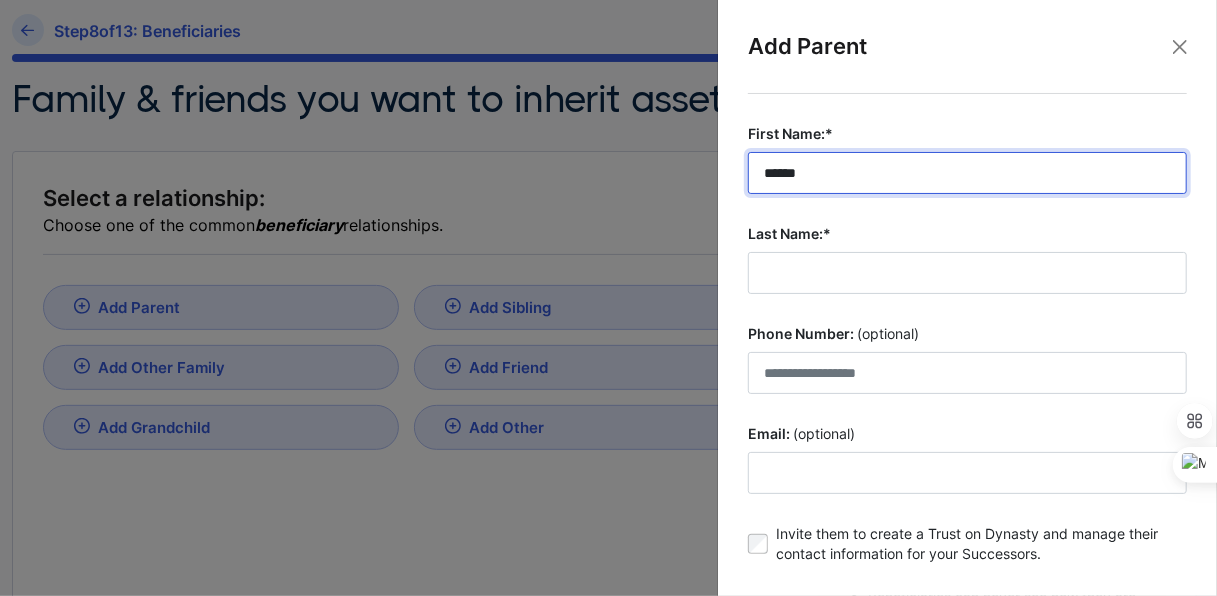 type on "******" 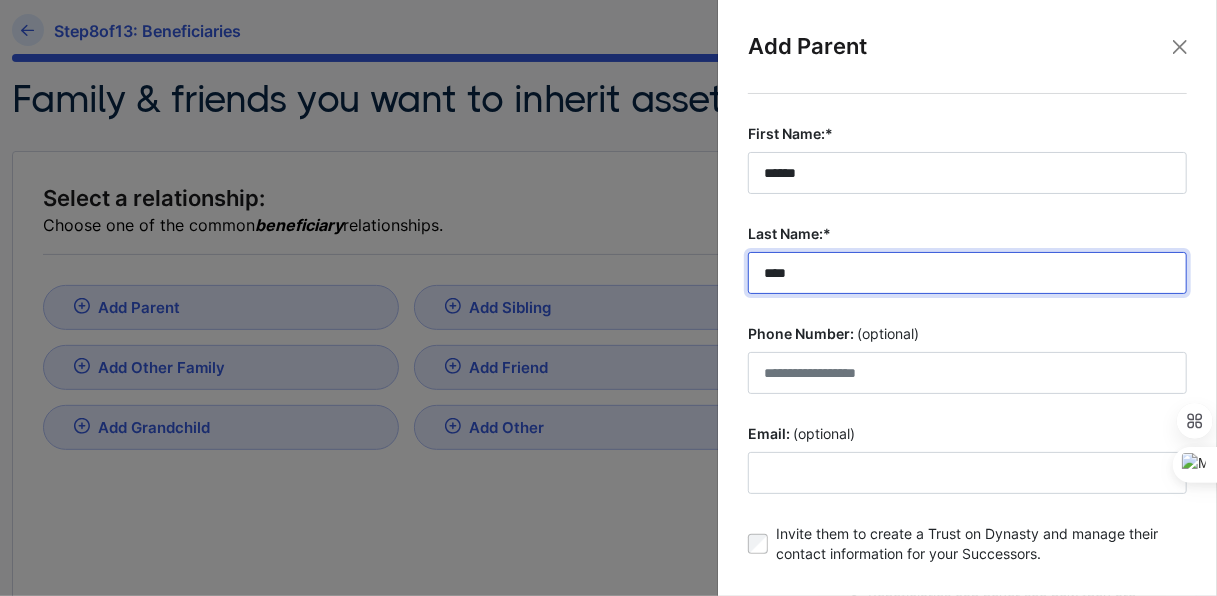 scroll, scrollTop: 112, scrollLeft: 0, axis: vertical 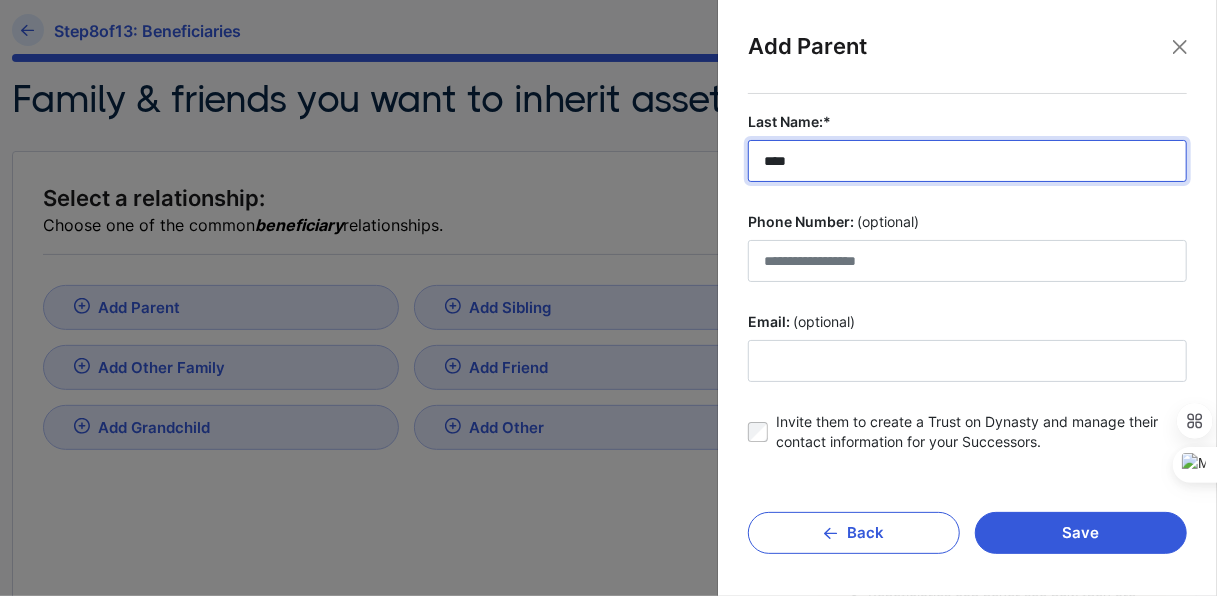 type on "****" 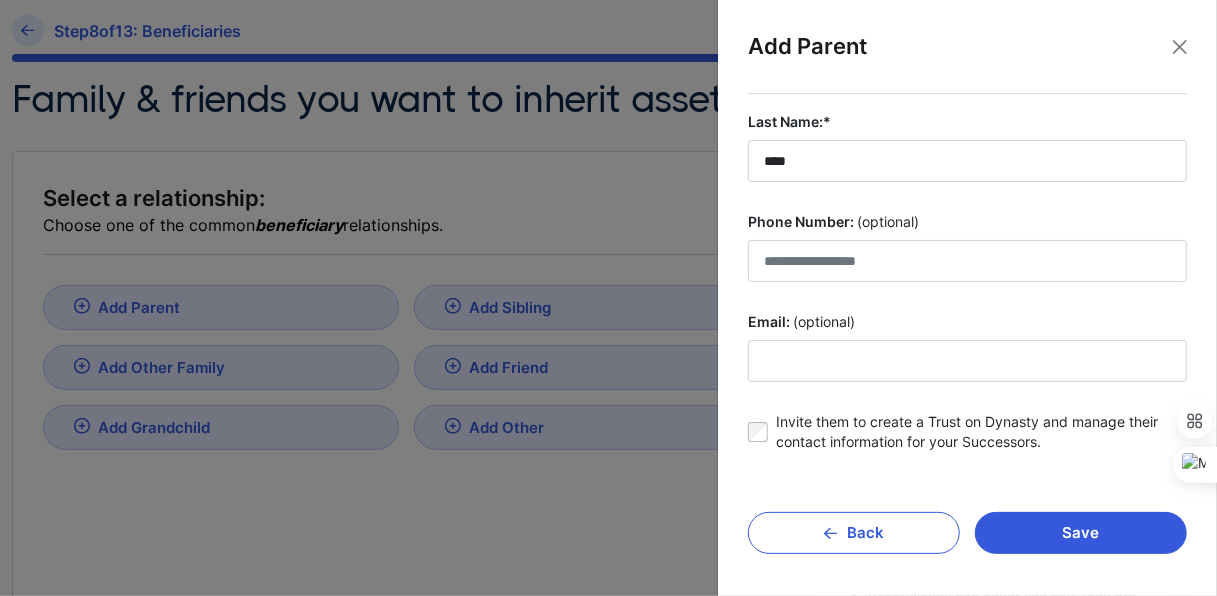 click on "Phone Number:   (optional)" at bounding box center [967, 247] 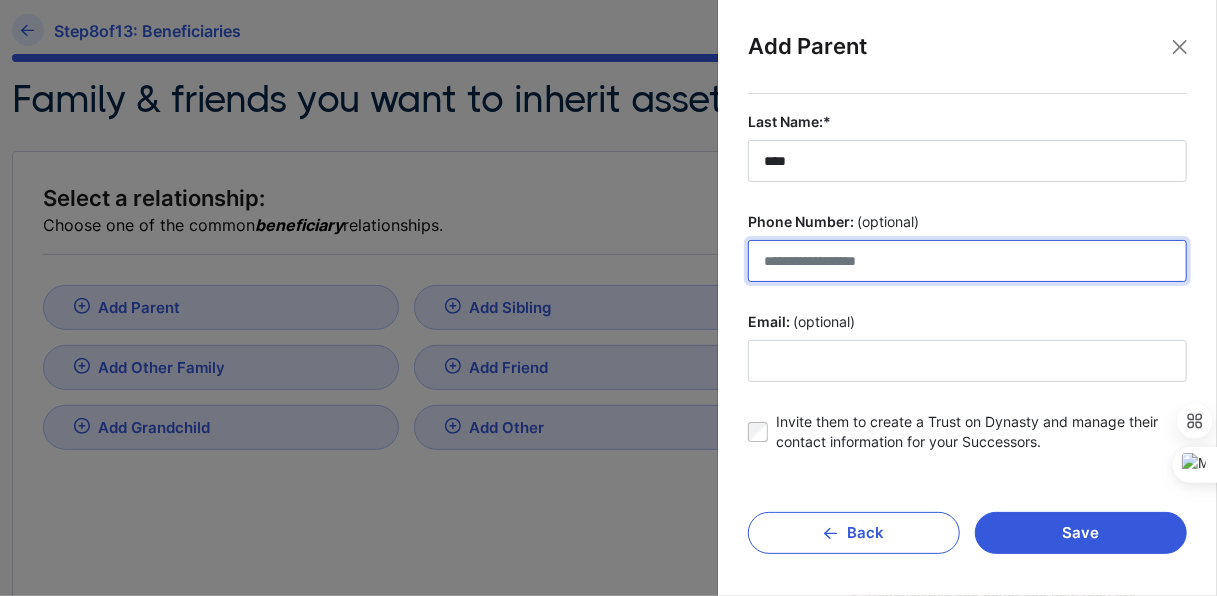 click on "Phone Number:   (optional)" at bounding box center (967, 261) 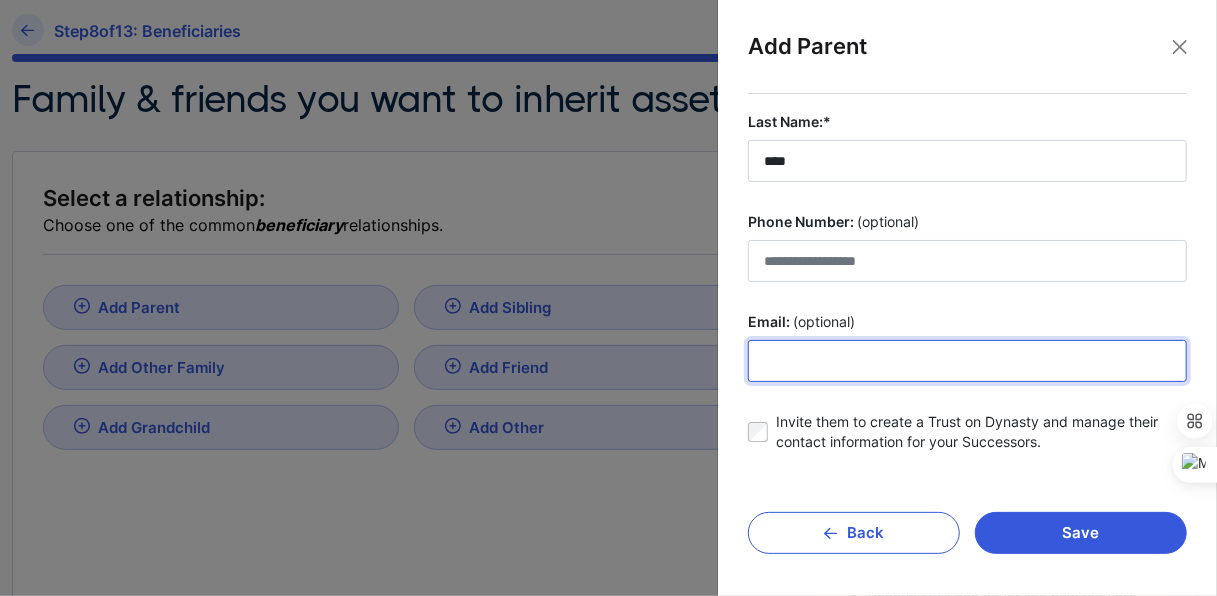 click on "Email:   (optional)" at bounding box center (967, 361) 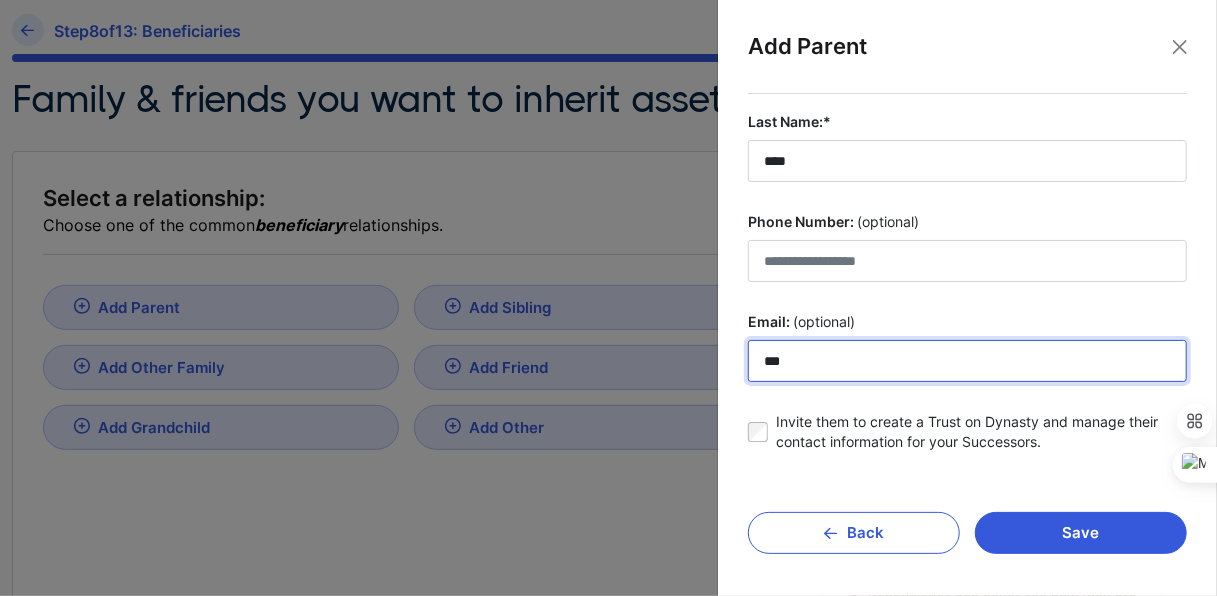 type on "**********" 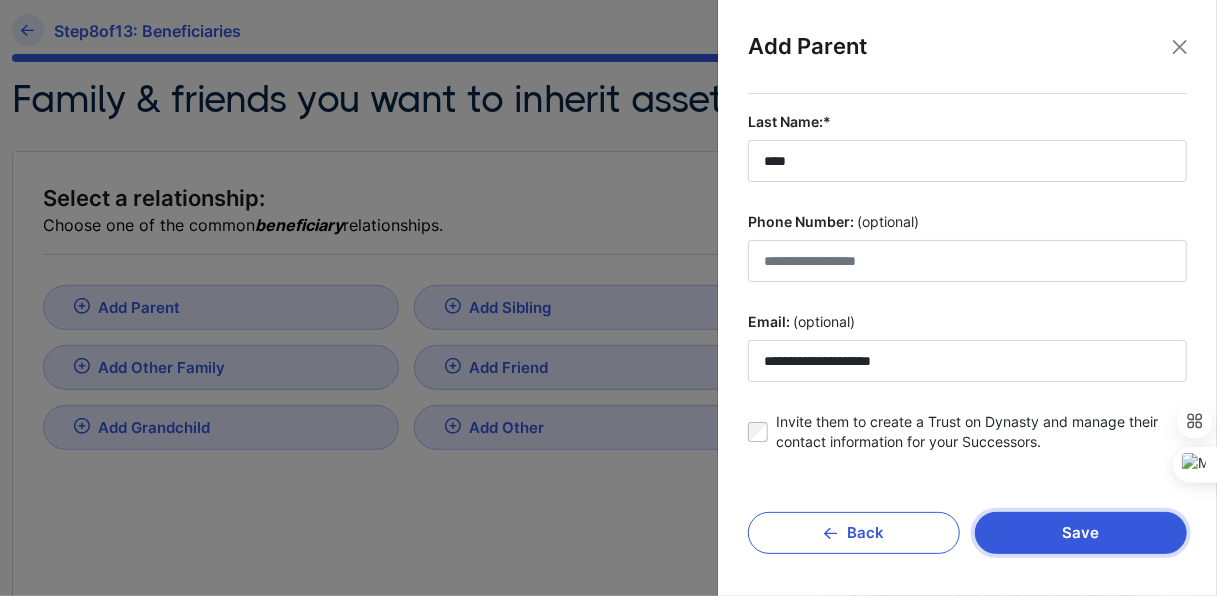 click on "Save" at bounding box center [1081, 533] 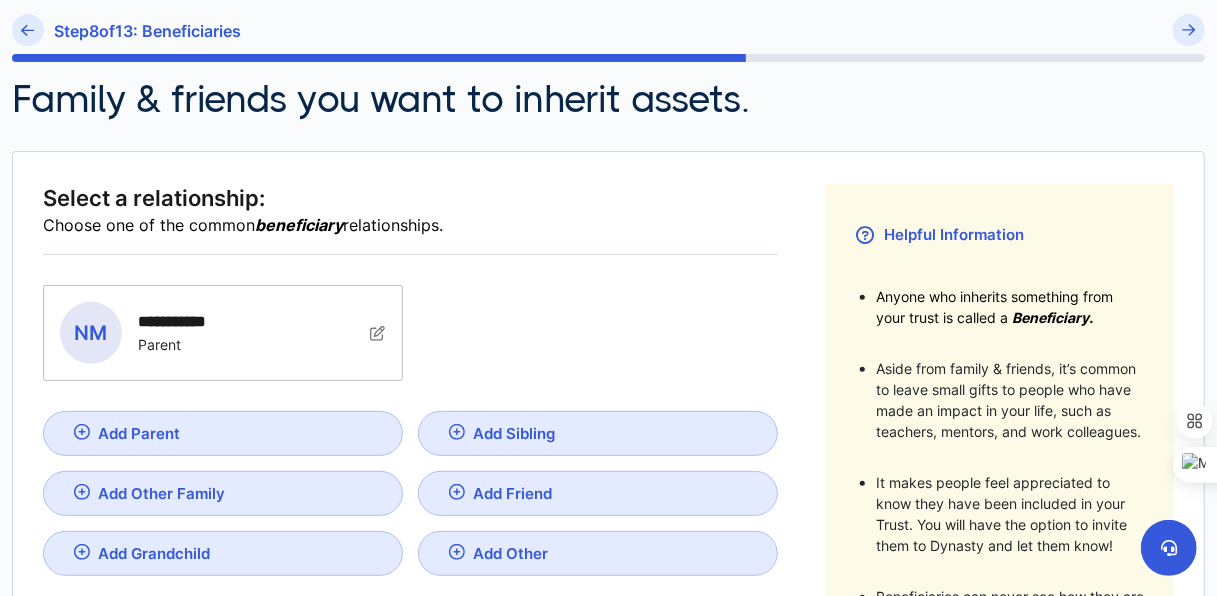 click on "Add Parent" at bounding box center (223, 433) 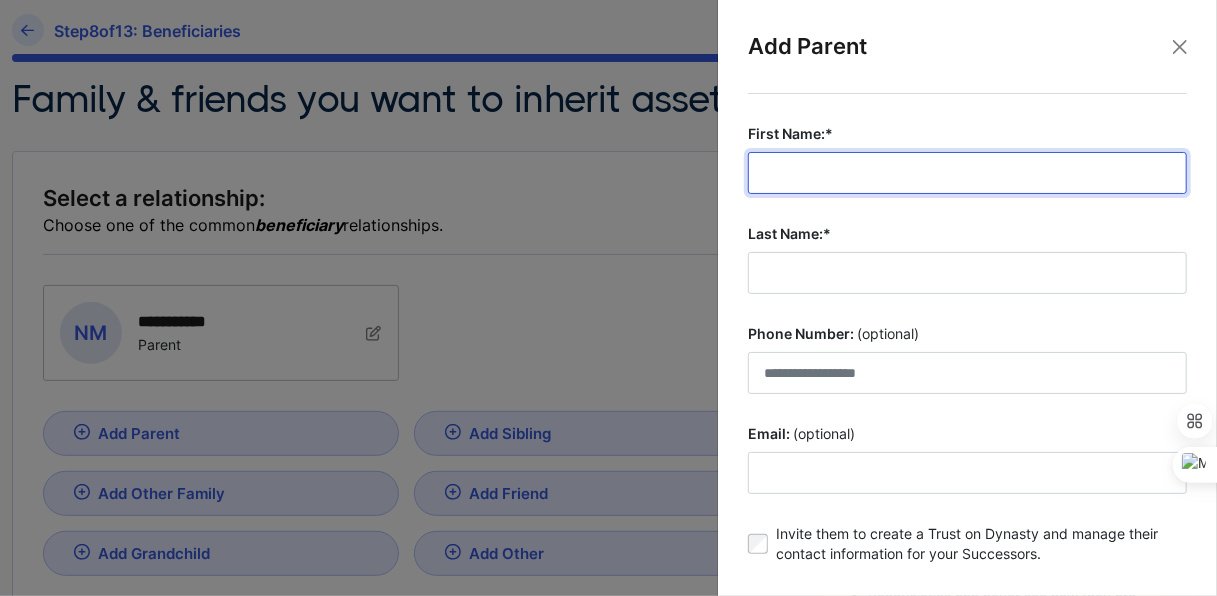 click on "First Name:*" at bounding box center (967, 173) 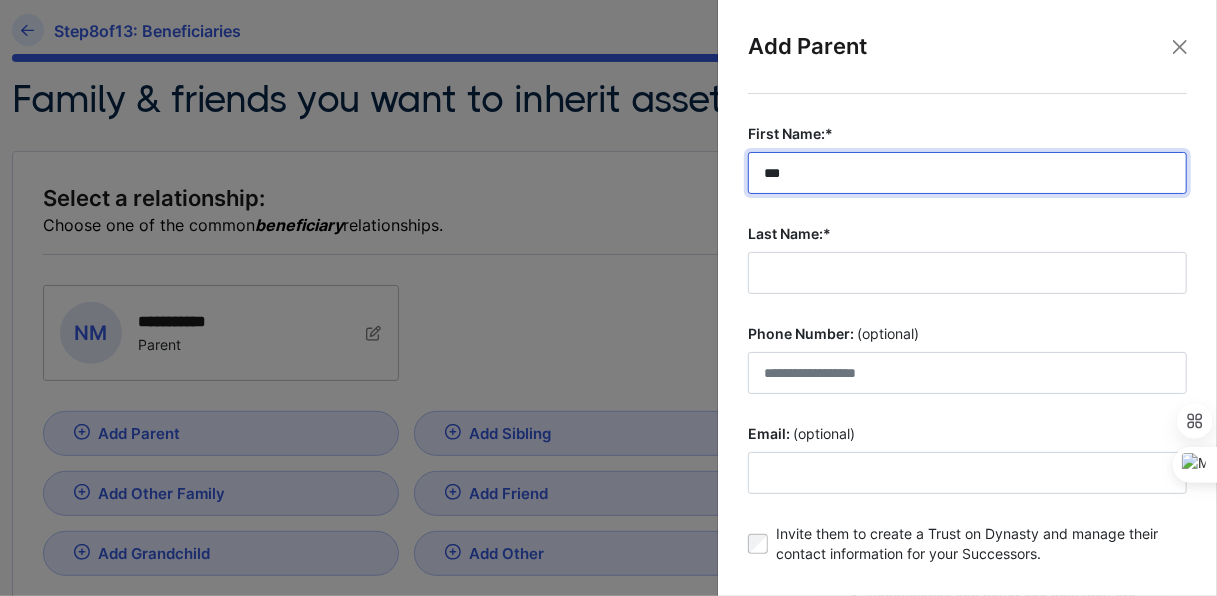 type on "******" 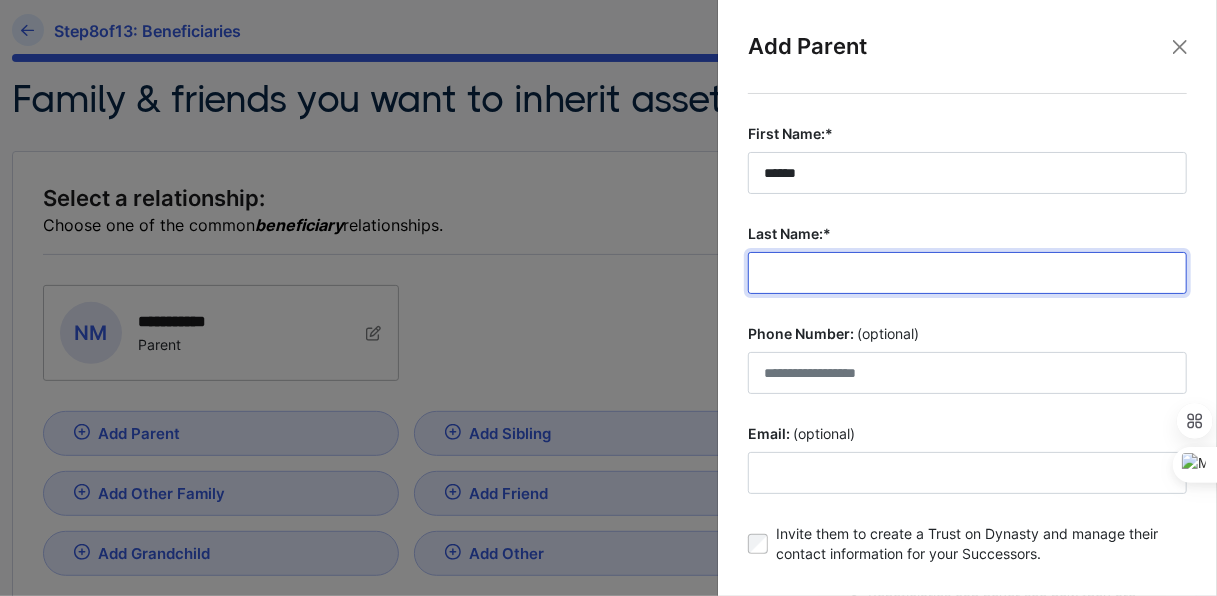 type on "*******" 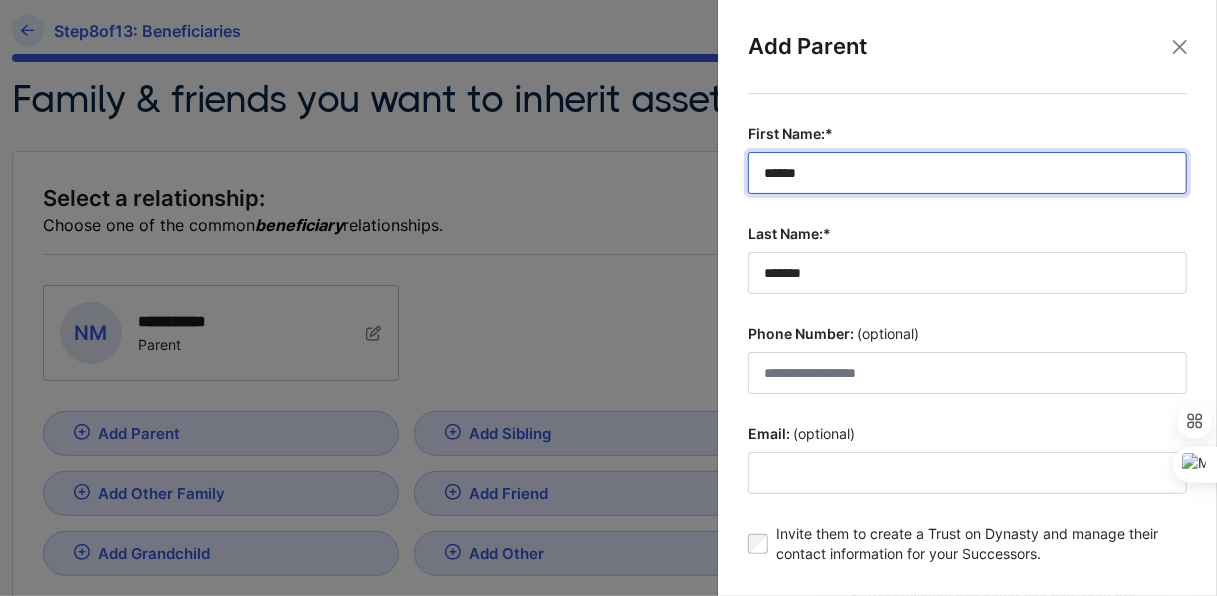 scroll, scrollTop: 112, scrollLeft: 0, axis: vertical 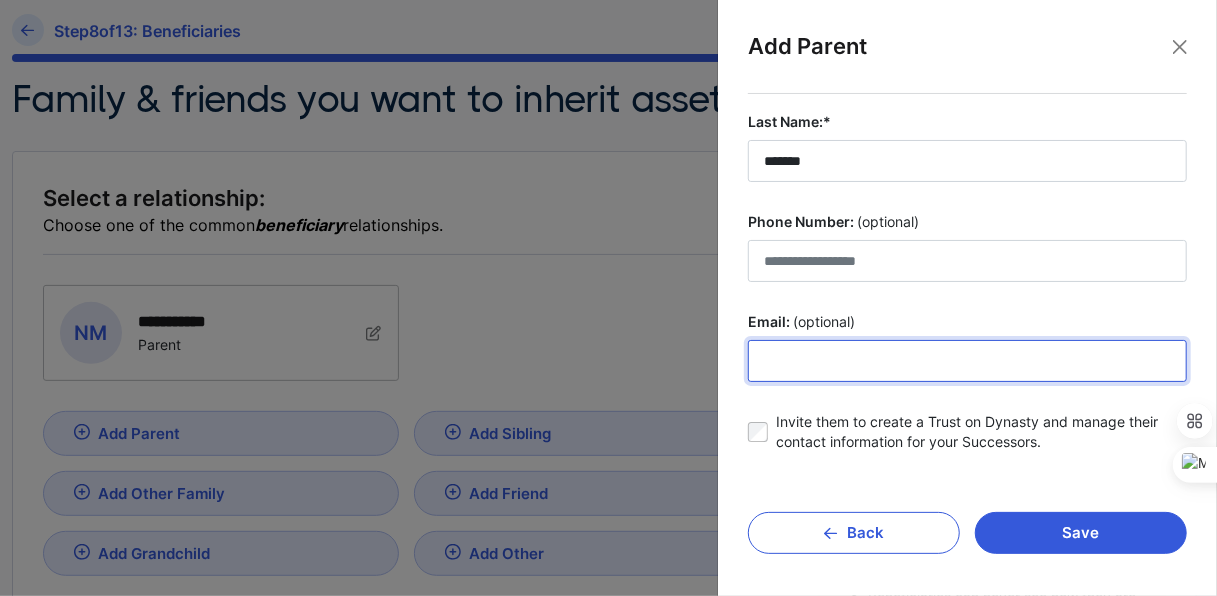 click on "Email:   (optional)" at bounding box center [967, 361] 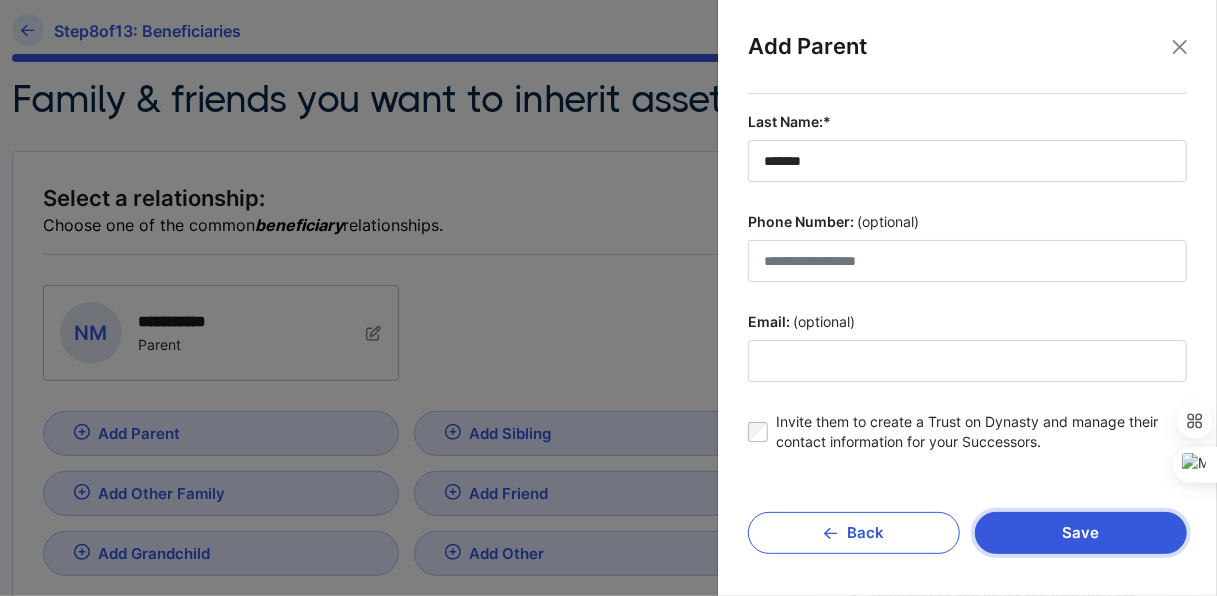 click on "Save" at bounding box center [1081, 533] 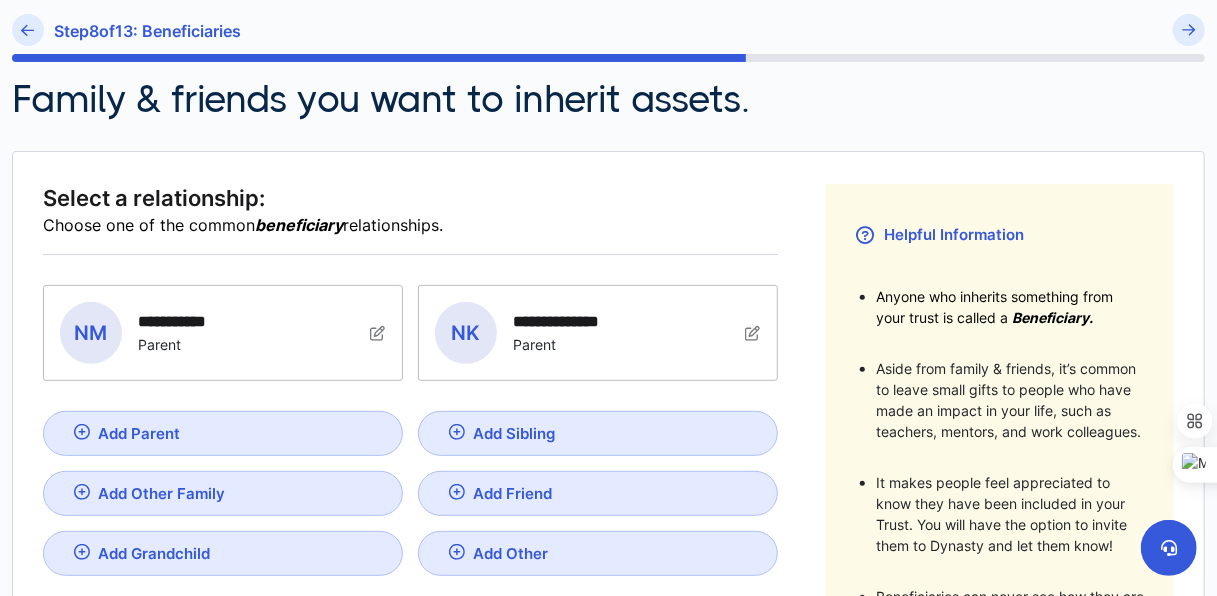click on "Add Sibling" at bounding box center (139, 433) 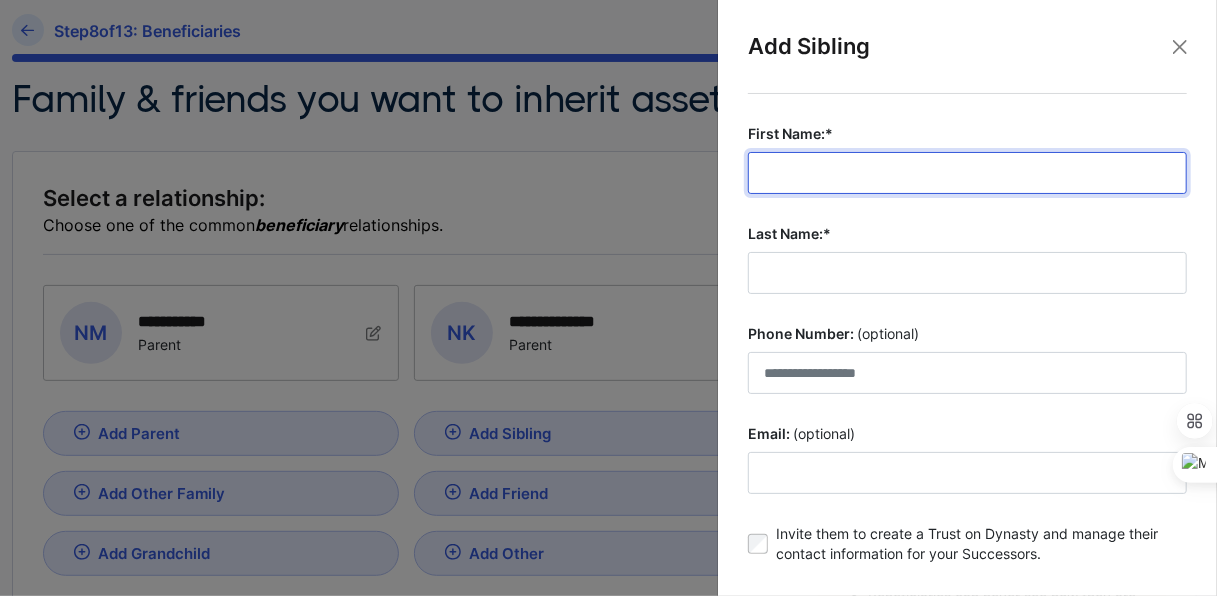 click on "First Name:*" at bounding box center (967, 173) 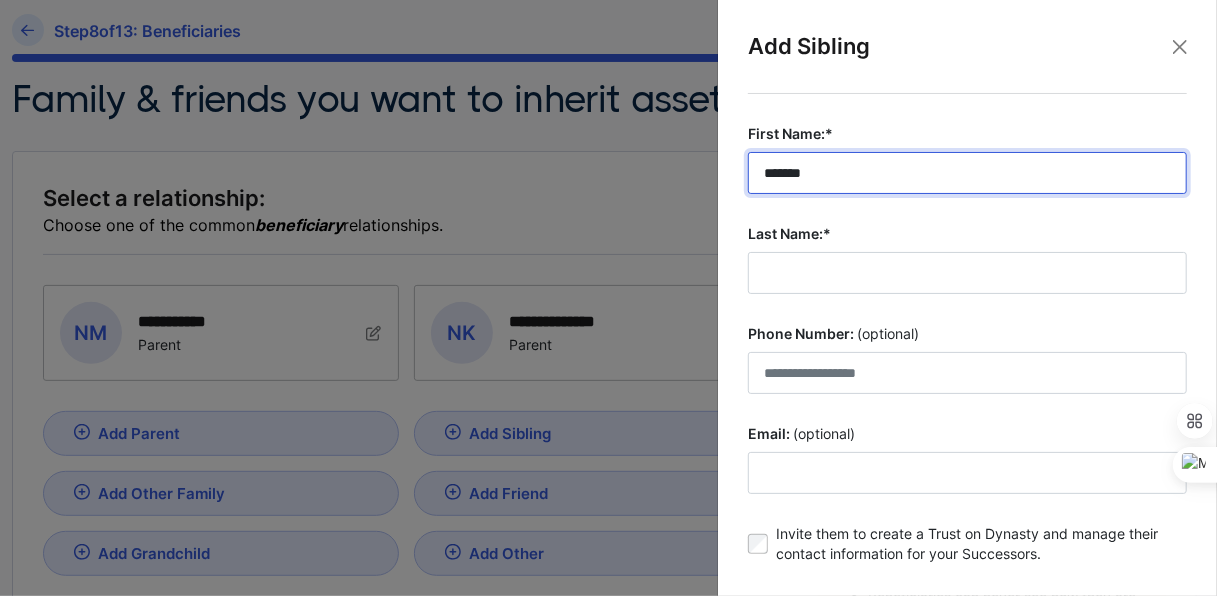 type on "******" 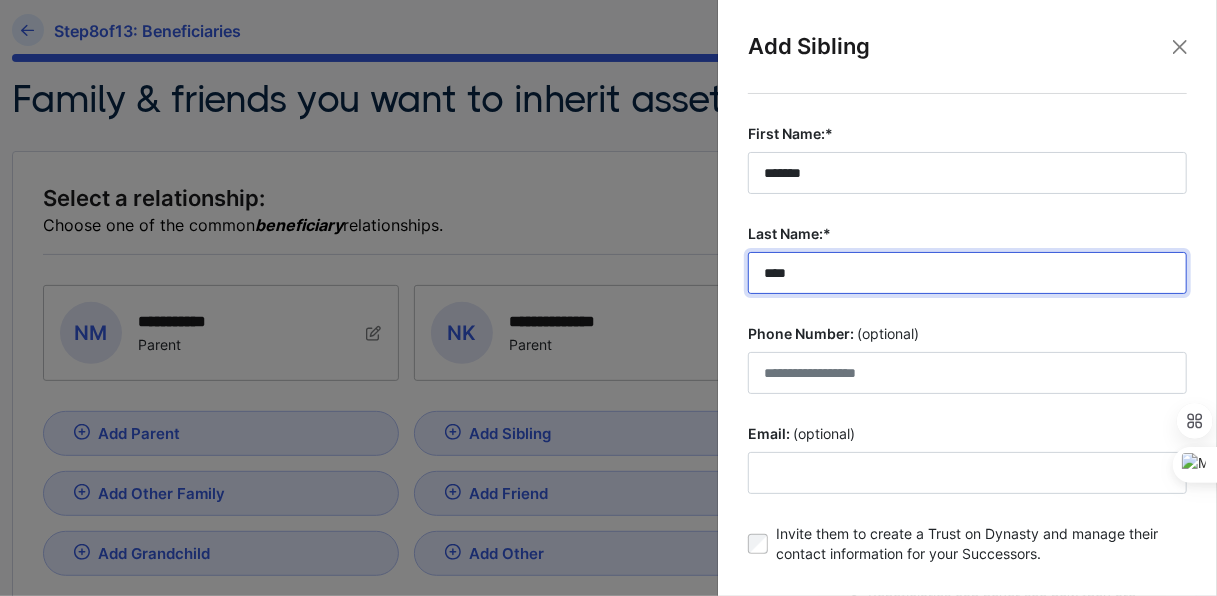 type on "****" 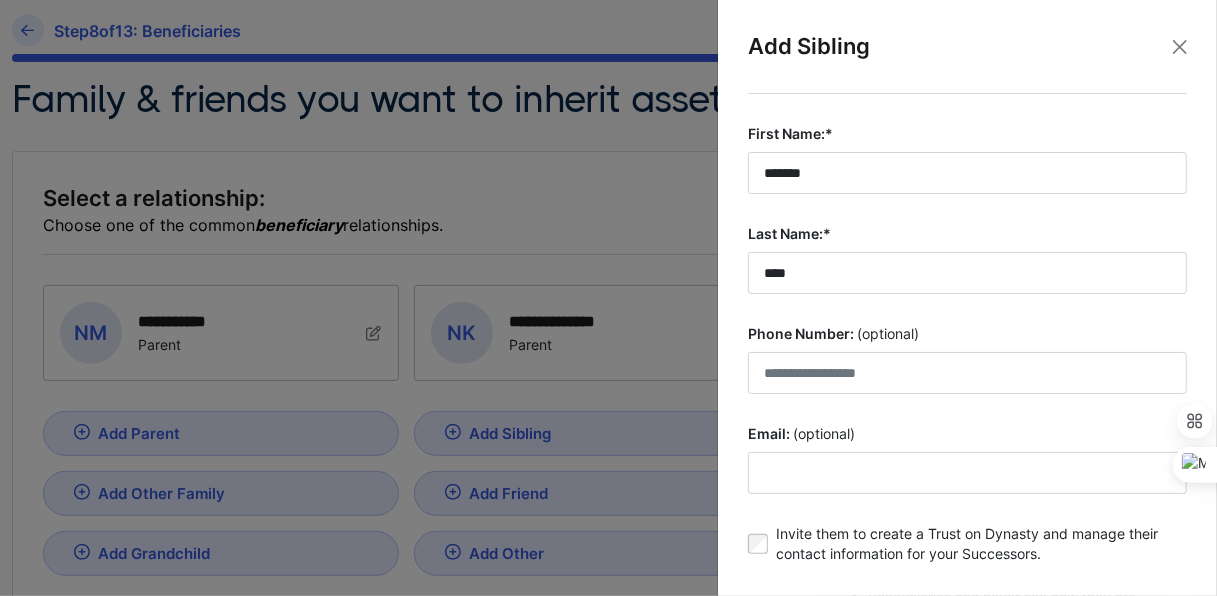 scroll, scrollTop: 112, scrollLeft: 0, axis: vertical 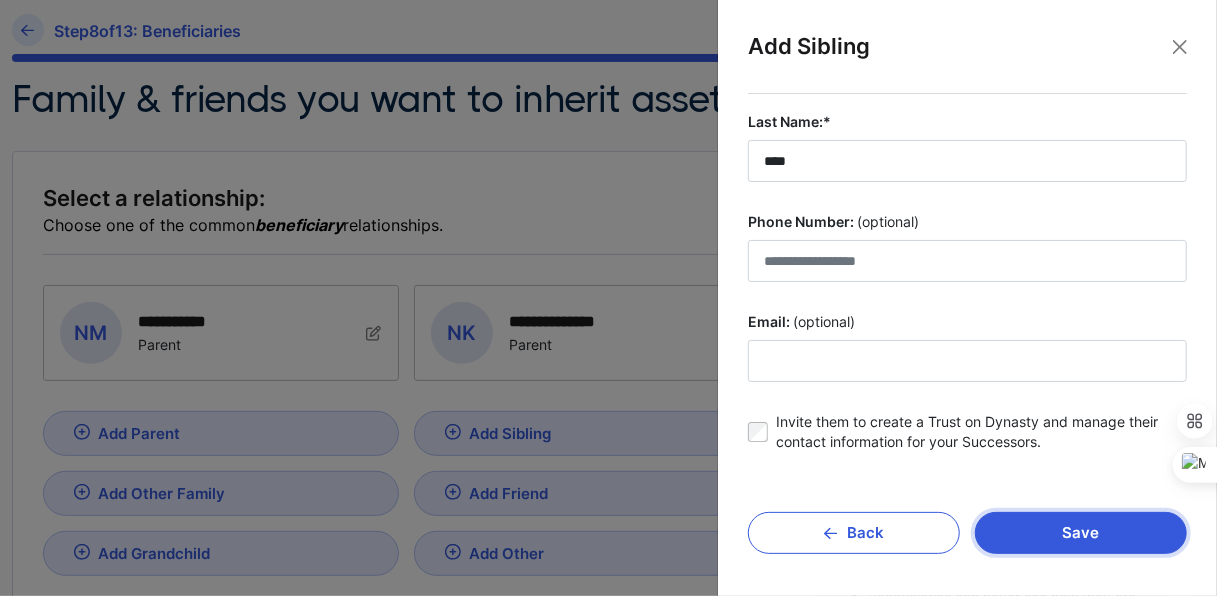 type 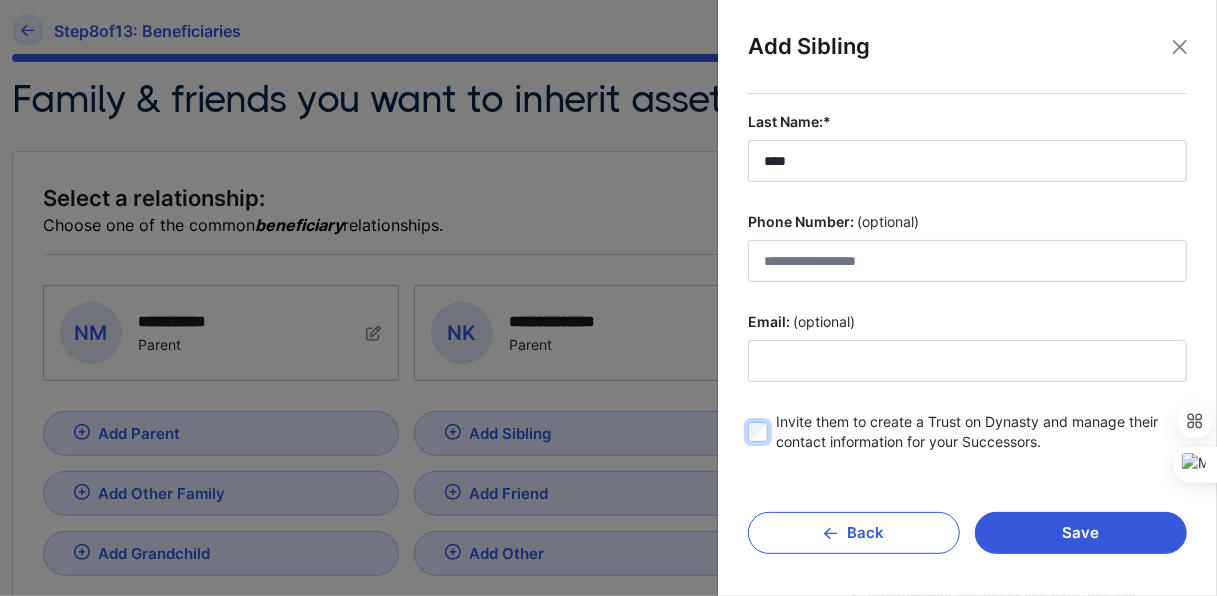 click on "Invite them to create a Trust on Dynasty and manage their contact information for your Successors." at bounding box center [967, 422] 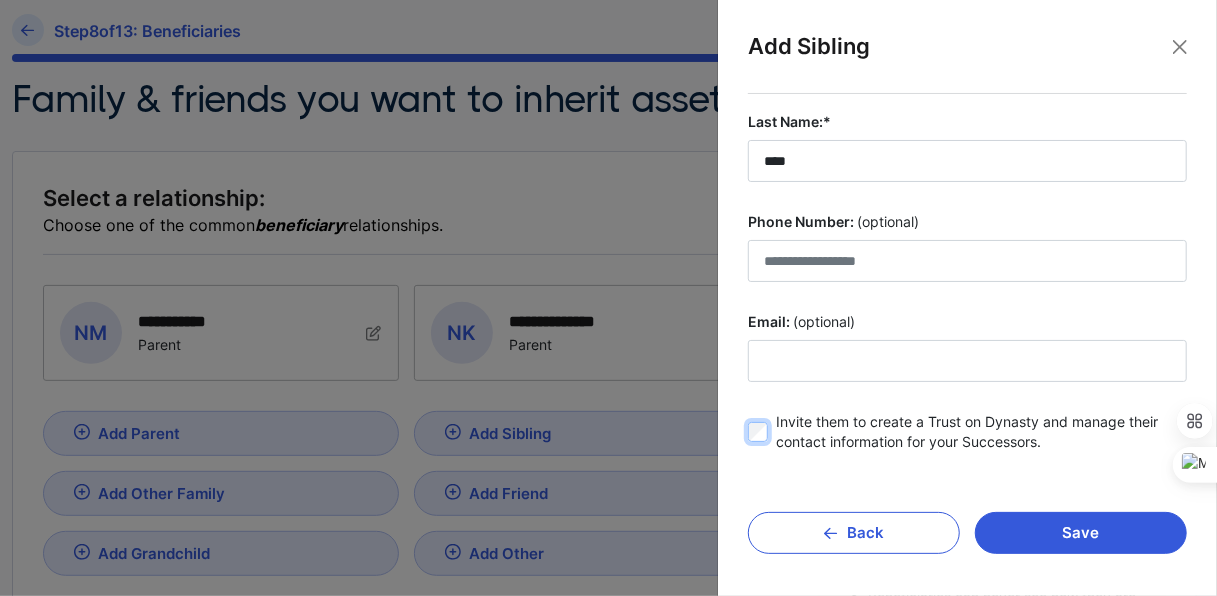 click on "Invite them to create a Trust on Dynasty and manage their contact information for your Successors." at bounding box center (967, 422) 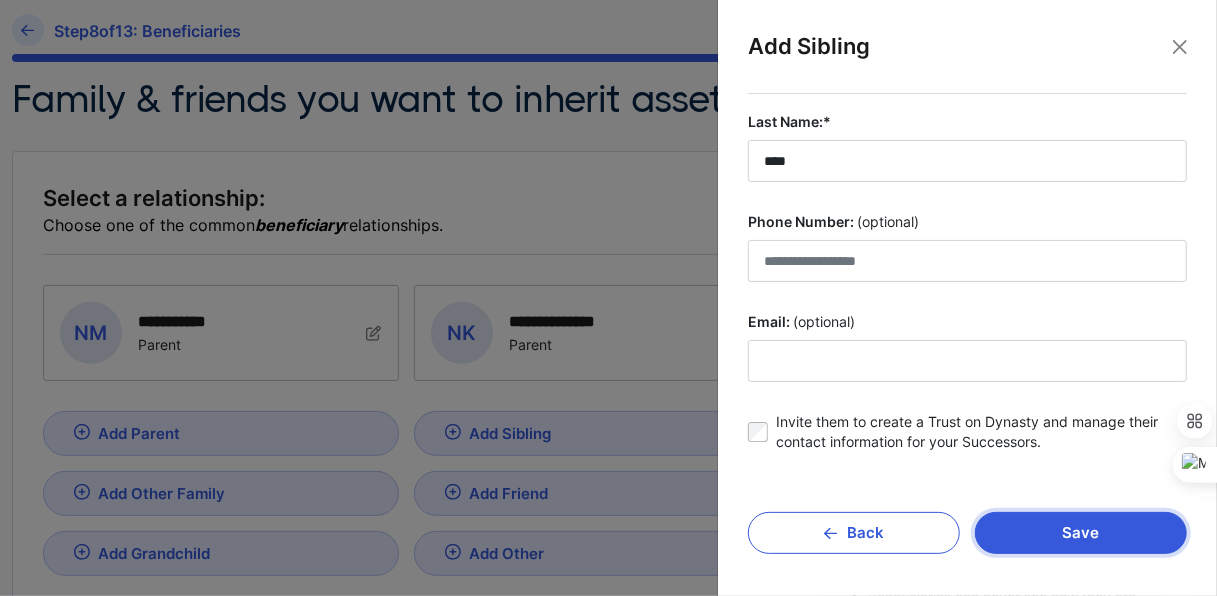 click on "Save" at bounding box center [1081, 533] 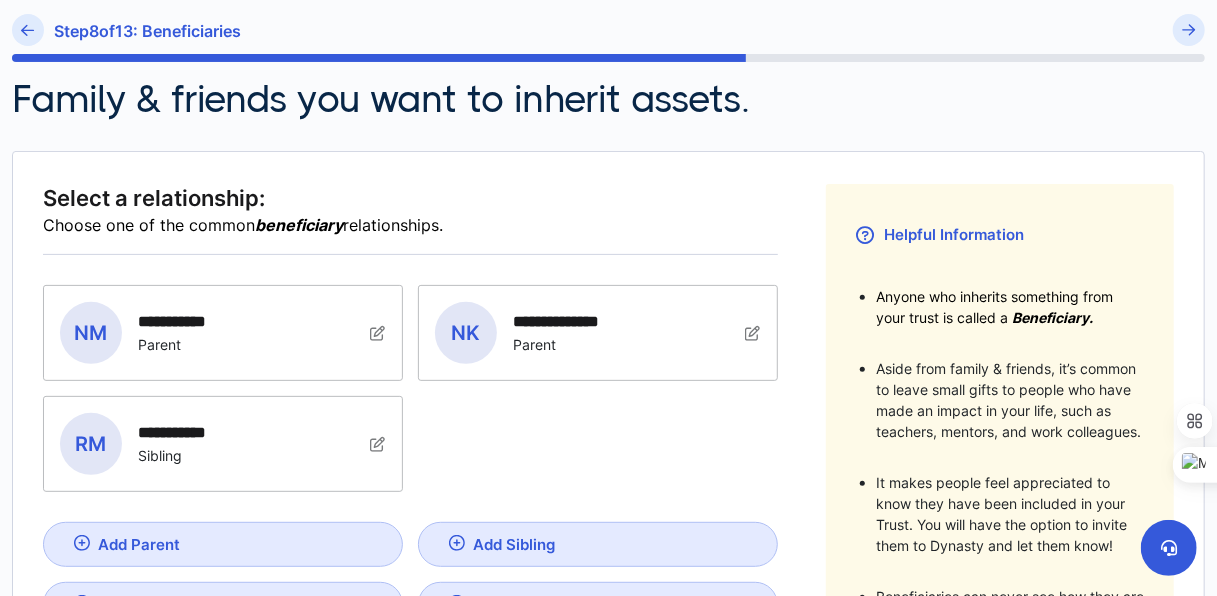 scroll, scrollTop: 261, scrollLeft: 0, axis: vertical 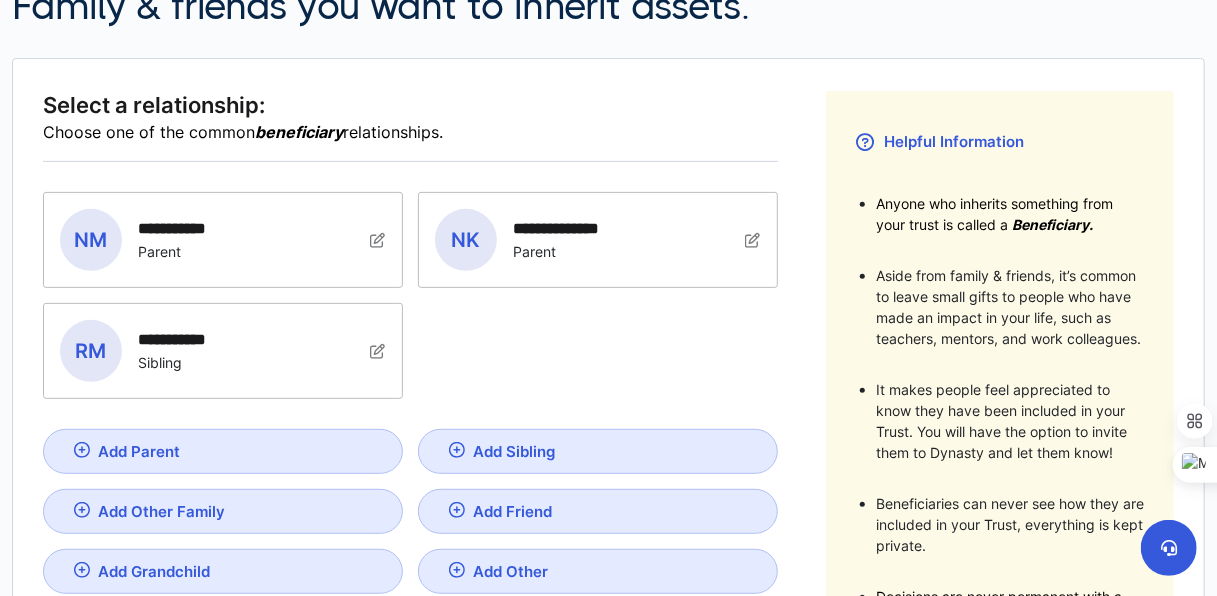 click on "Add Sibling" at bounding box center (139, 451) 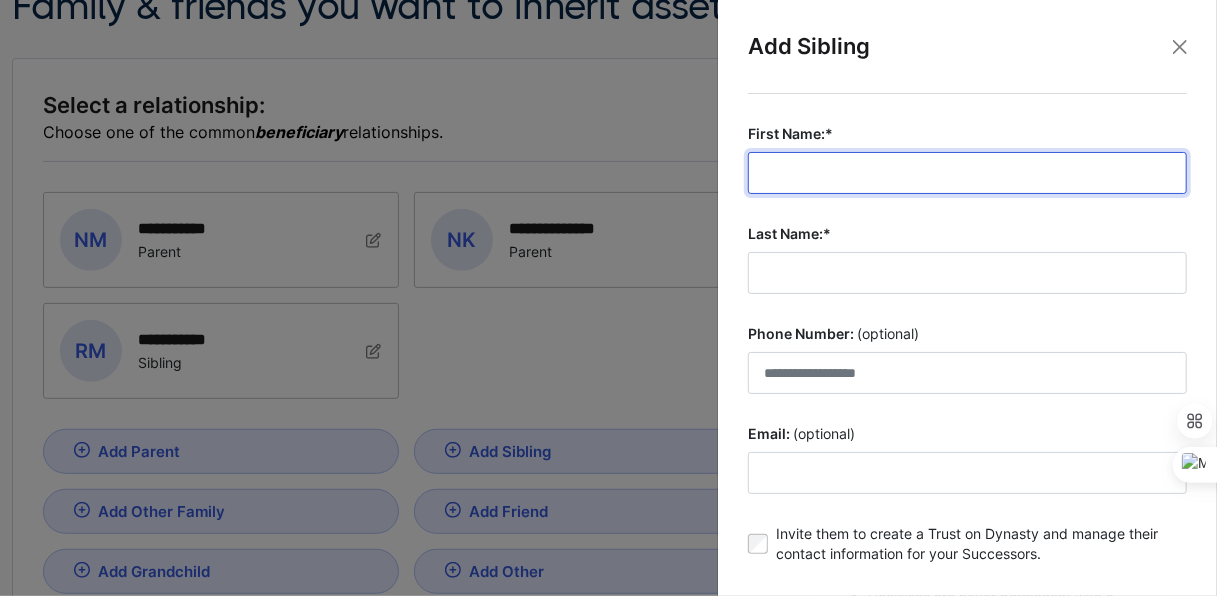 click on "First Name:*" at bounding box center [967, 173] 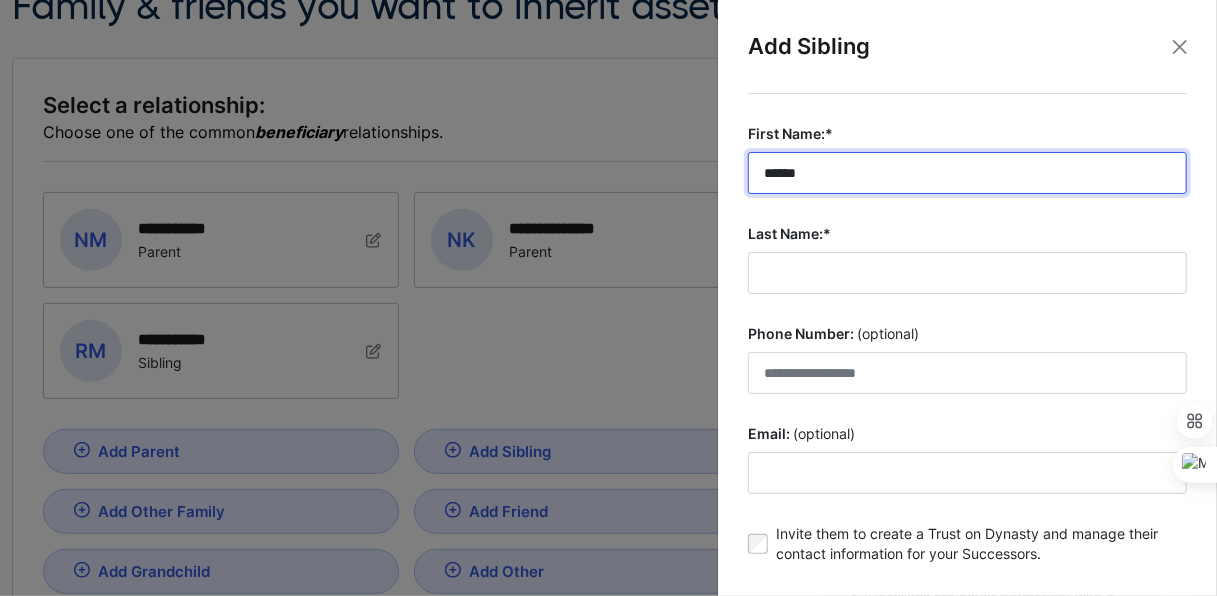 type on "******" 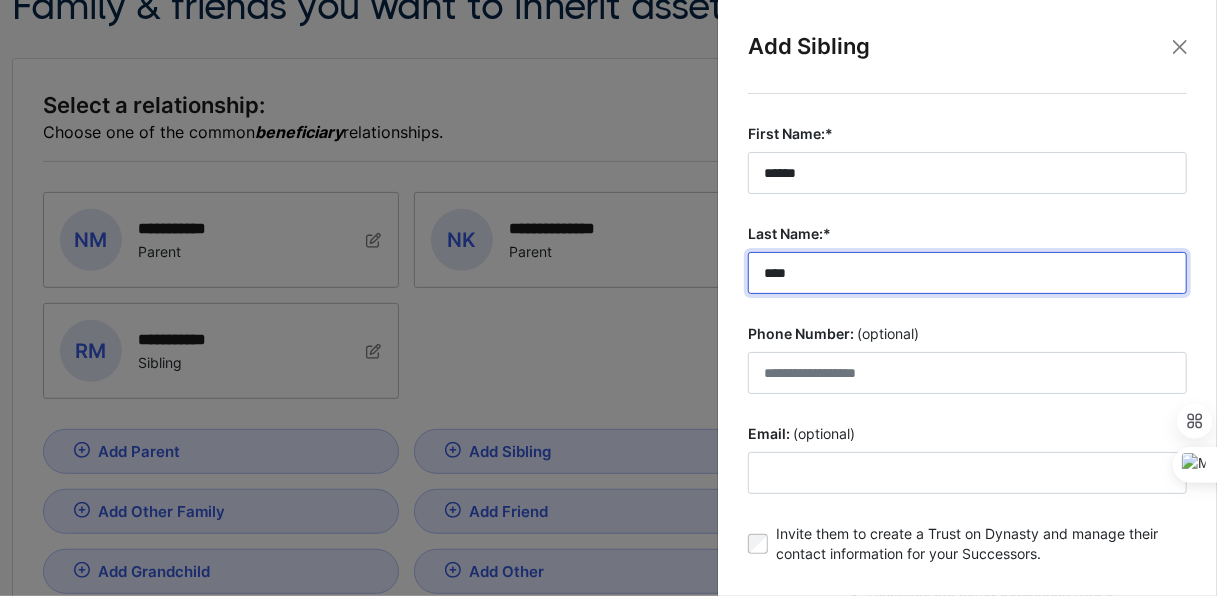 type on "****" 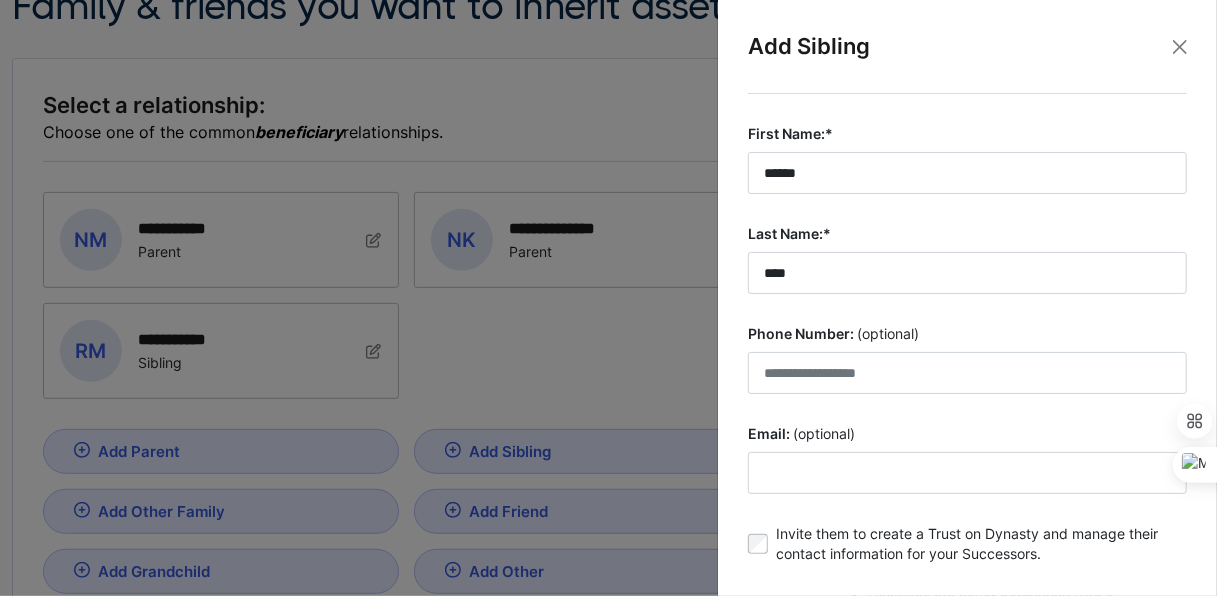 click on "First Name:* ****** Last Name:* **** Phone Number:   (optional) Email:   (optional) Invite them to create a Trust on Dynasty and manage their contact information for your Successors." at bounding box center [967, 349] 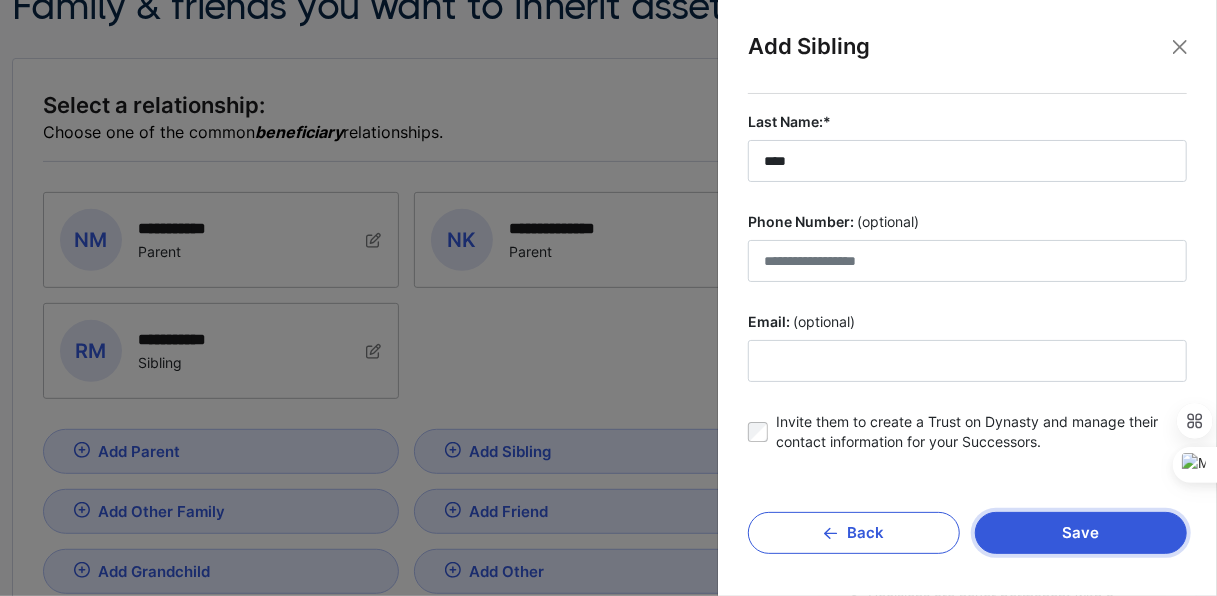 click on "Save" at bounding box center [1081, 533] 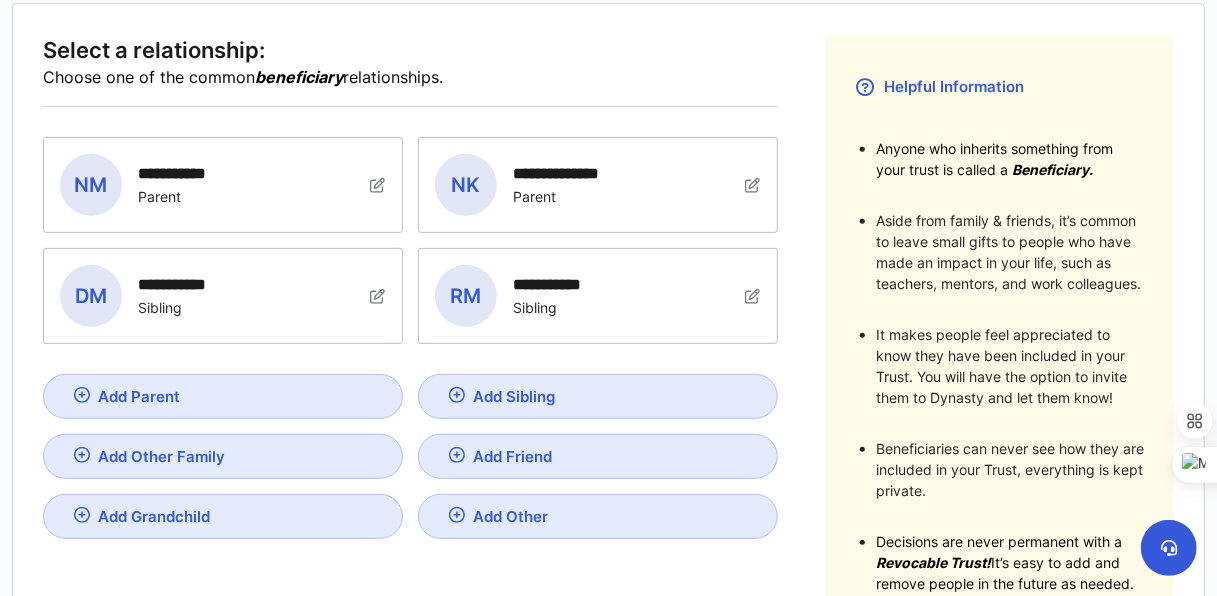 scroll, scrollTop: 317, scrollLeft: 0, axis: vertical 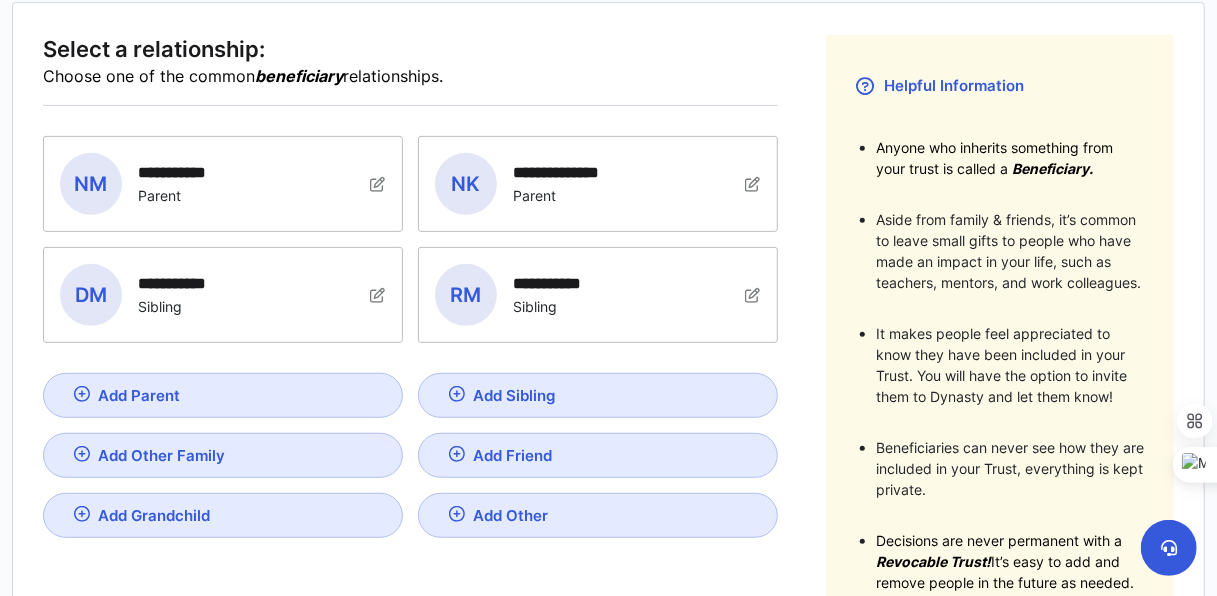 click on "Add Sibling" at bounding box center [139, 395] 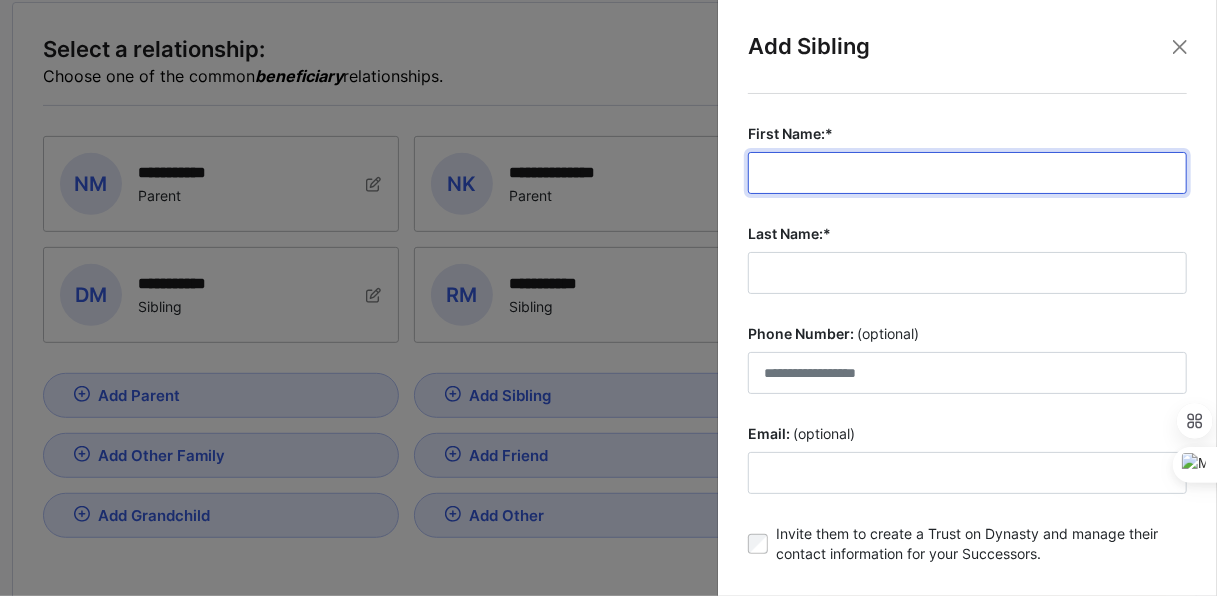 click on "First Name:*" at bounding box center (967, 173) 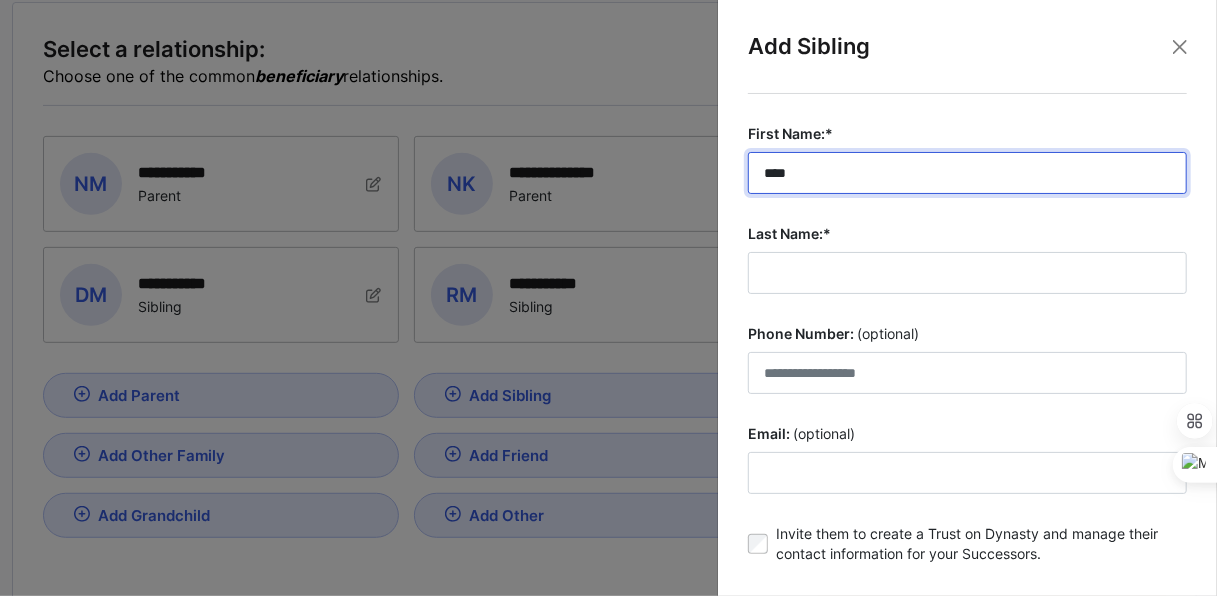 type on "****" 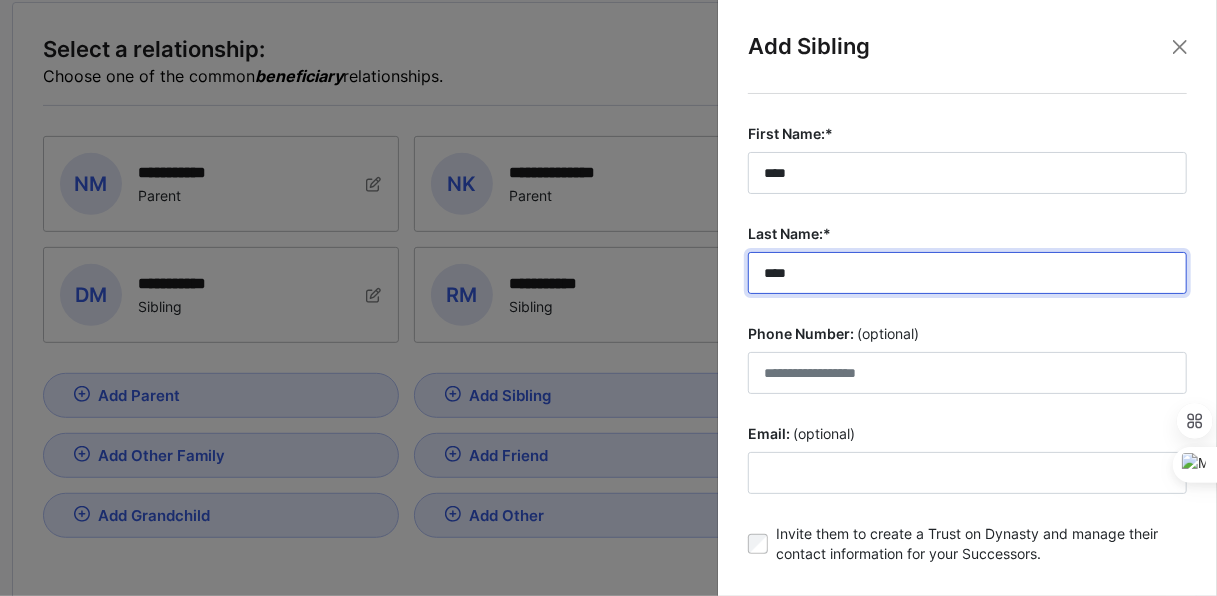 type on "****" 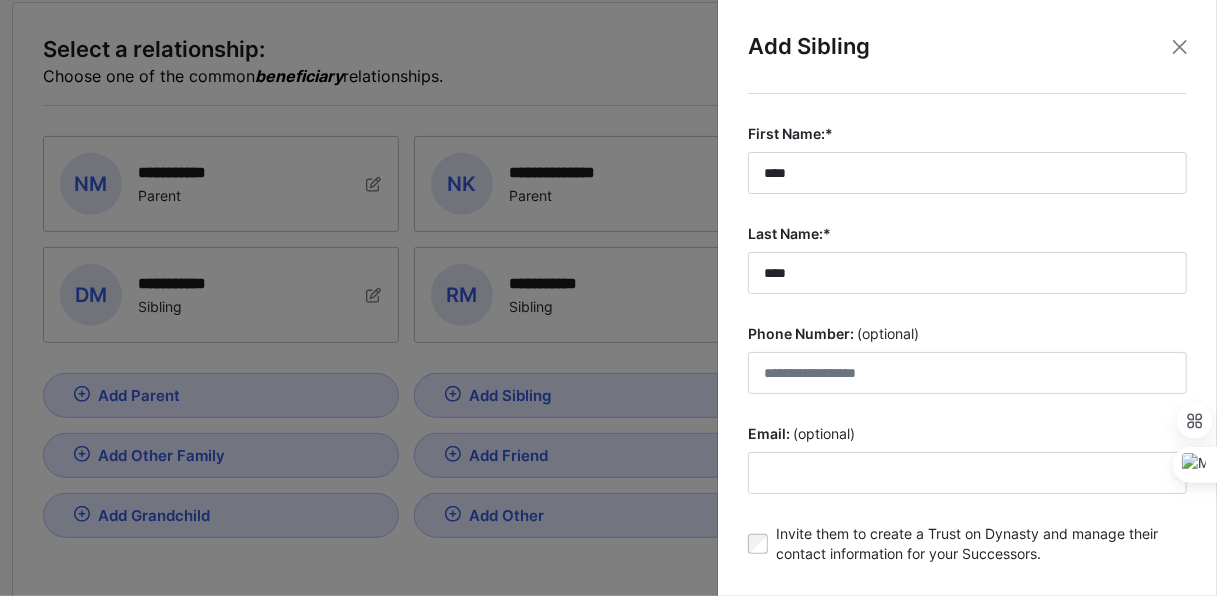 click on "First Name:* **** Last Name:* **** Phone Number:   (optional) Email:   (optional) Invite them to create a Trust on Dynasty and manage their contact information for your Successors." at bounding box center [967, 349] 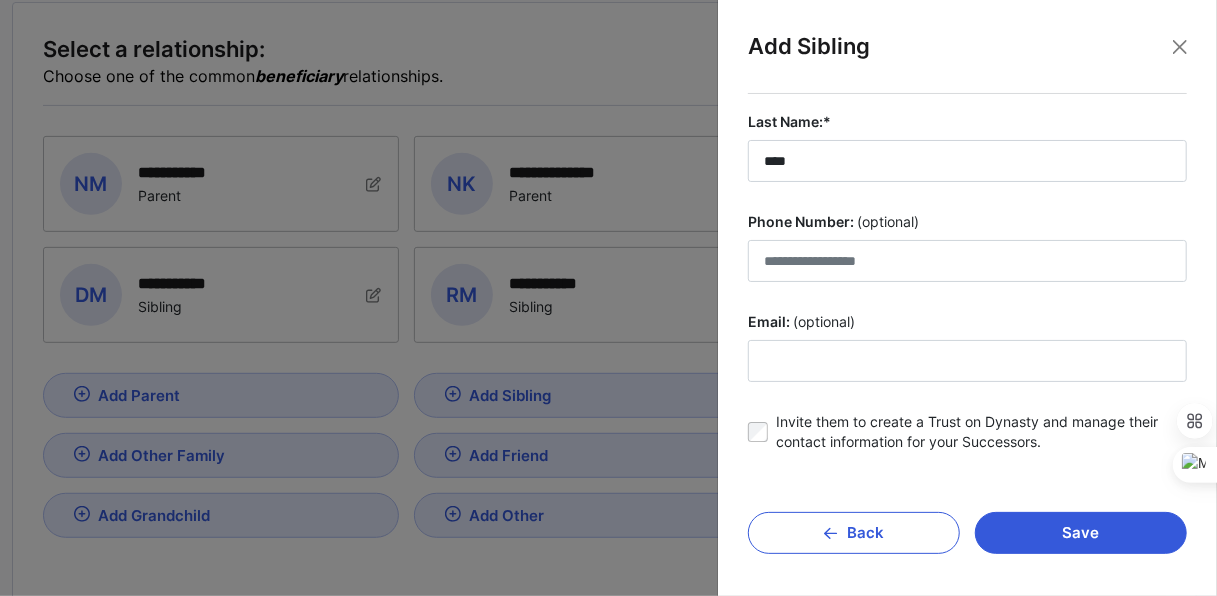 click on "Invite them to create a Trust on Dynasty and manage their contact information for your Successors." at bounding box center (981, 432) 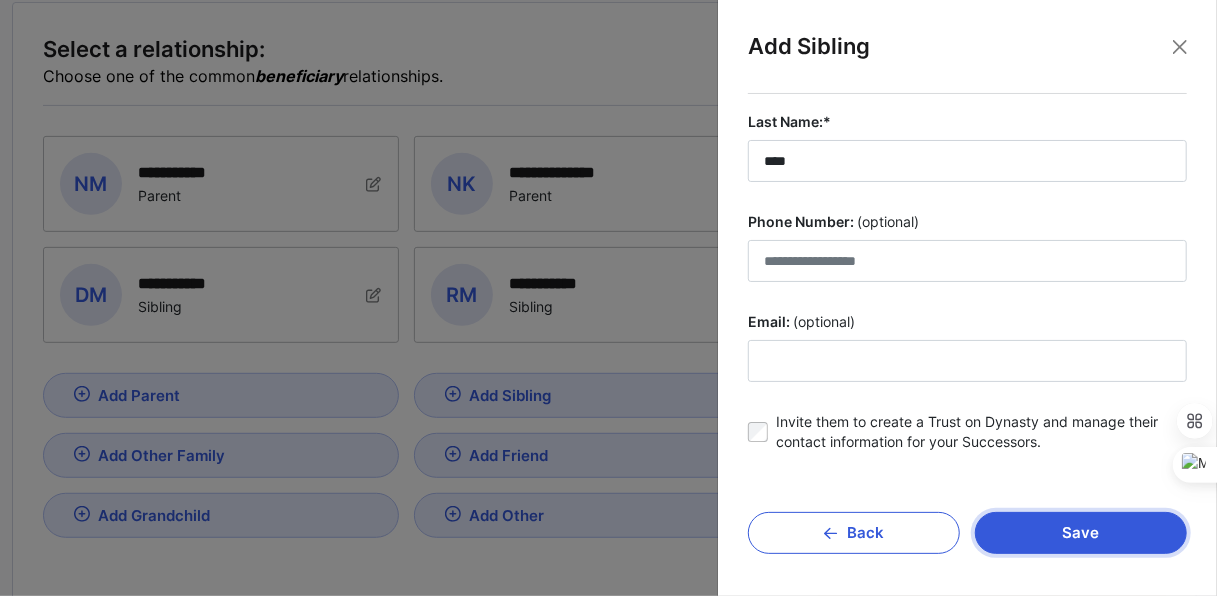 click on "Save" at bounding box center (1081, 533) 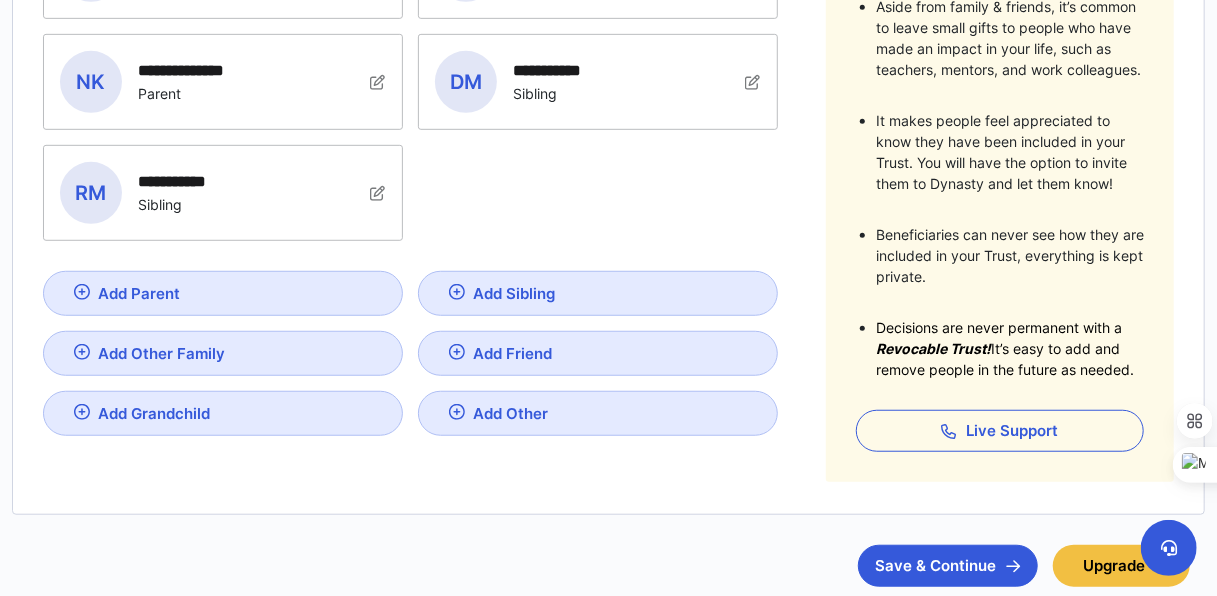 scroll, scrollTop: 531, scrollLeft: 0, axis: vertical 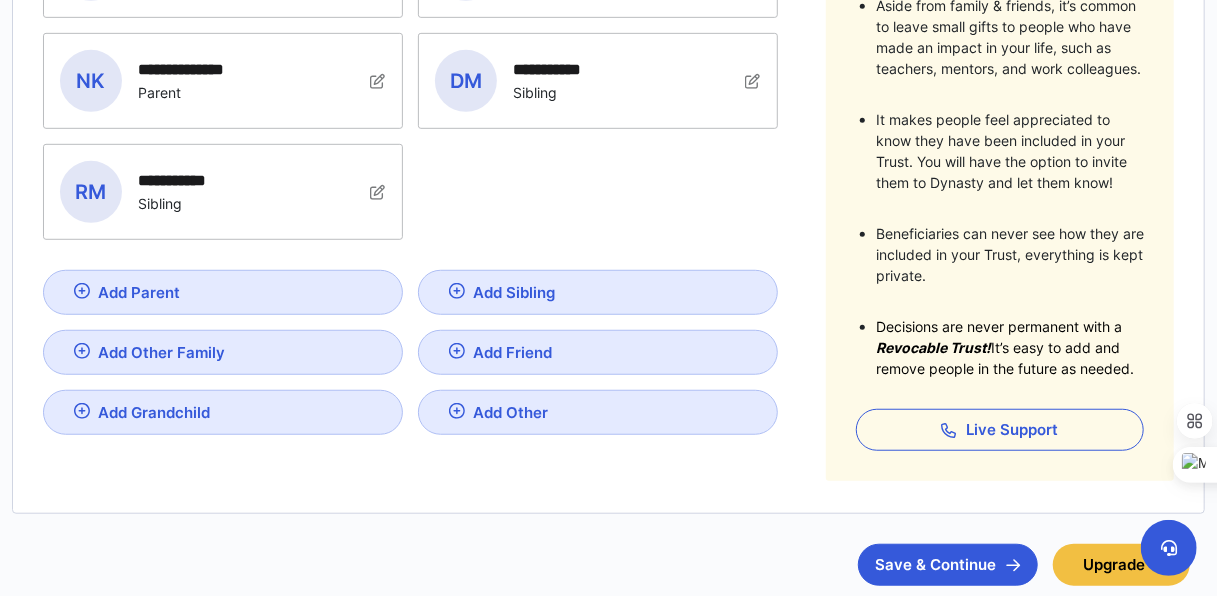 click on "Add Friend" at bounding box center [139, 292] 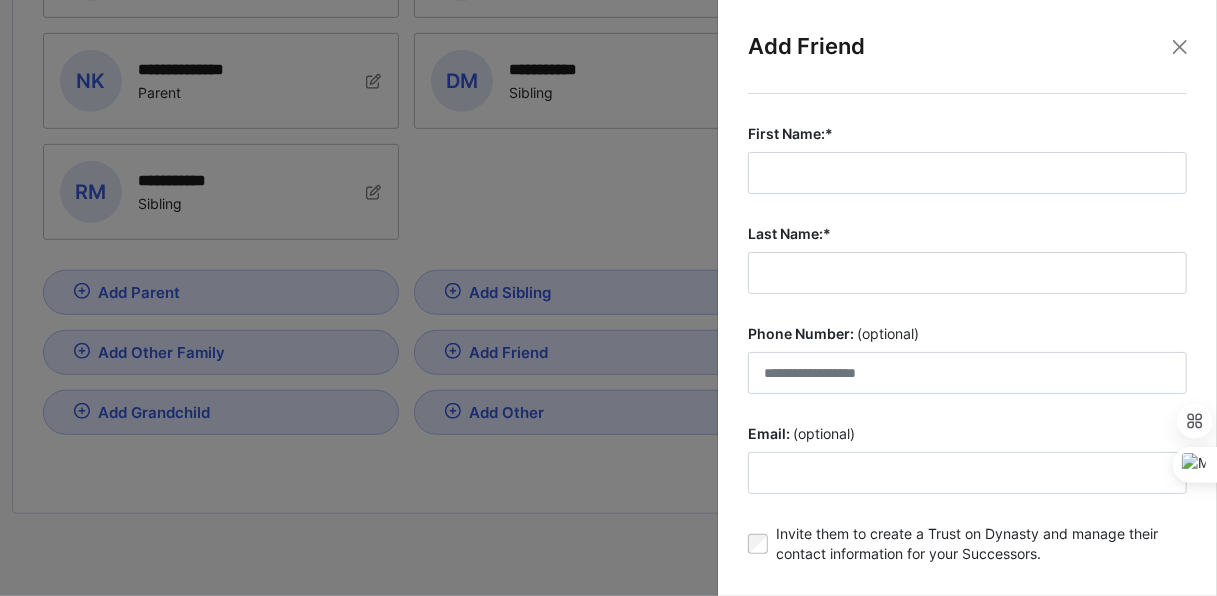 click at bounding box center (608, 298) 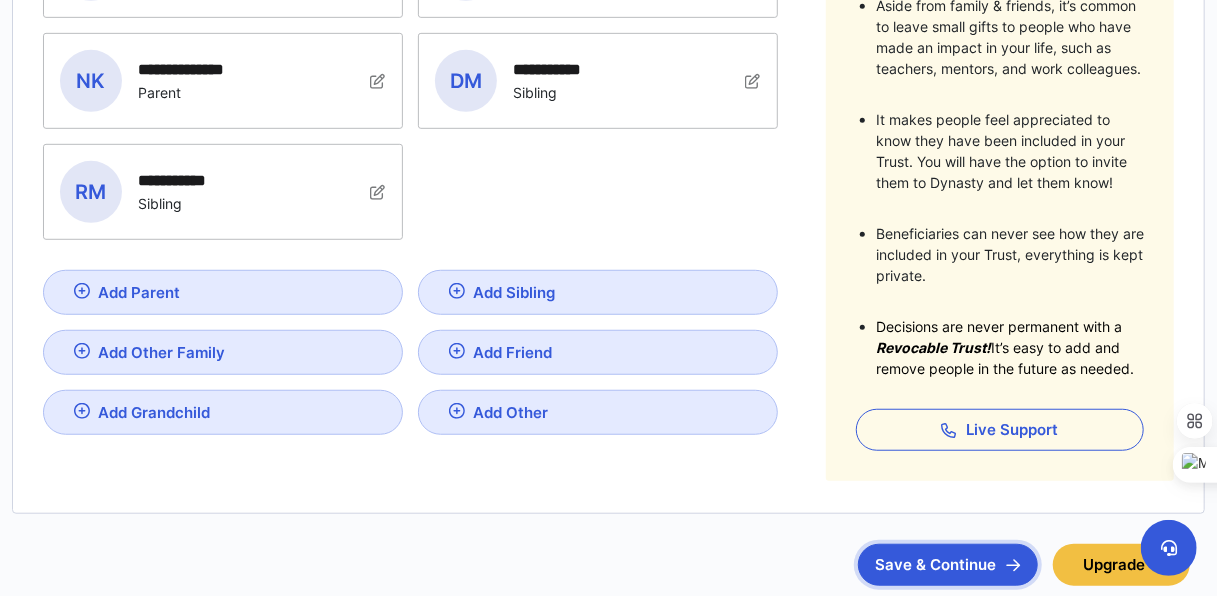 click on "Save & Continue" at bounding box center [948, 565] 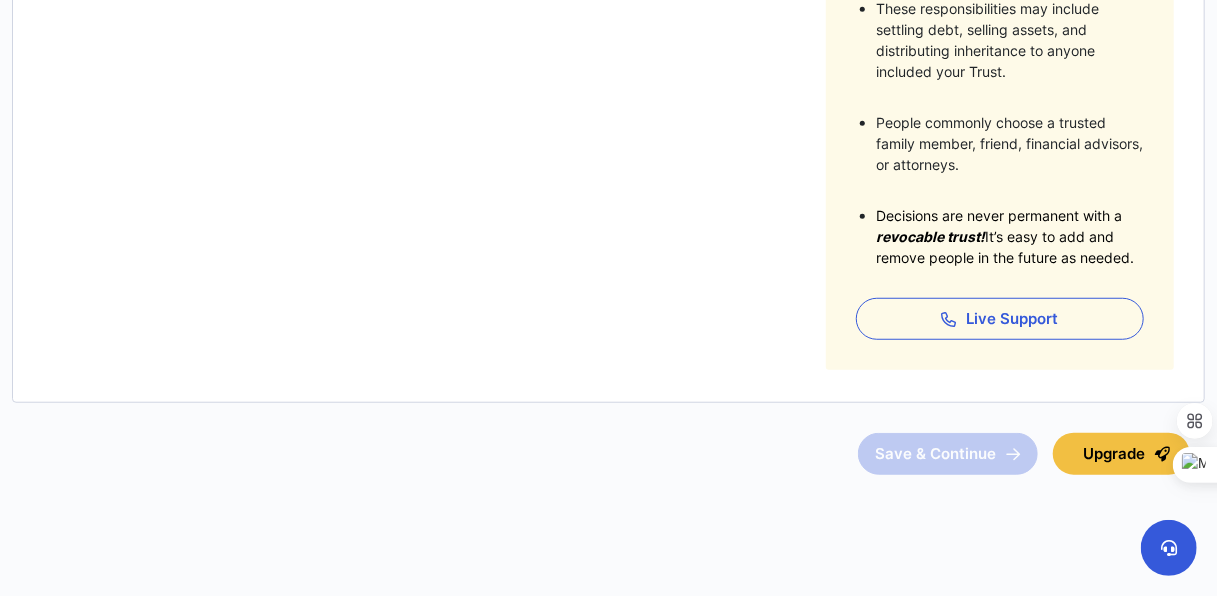 scroll, scrollTop: 101, scrollLeft: 0, axis: vertical 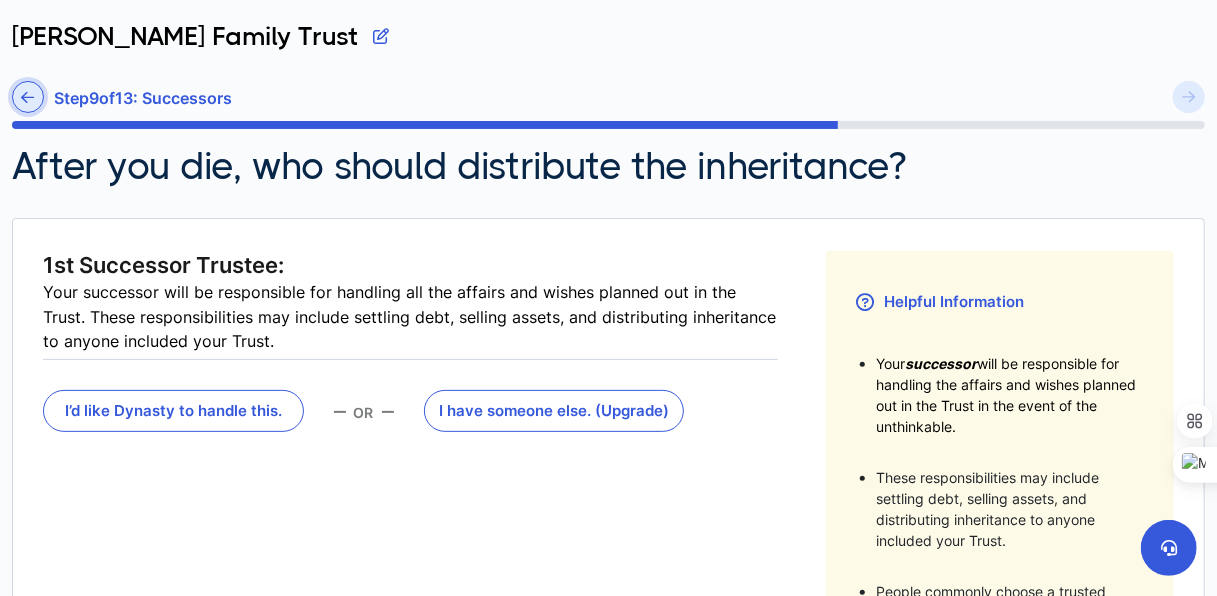 click at bounding box center [28, 97] 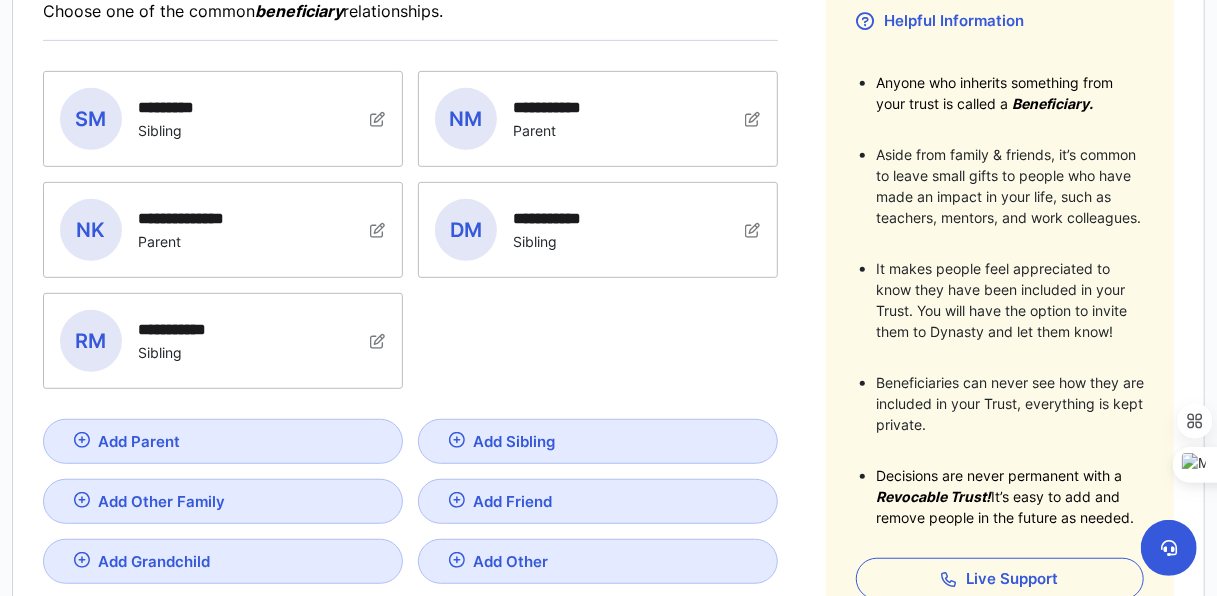 scroll, scrollTop: 420, scrollLeft: 0, axis: vertical 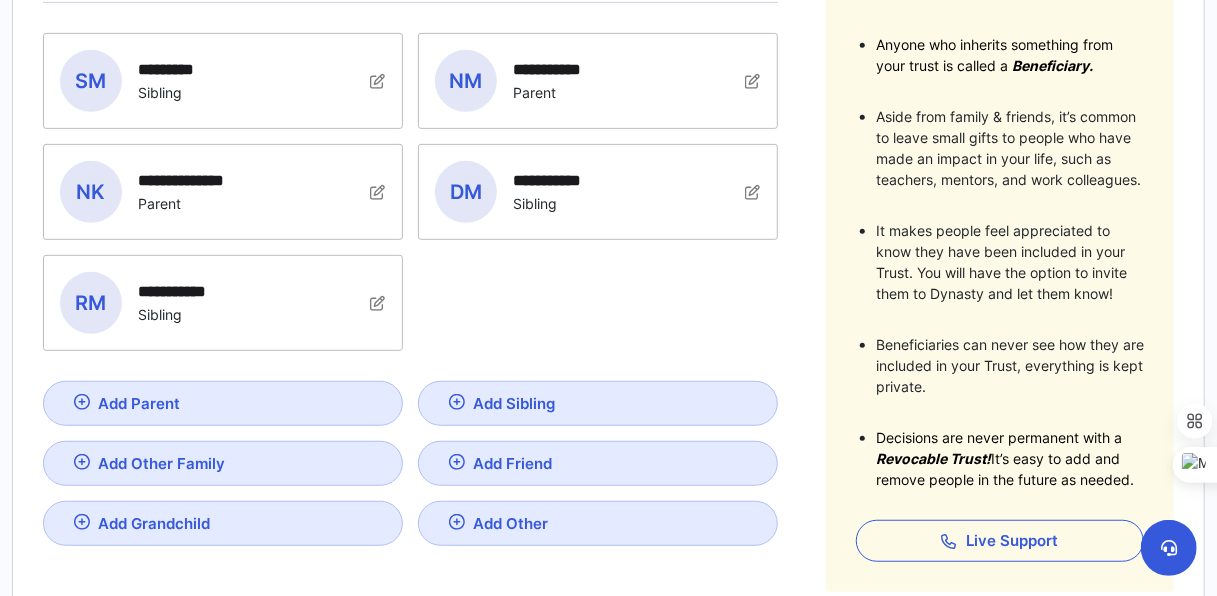 click on "Add Other Family" at bounding box center [223, 463] 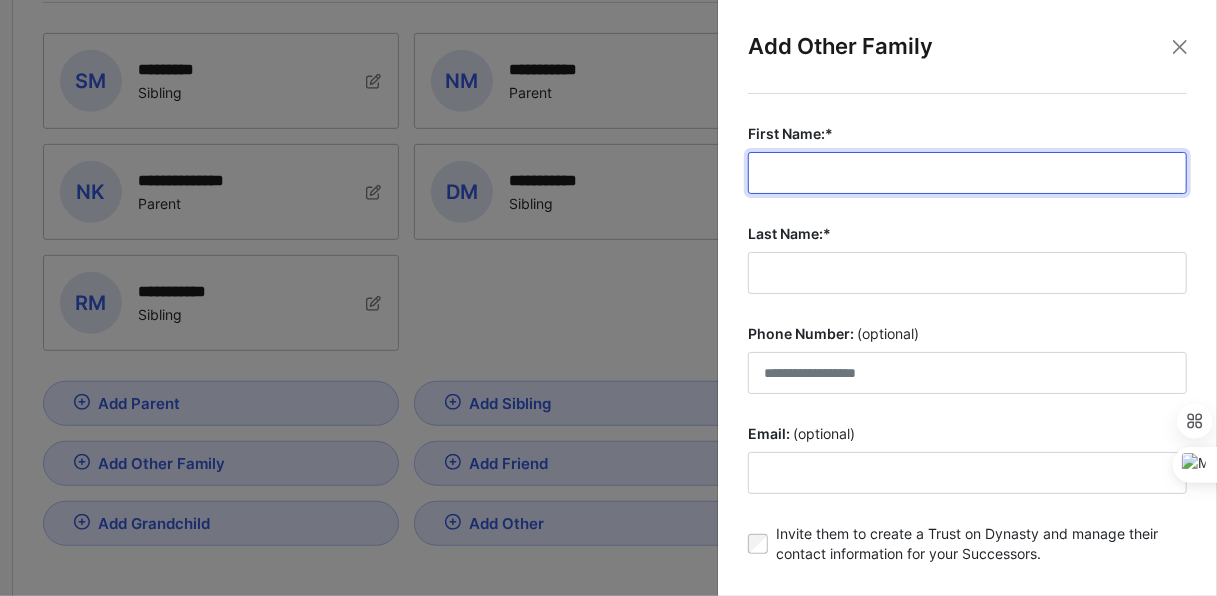 click on "First Name:*" at bounding box center [967, 173] 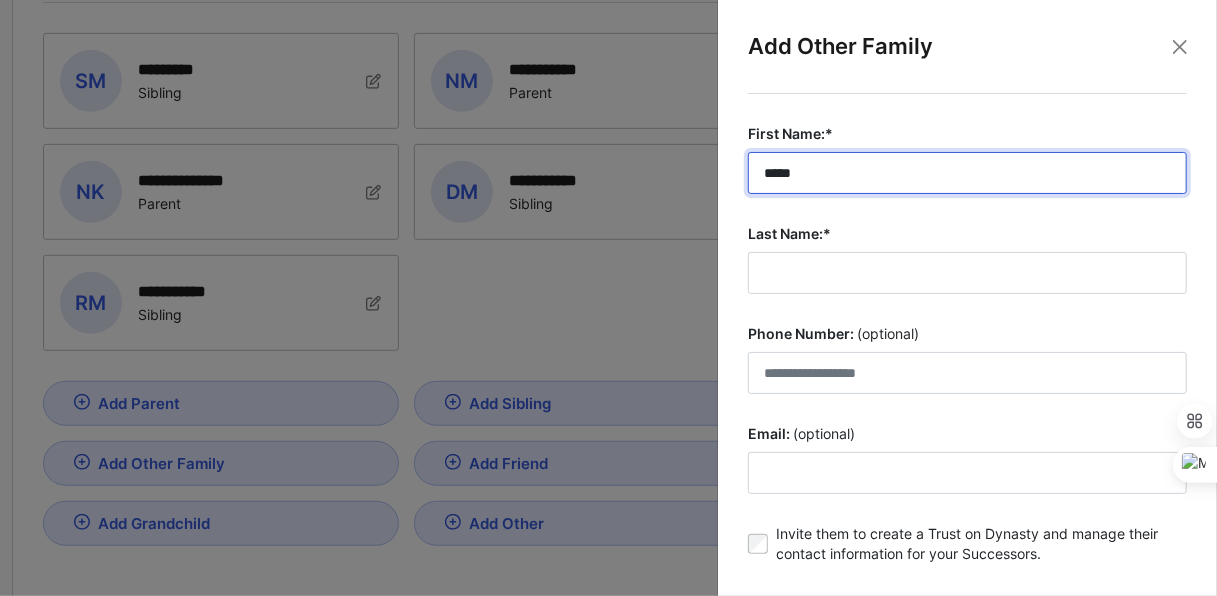 type on "*****" 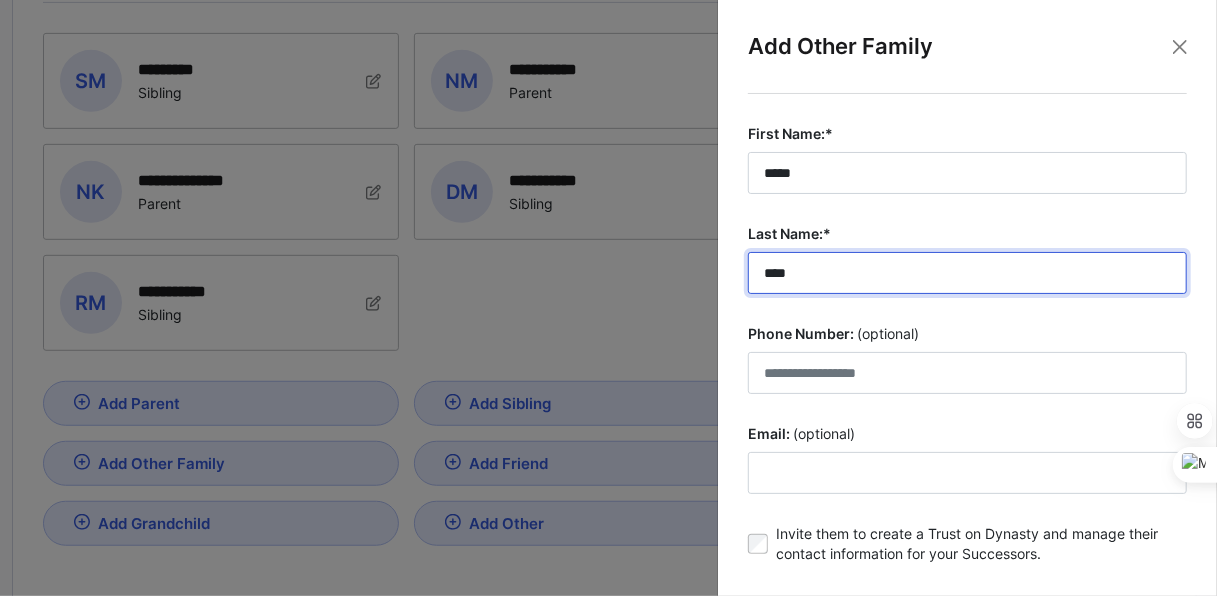 scroll, scrollTop: 112, scrollLeft: 0, axis: vertical 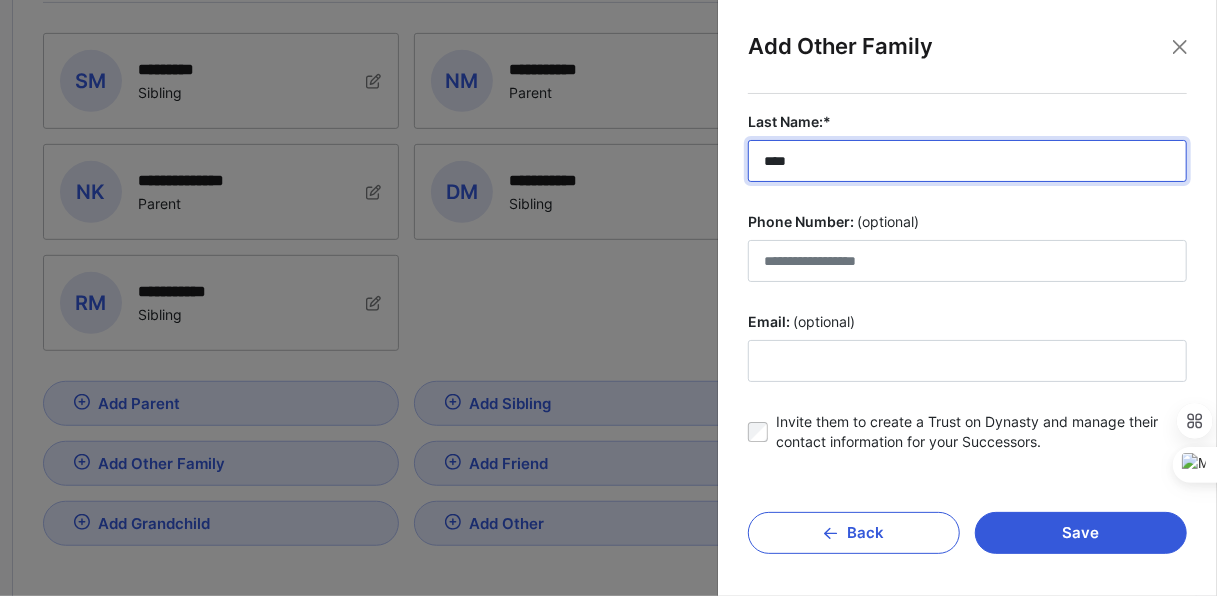 type on "****" 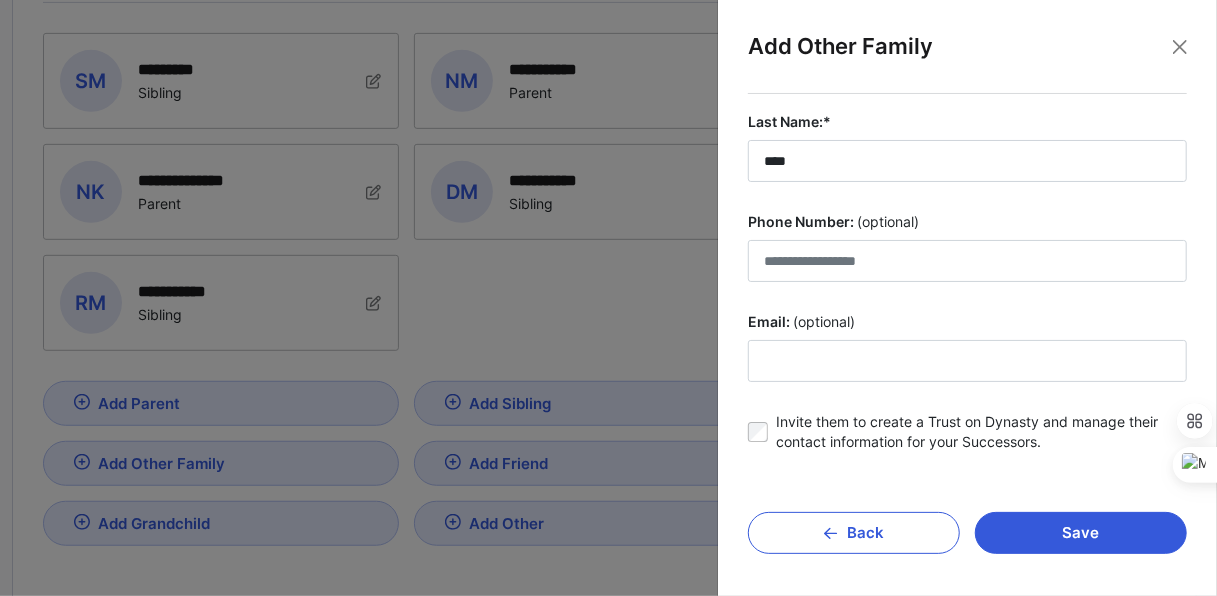 click on "Invite them to create a Trust on Dynasty and manage their contact information for your Successors." at bounding box center [981, 432] 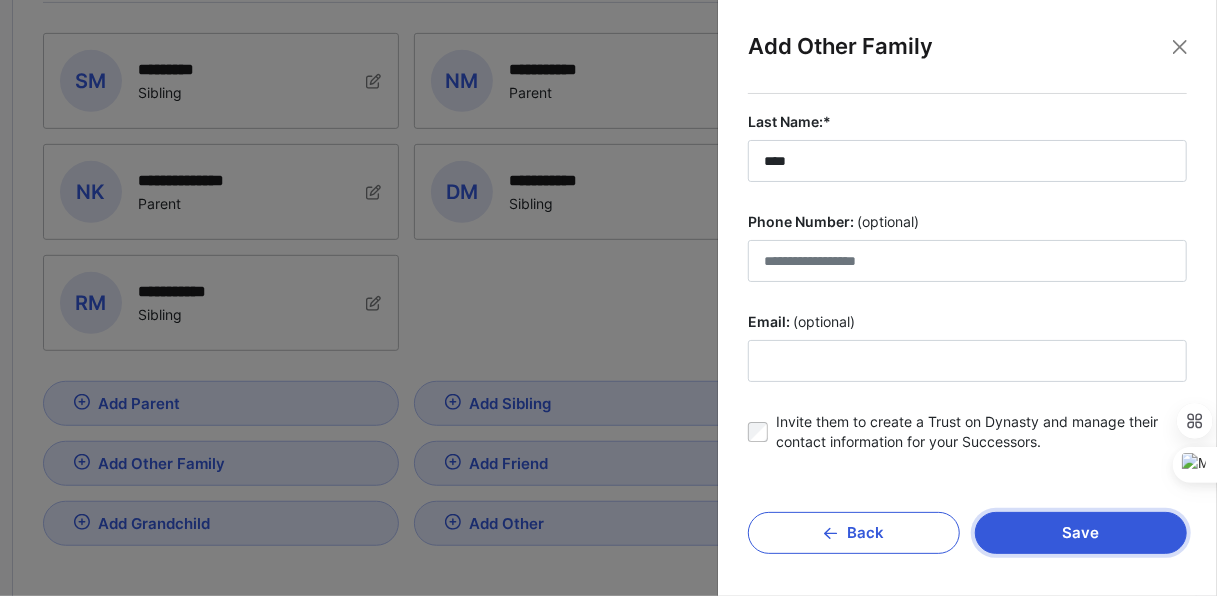 click on "Save" at bounding box center (1081, 533) 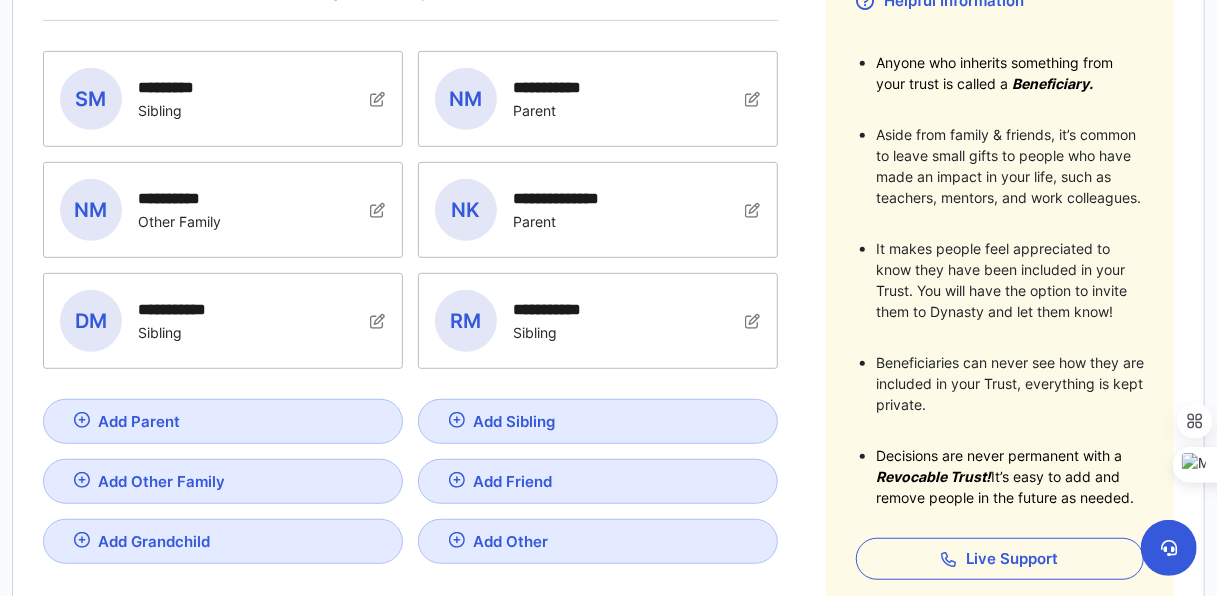 scroll, scrollTop: 400, scrollLeft: 0, axis: vertical 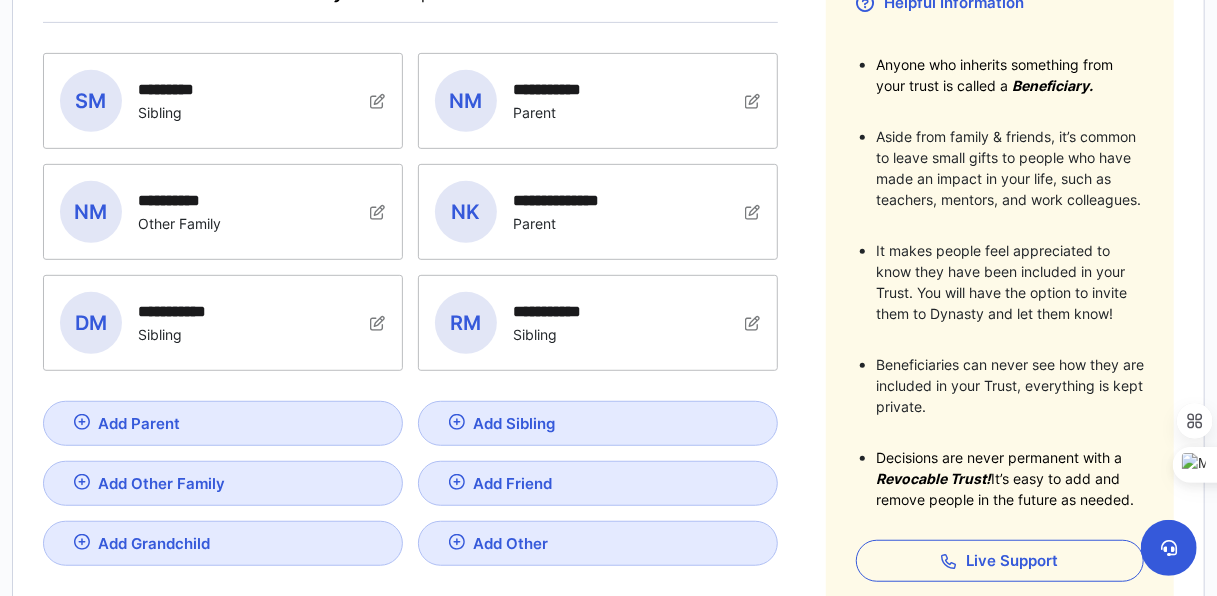 click on "Add Friend" at bounding box center (598, 483) 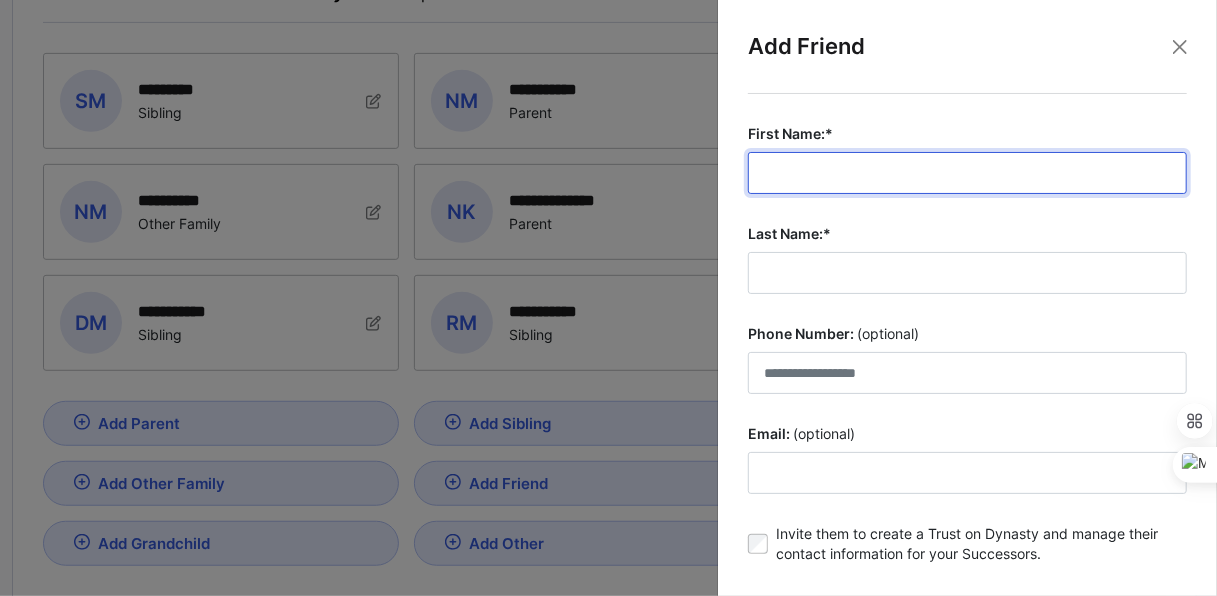 click on "First Name:*" at bounding box center (967, 173) 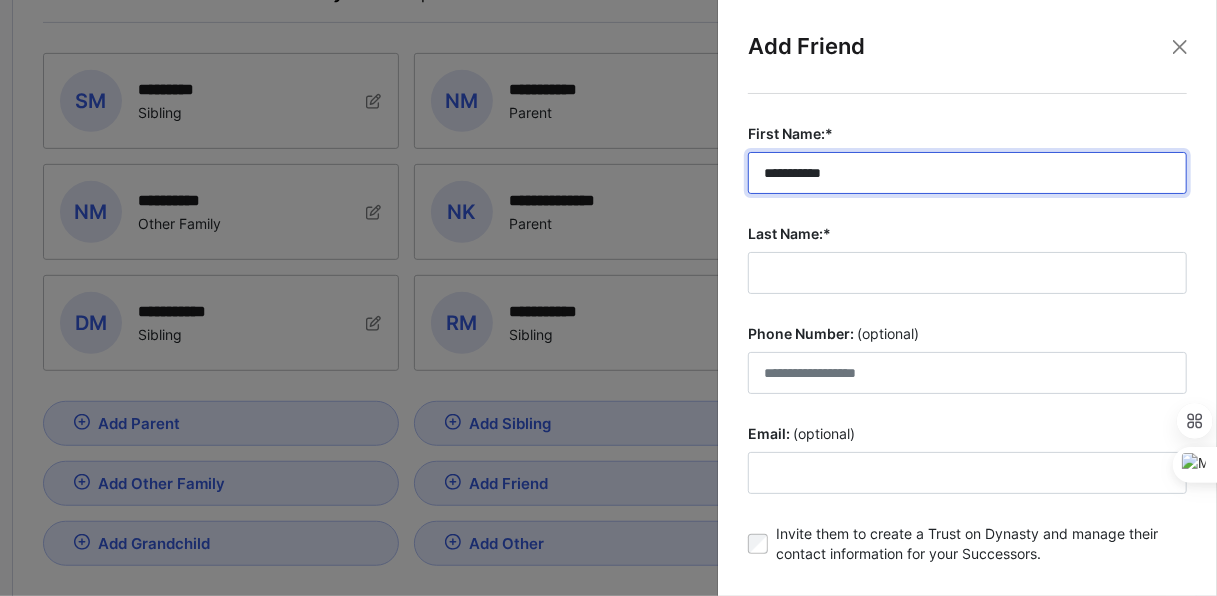 type on "**********" 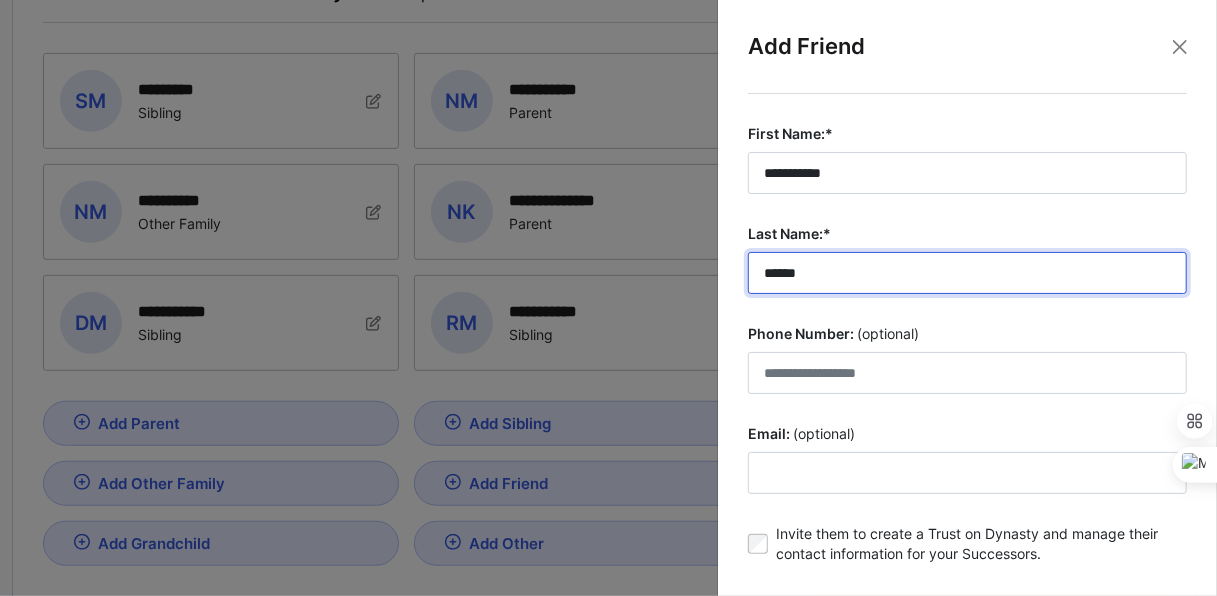 scroll, scrollTop: 112, scrollLeft: 0, axis: vertical 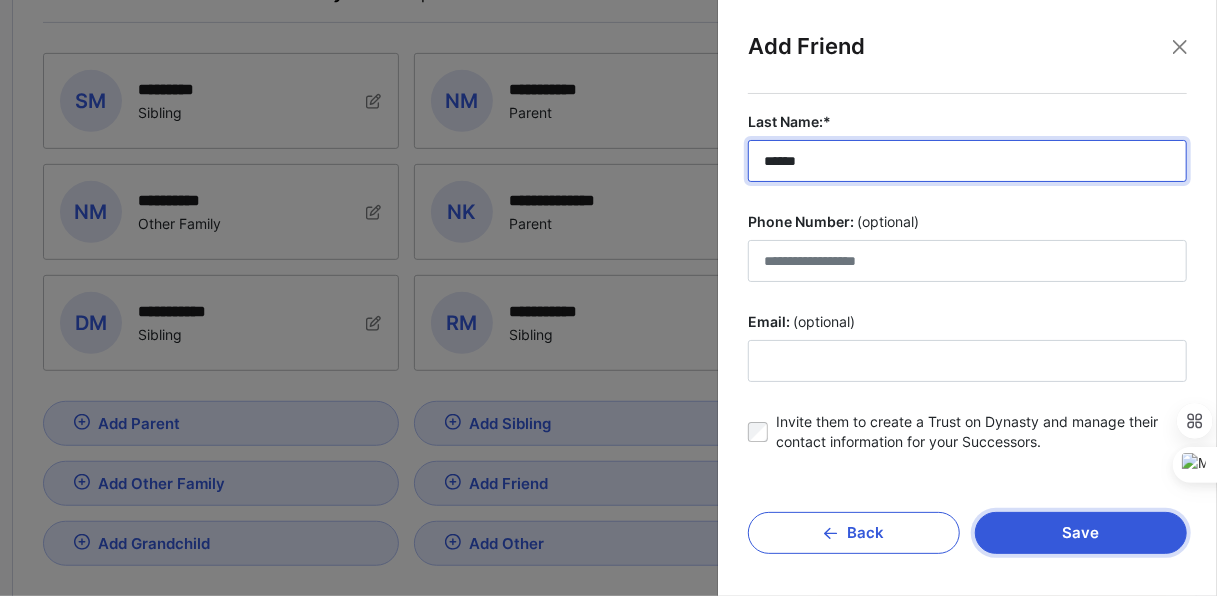 type on "******" 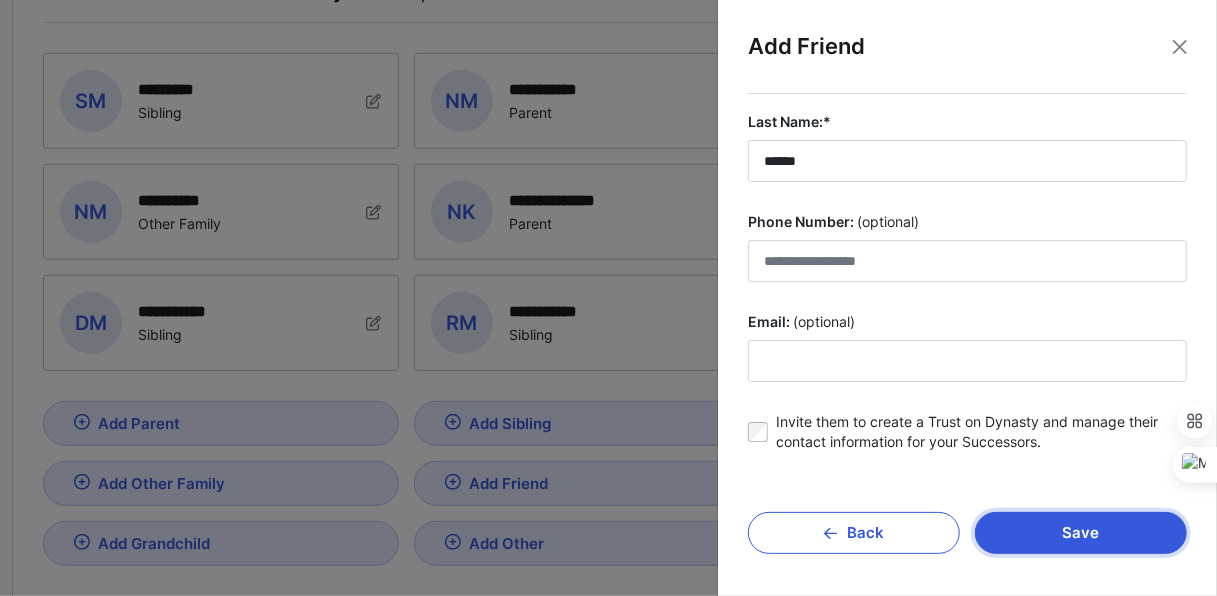 click on "Save" at bounding box center (1081, 533) 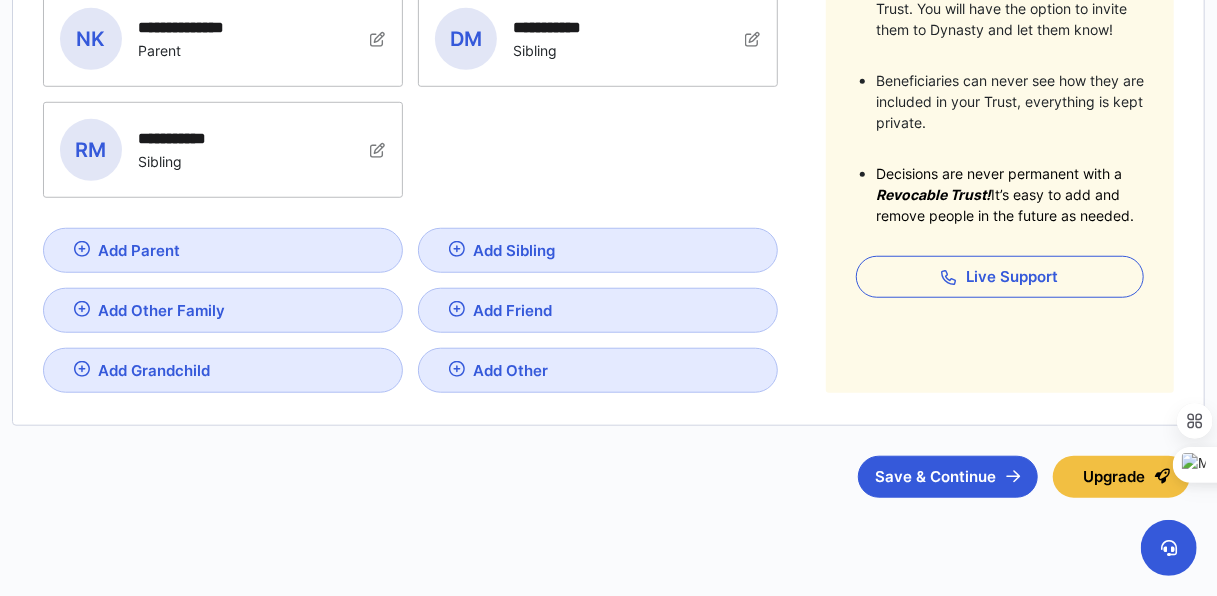 scroll, scrollTop: 688, scrollLeft: 0, axis: vertical 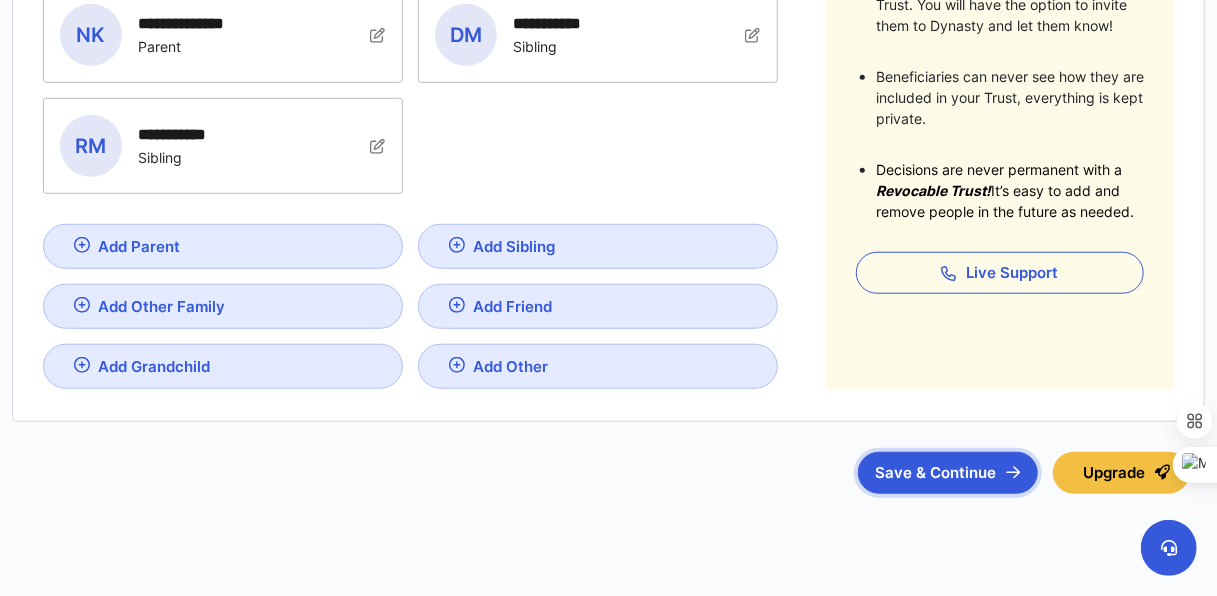 click on "Save & Continue" at bounding box center [948, 473] 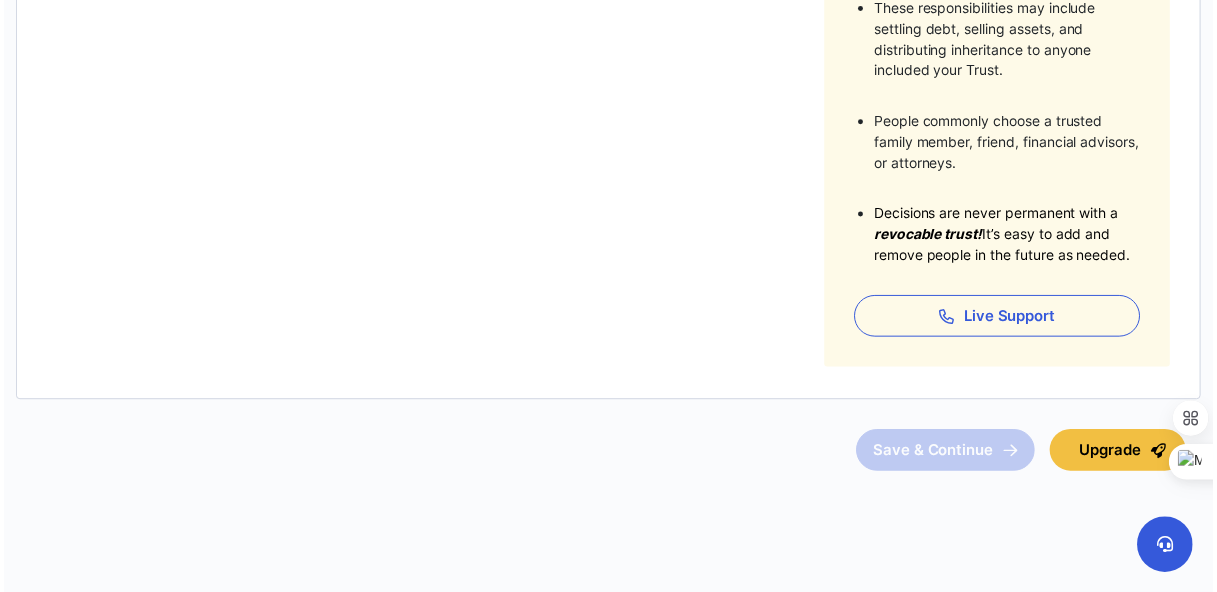 scroll, scrollTop: 0, scrollLeft: 0, axis: both 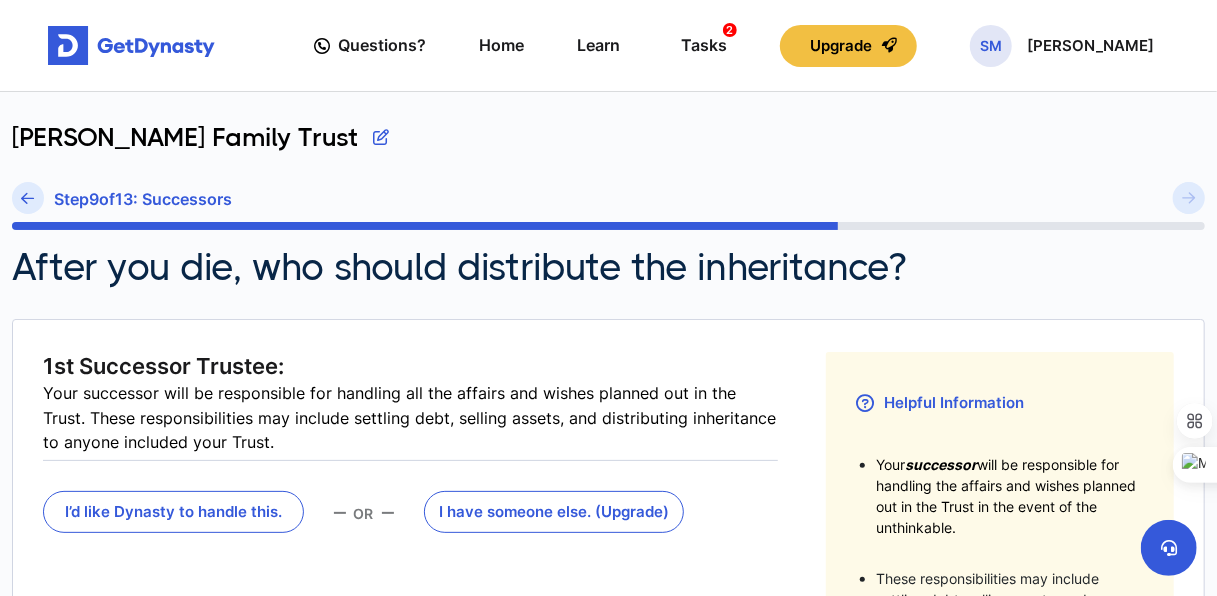 click on "Step  9  of  13 :   Successors" at bounding box center [143, 199] 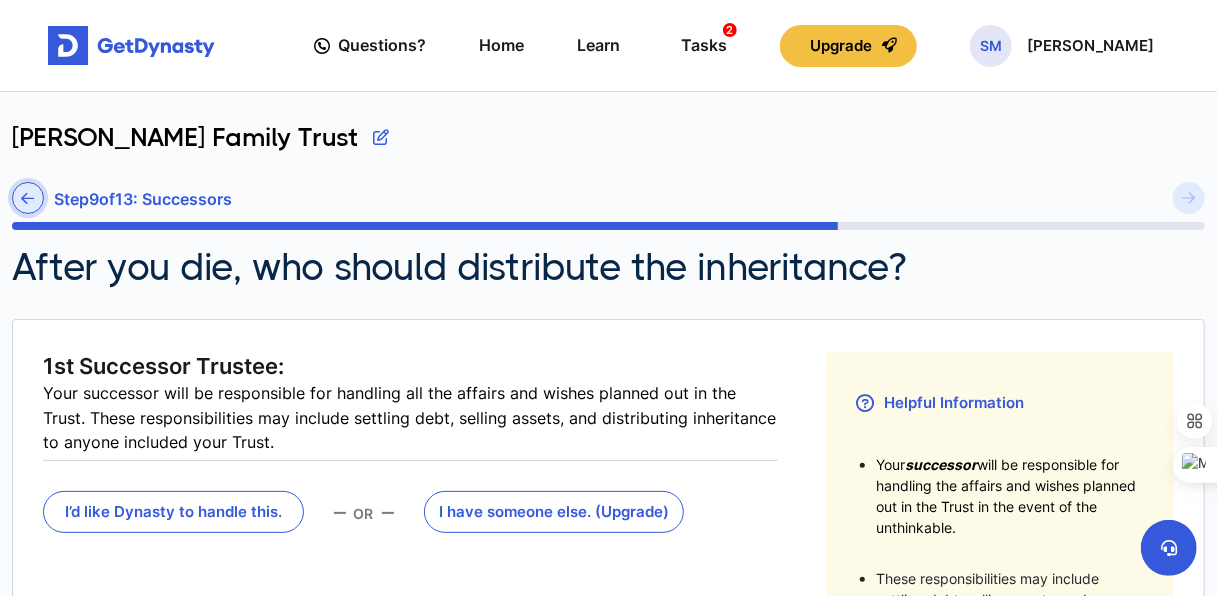 click at bounding box center [28, 198] 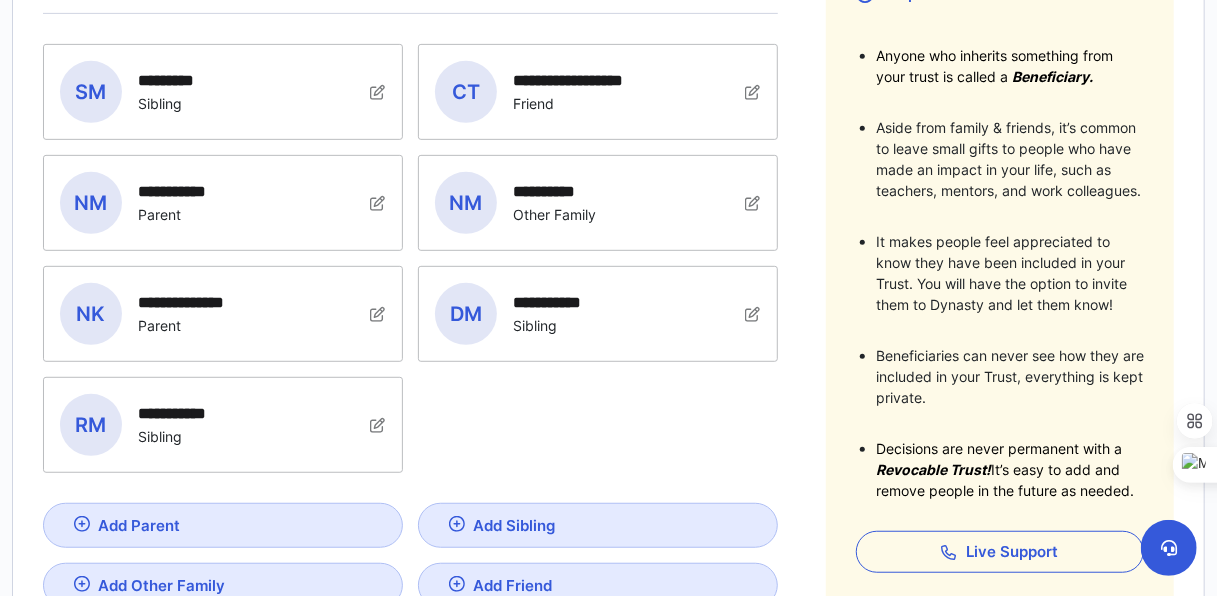 scroll, scrollTop: 515, scrollLeft: 0, axis: vertical 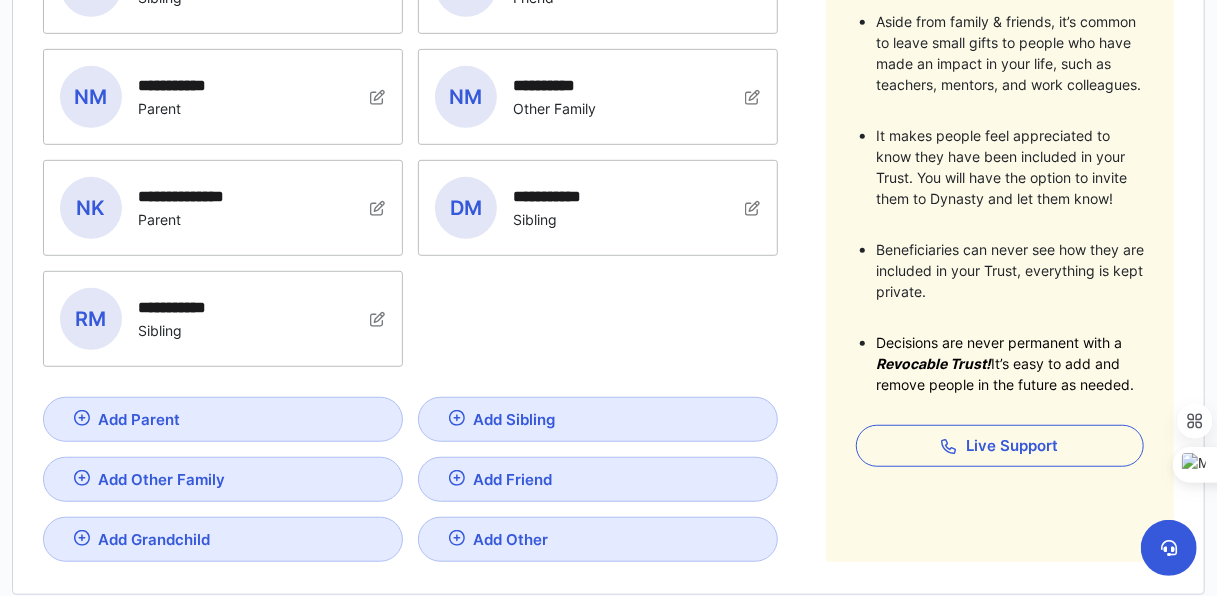 click on "Add Sibling" at bounding box center (139, 419) 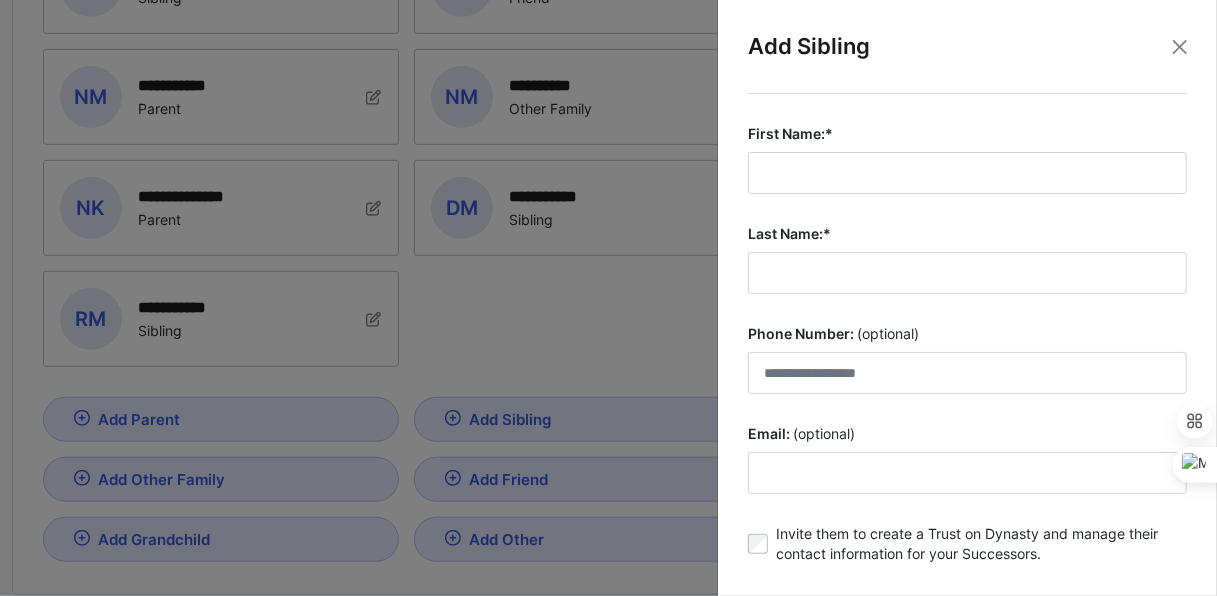 click at bounding box center [608, 298] 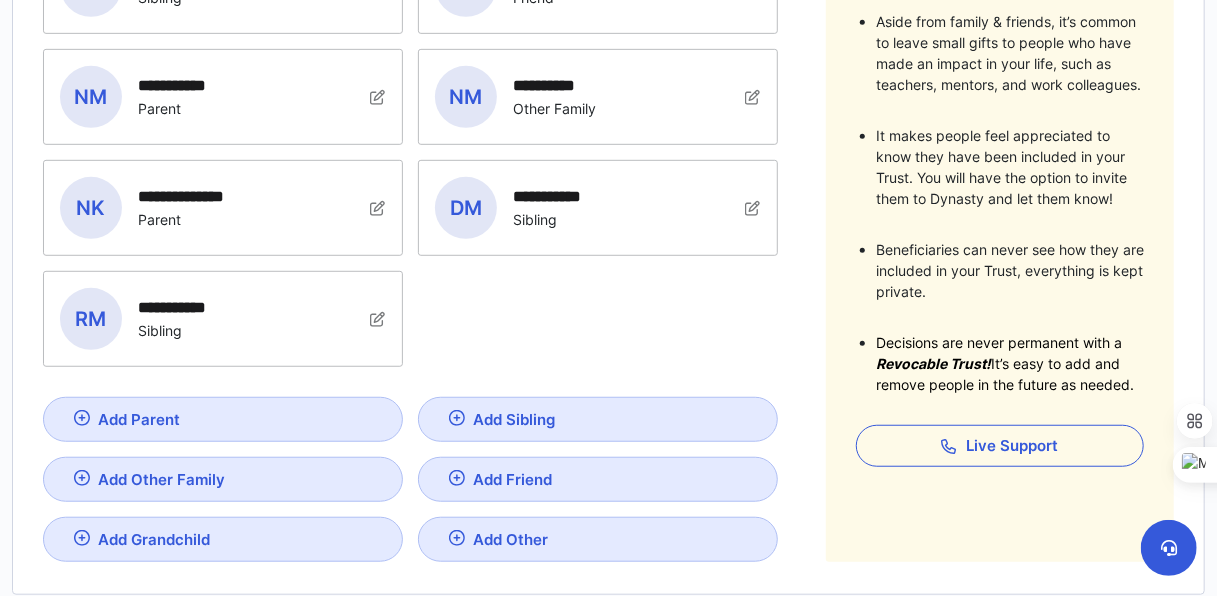 click on "Add Other Family" at bounding box center [223, 479] 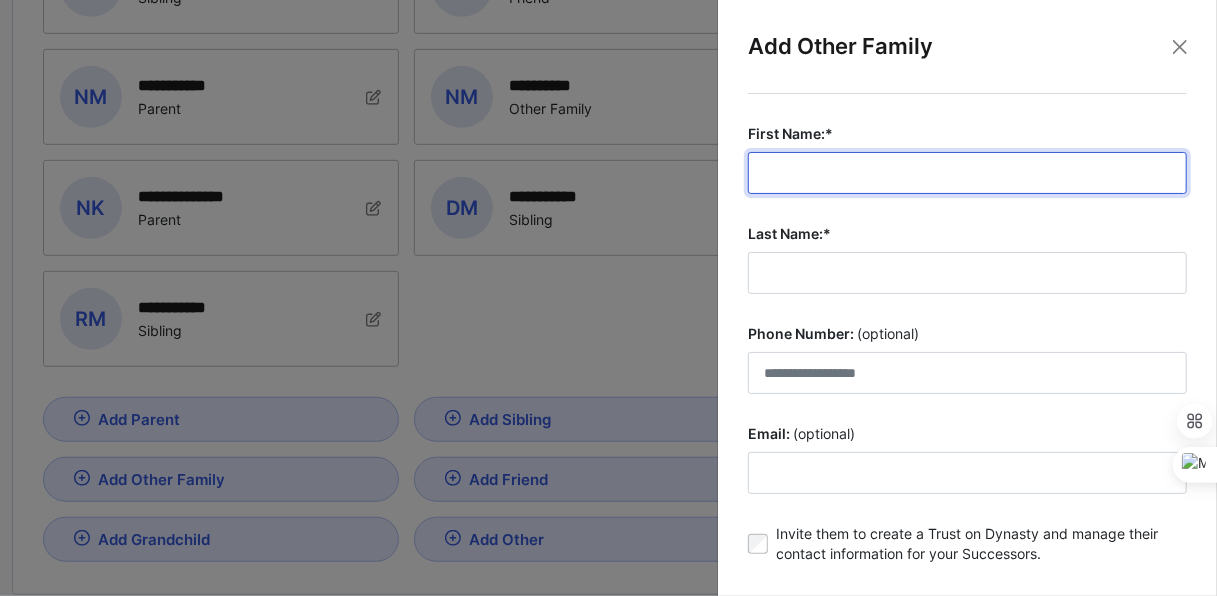click on "First Name:*" at bounding box center [967, 173] 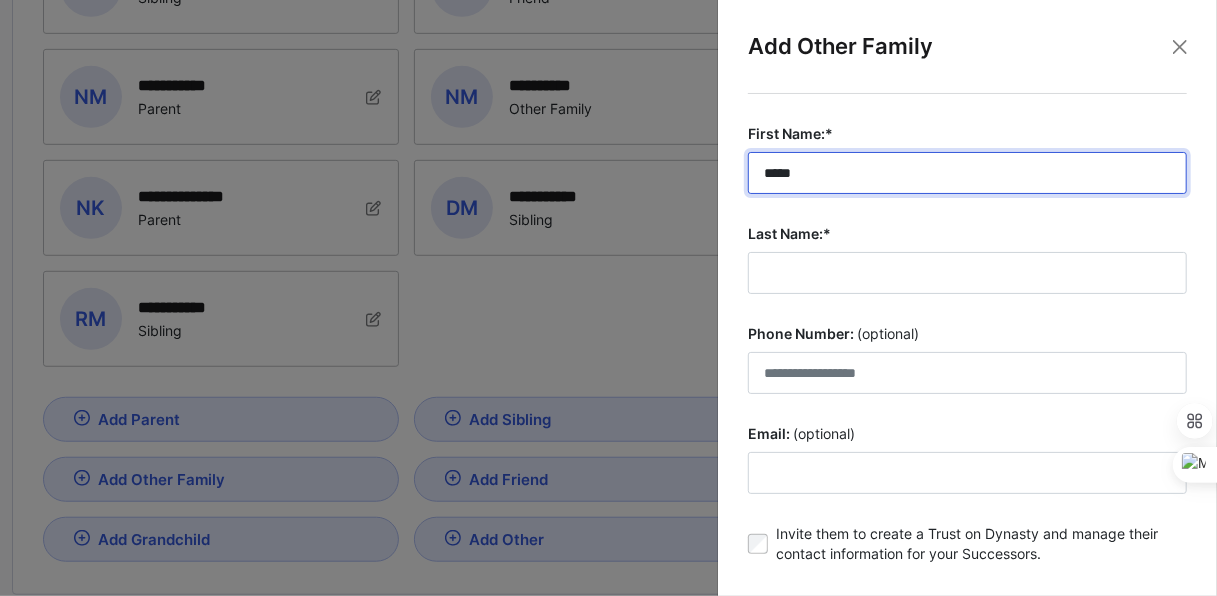 type on "*****" 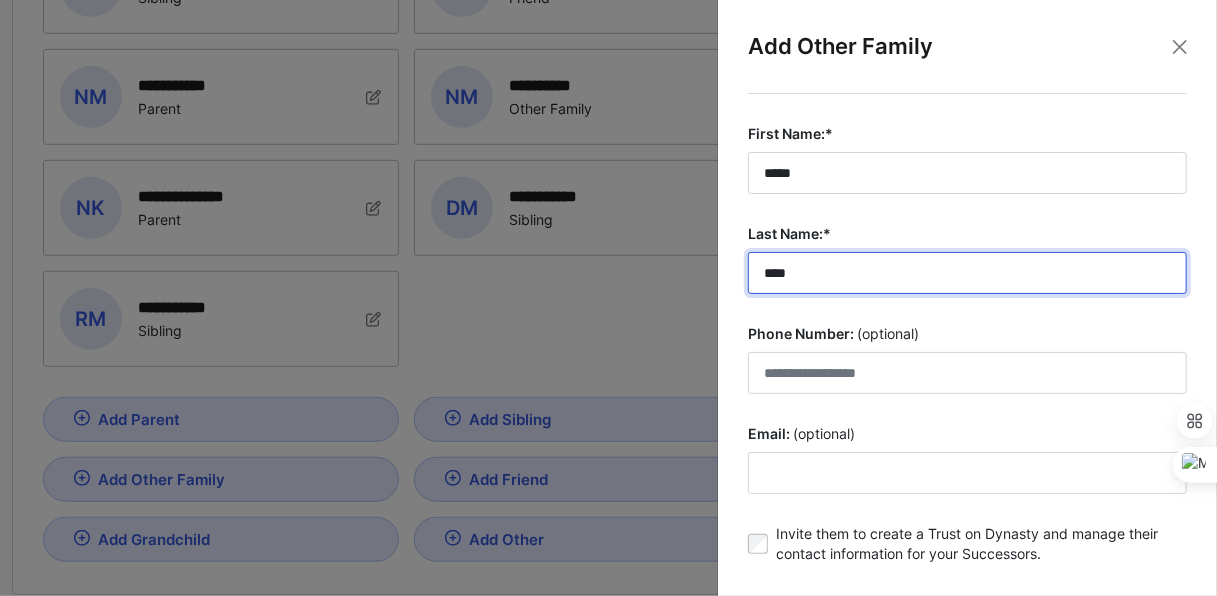 click on "**" at bounding box center (967, 273) 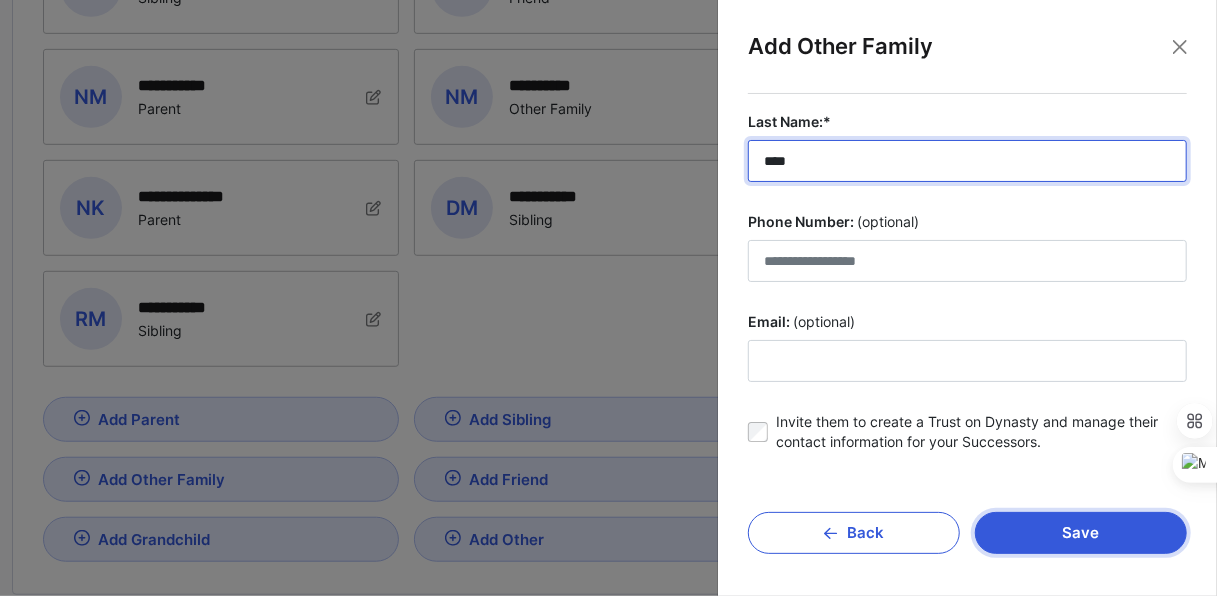 type on "****" 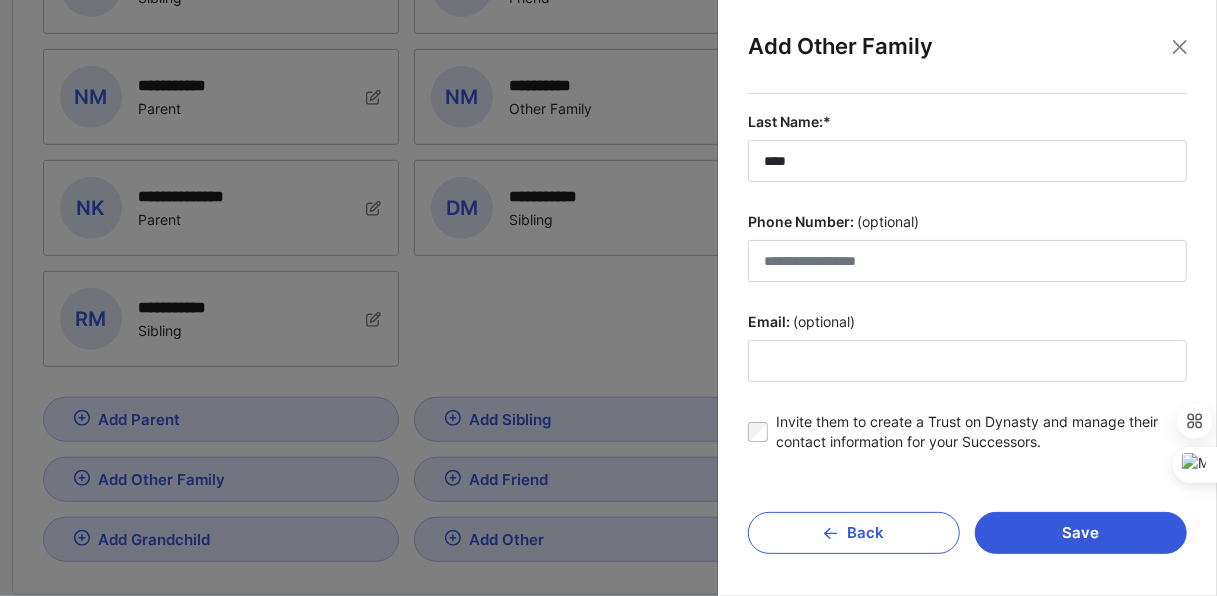 drag, startPoint x: 1127, startPoint y: 530, endPoint x: 1066, endPoint y: 551, distance: 64.513565 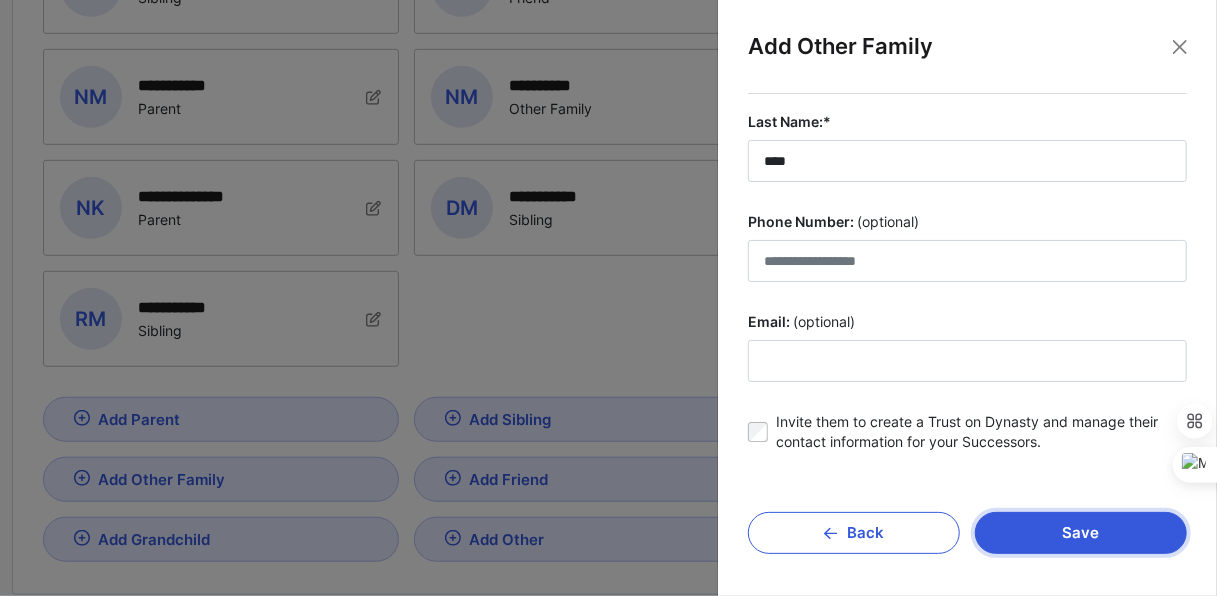 click on "Save" at bounding box center [1081, 533] 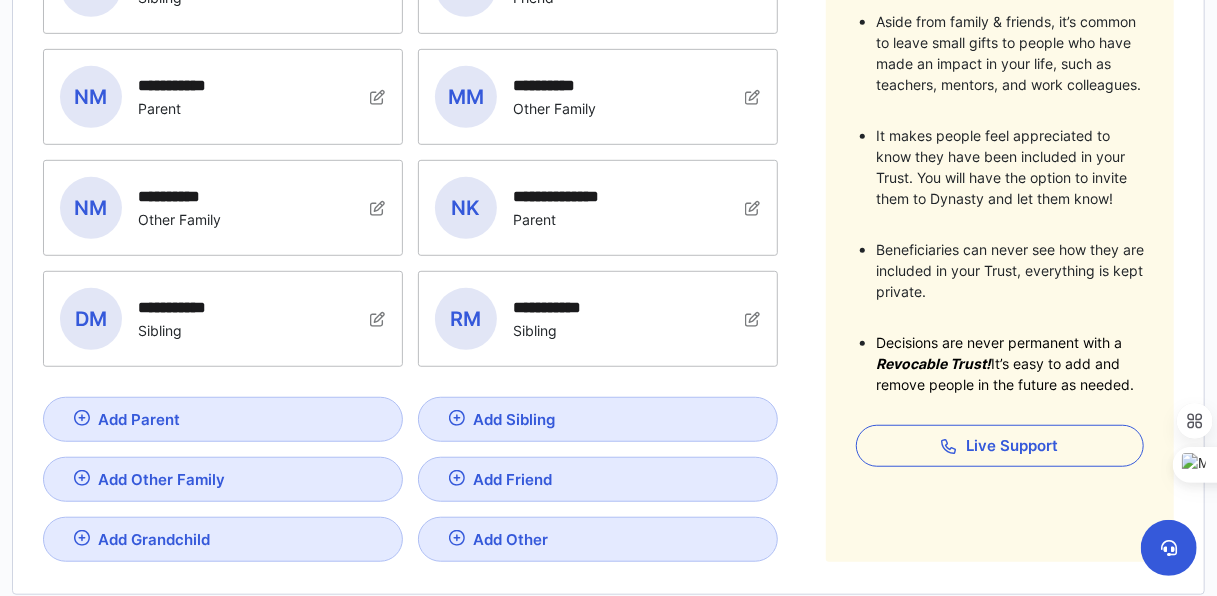 click on "Add Other Family" at bounding box center [223, 479] 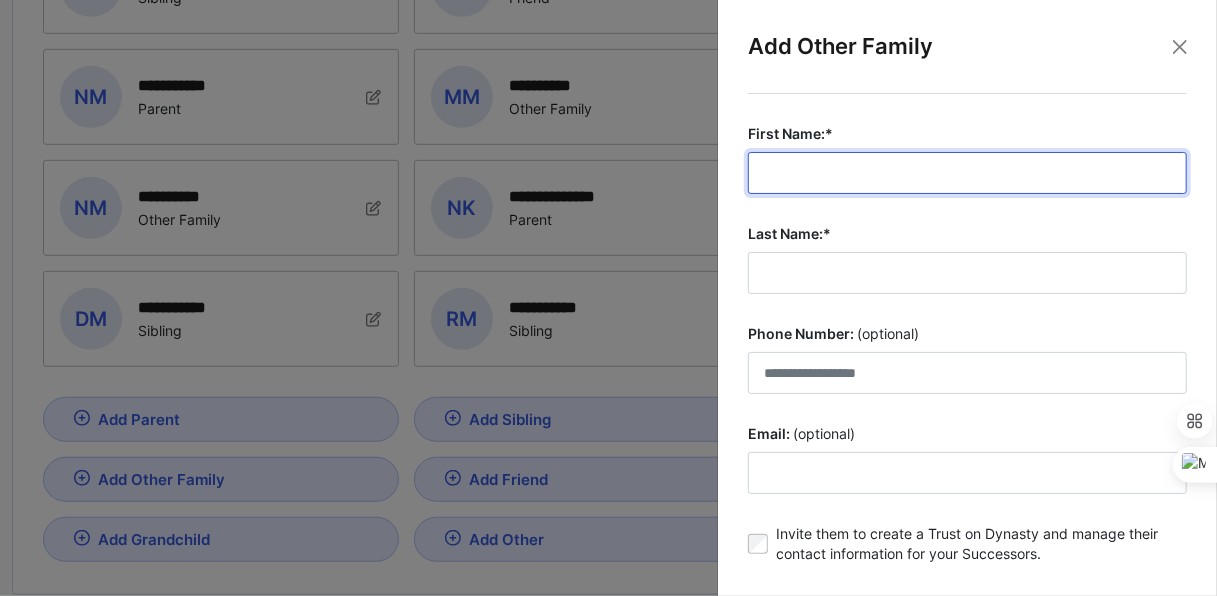 click on "First Name:*" at bounding box center (967, 173) 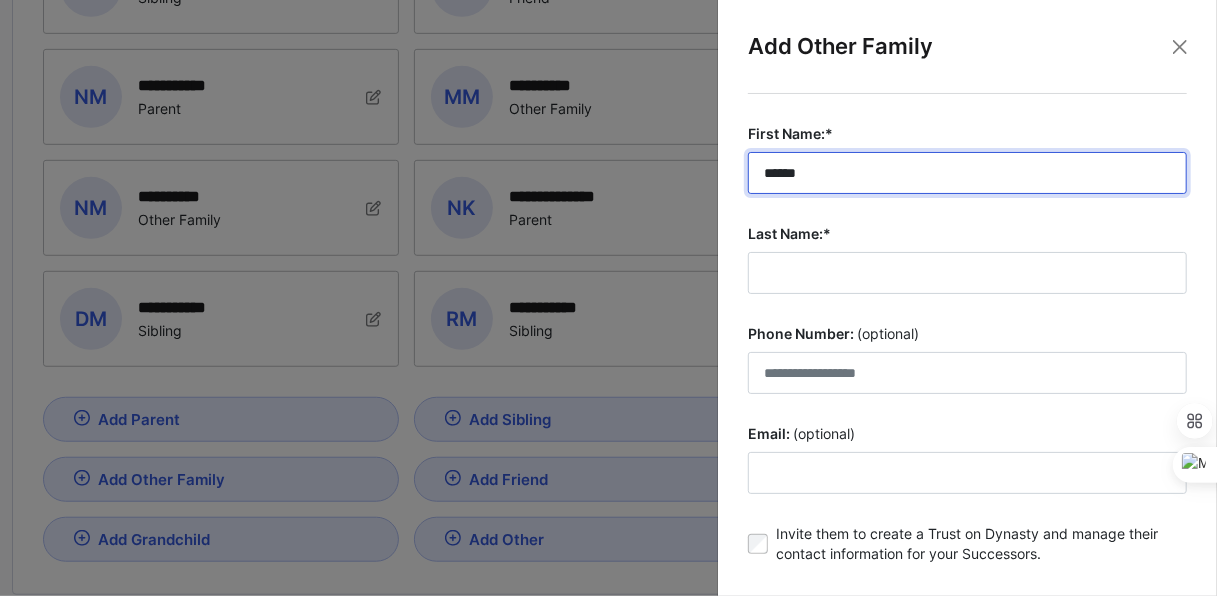 type on "******" 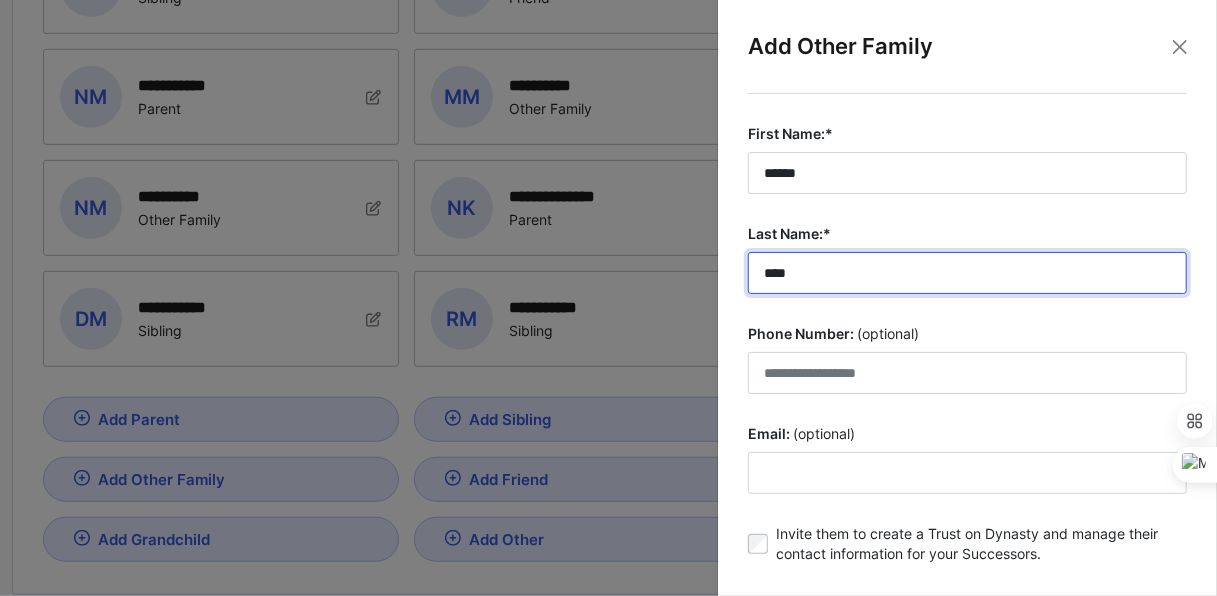 scroll, scrollTop: 112, scrollLeft: 0, axis: vertical 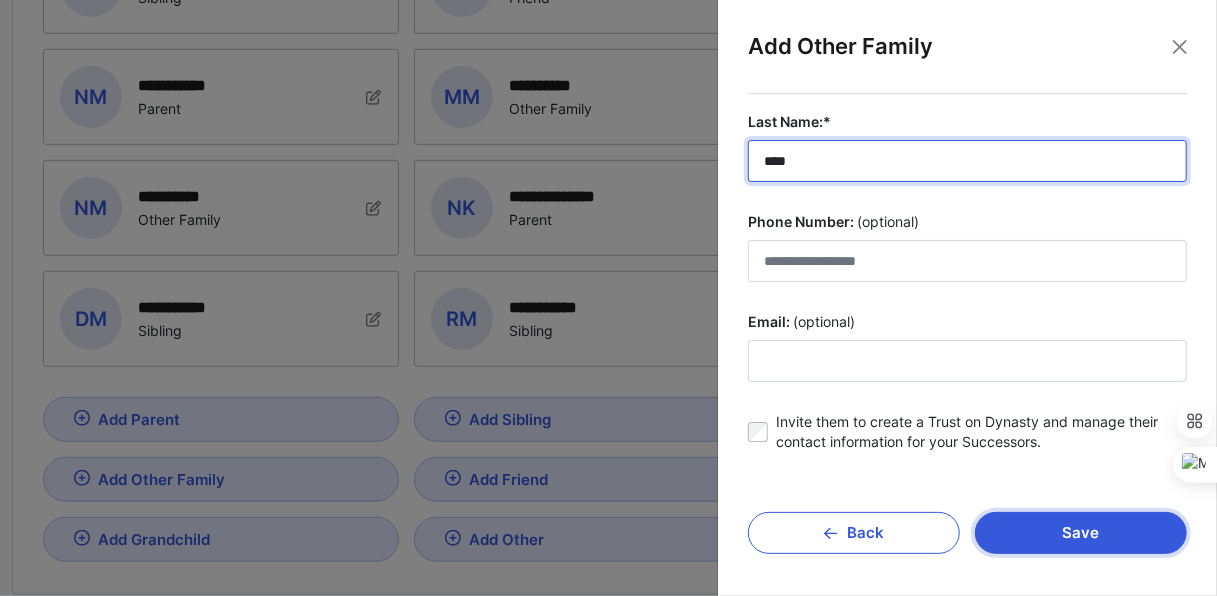 type on "****" 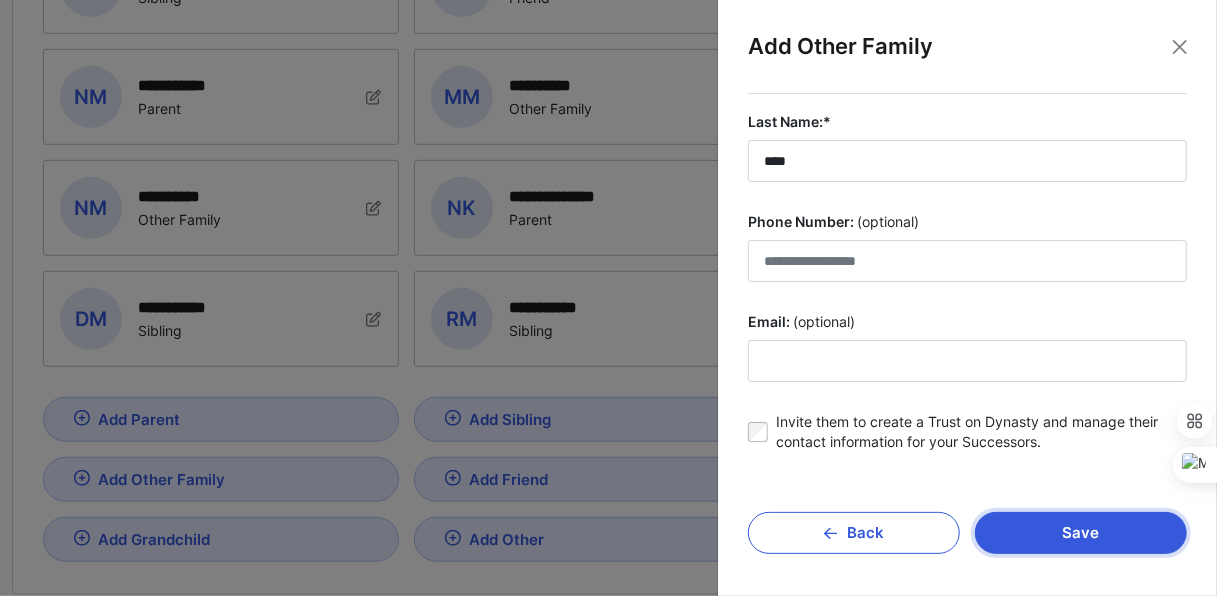 click on "Save" at bounding box center [1081, 533] 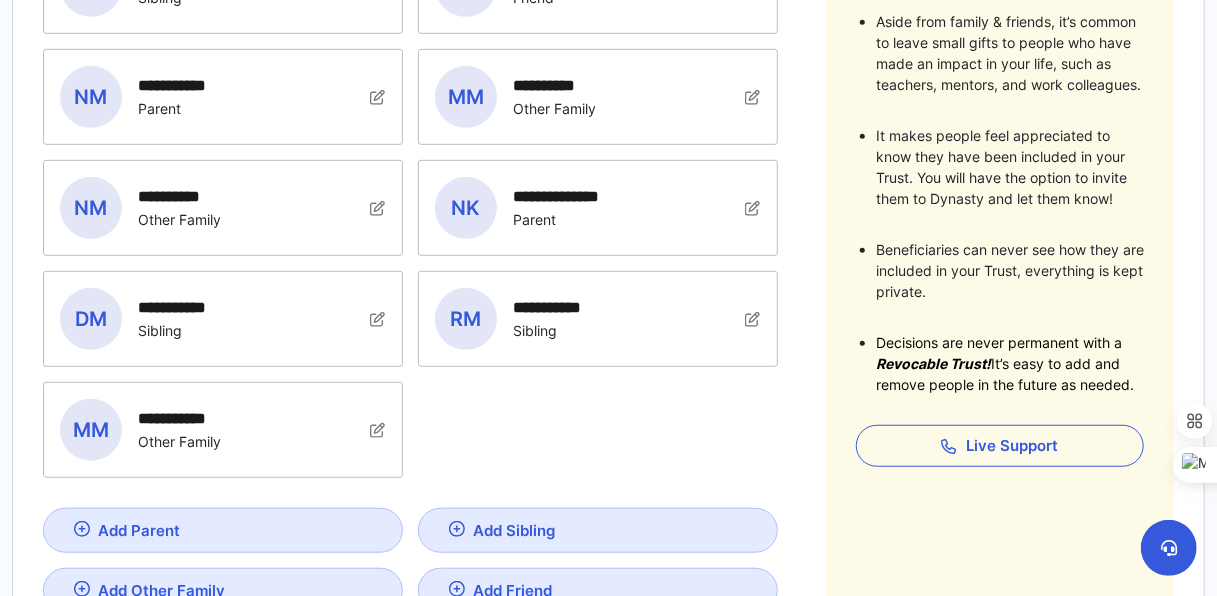 scroll, scrollTop: 808, scrollLeft: 0, axis: vertical 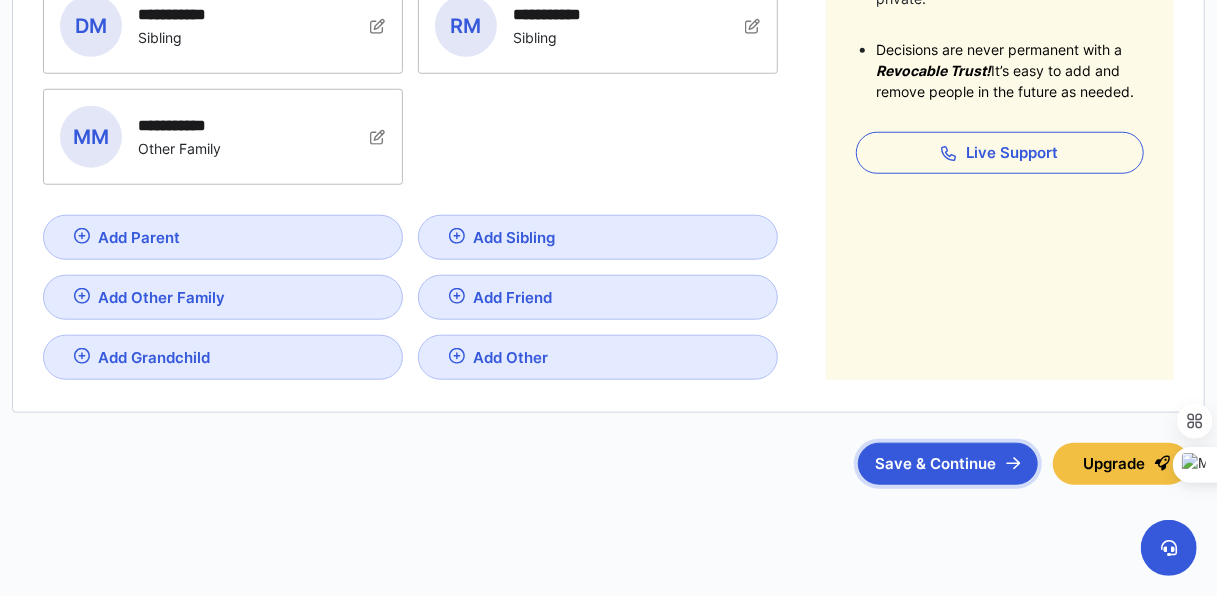 click on "Save & Continue" at bounding box center [948, 464] 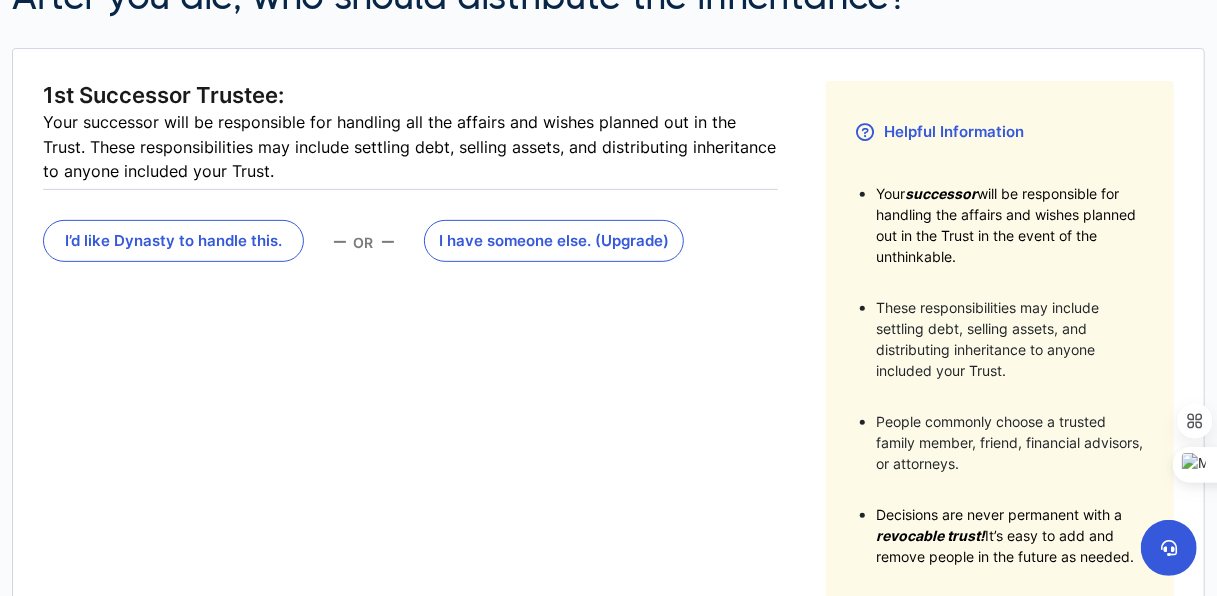scroll, scrollTop: 272, scrollLeft: 0, axis: vertical 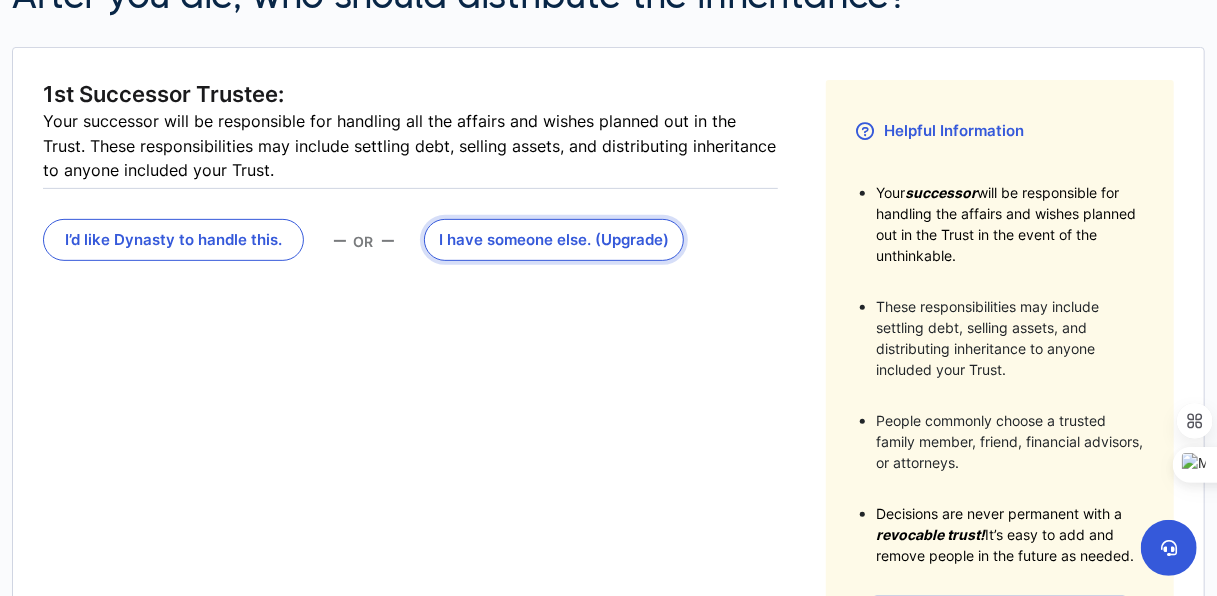 click on "I have someone else . (Upgrade)" at bounding box center [554, 240] 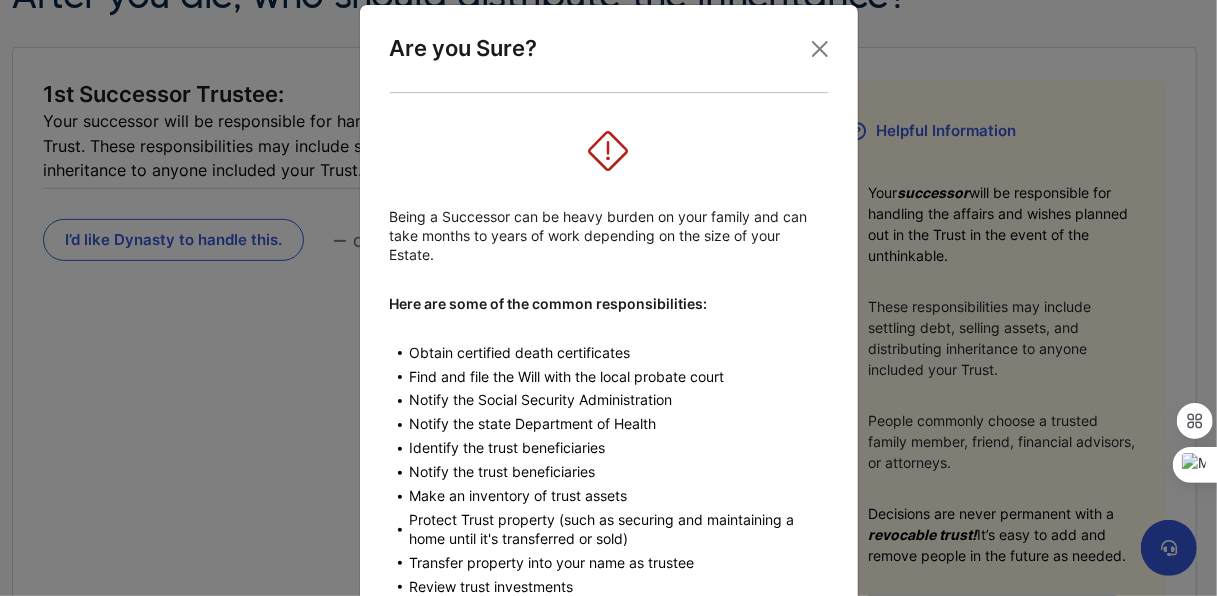 scroll, scrollTop: 0, scrollLeft: 0, axis: both 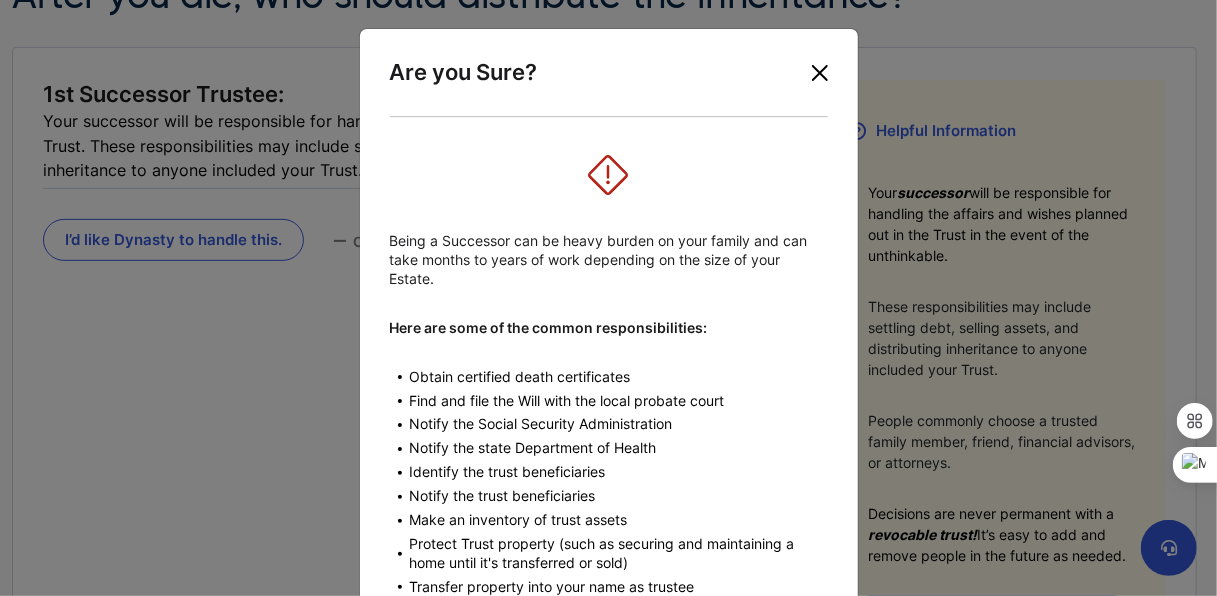 click at bounding box center [820, 73] 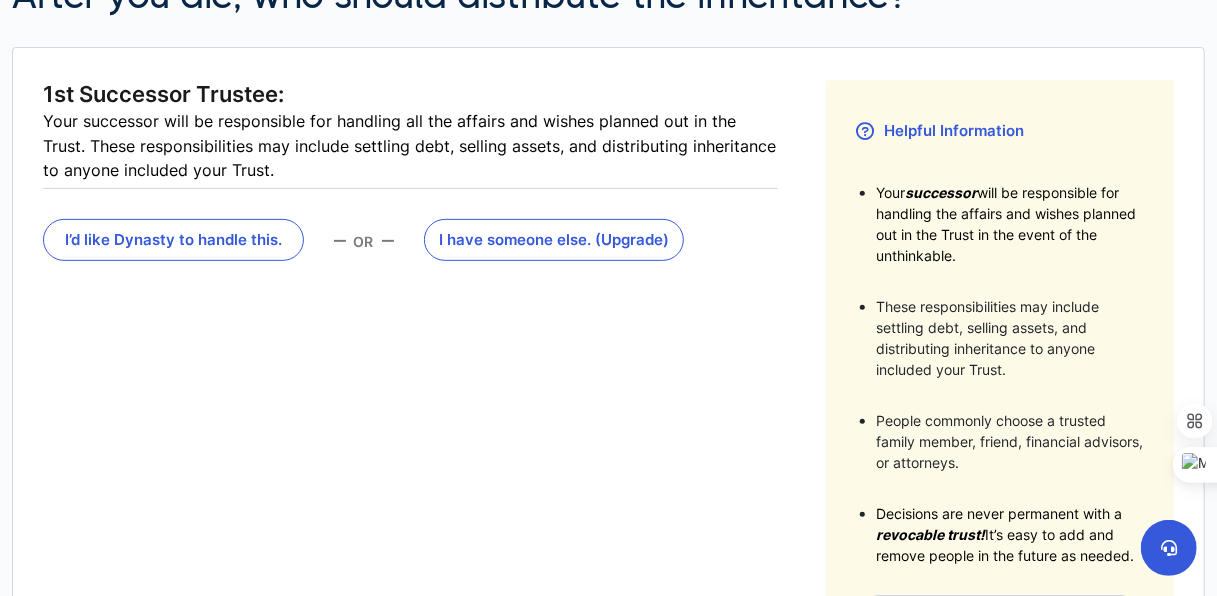 click on "1st Successor Trustee: Your successor will be responsible for handling all the affairs and wishes planned out in the Trust. These responsibilities may include settling debt, selling assets, and distributing inheritance to anyone included your Trust. Add 1st Successor Trustree I’d like Dynasty to handle this.  OR    I have someone else . (Upgrade)" at bounding box center (410, 374) 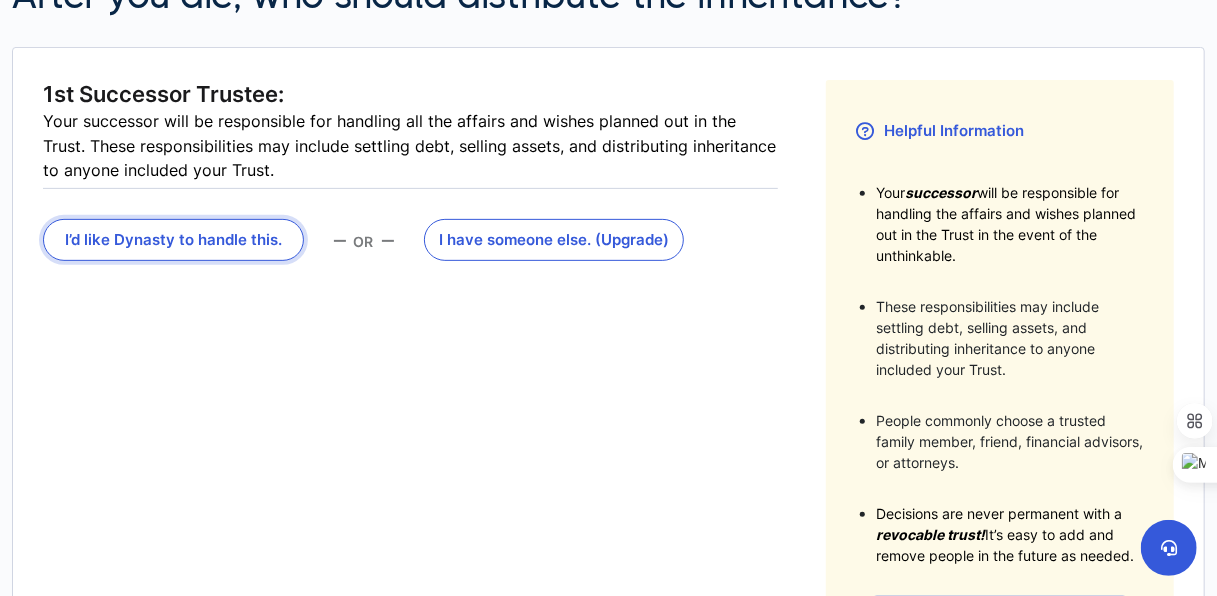 click on "I’d like Dynasty to handle this." at bounding box center [173, 240] 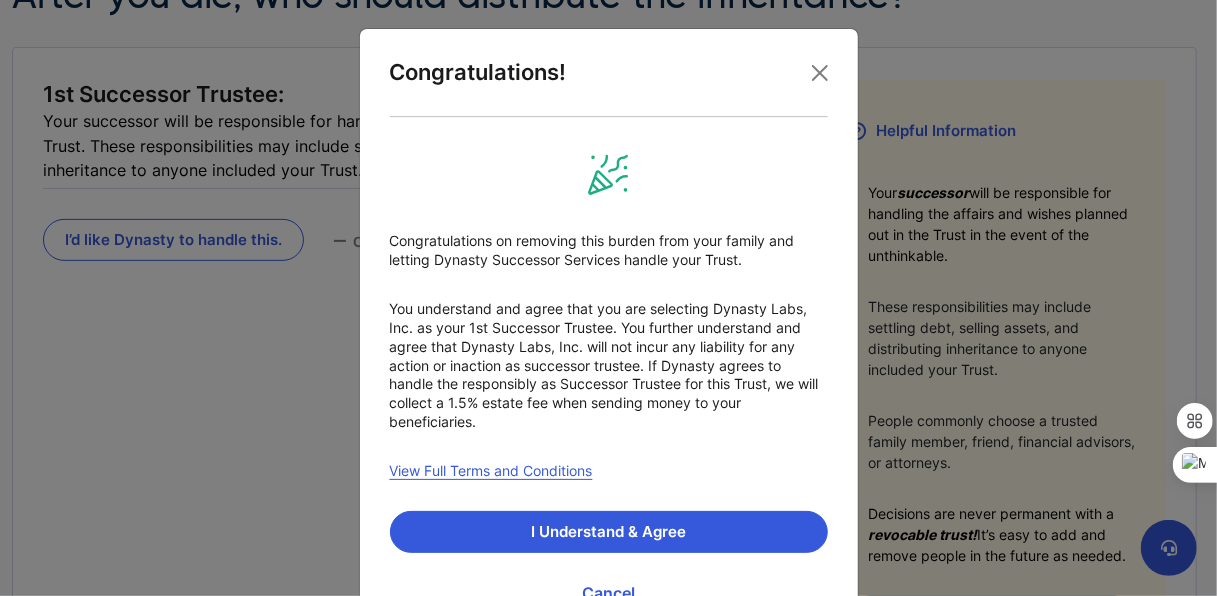 scroll, scrollTop: 79, scrollLeft: 0, axis: vertical 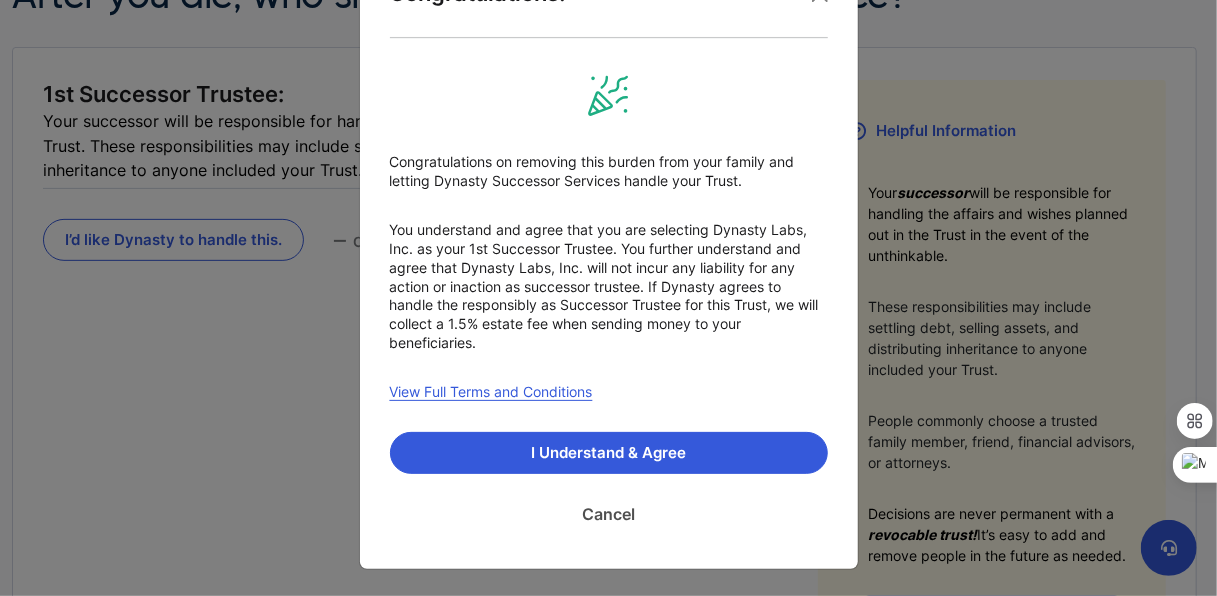 click on "Cancel" at bounding box center [609, 514] 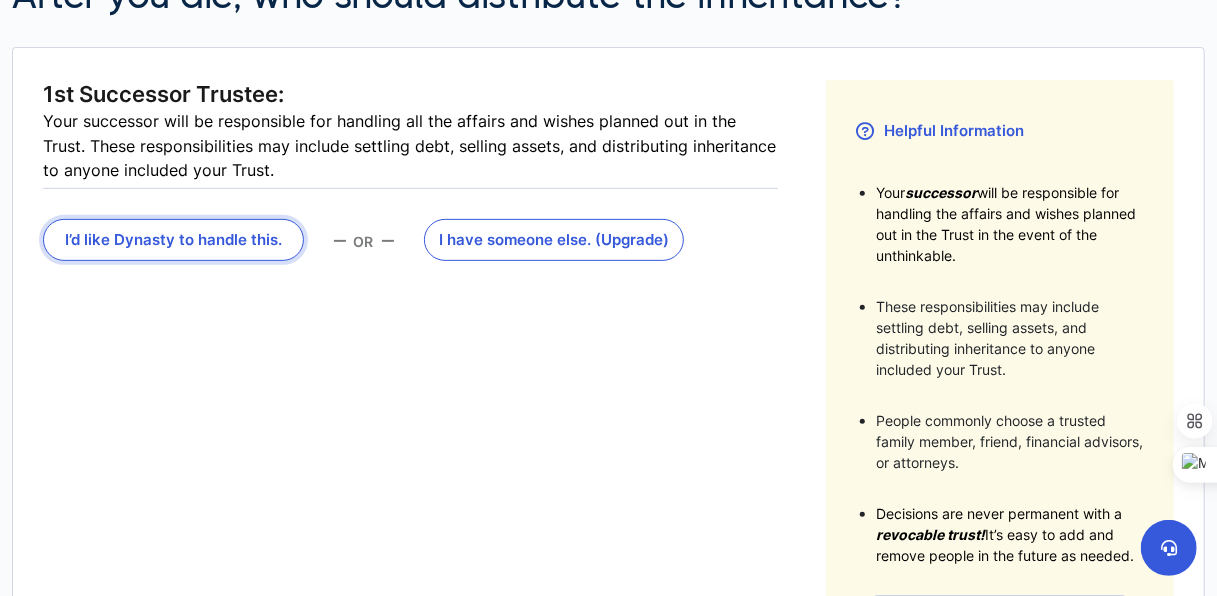 scroll, scrollTop: 0, scrollLeft: 0, axis: both 